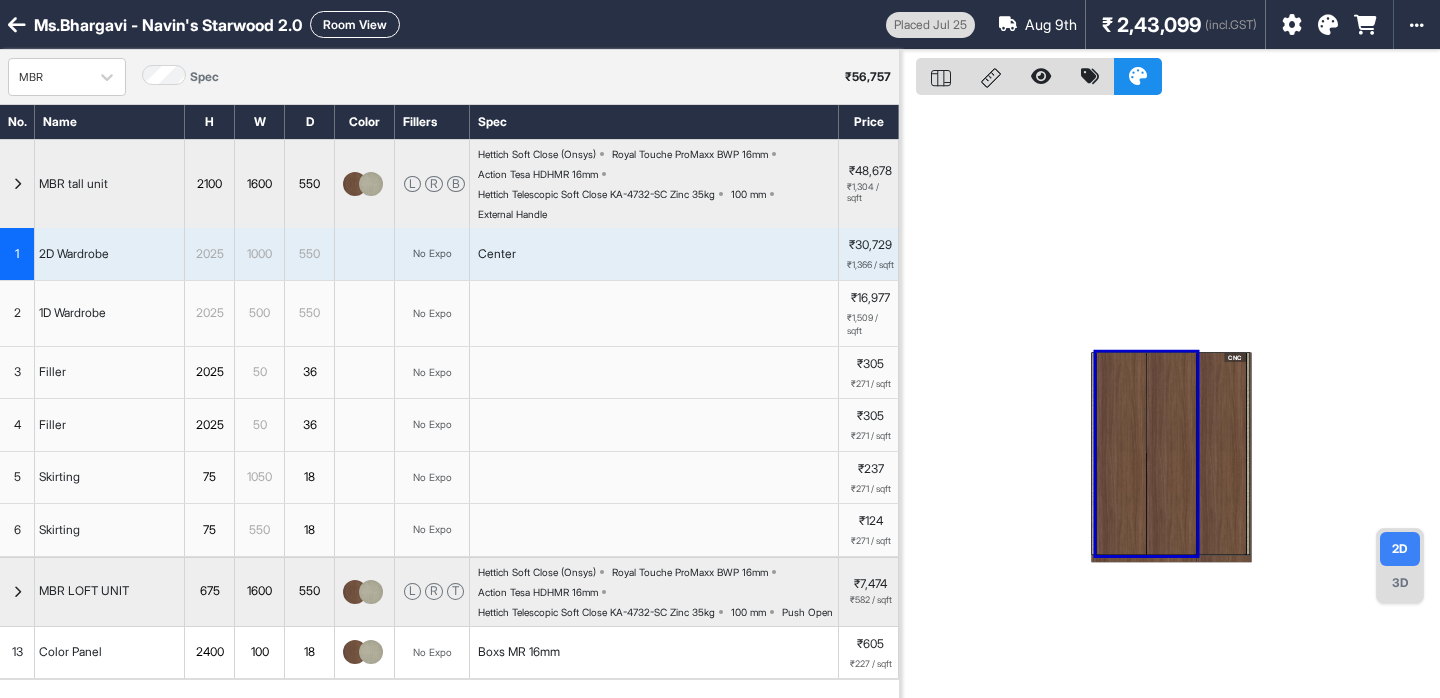 scroll, scrollTop: 0, scrollLeft: 0, axis: both 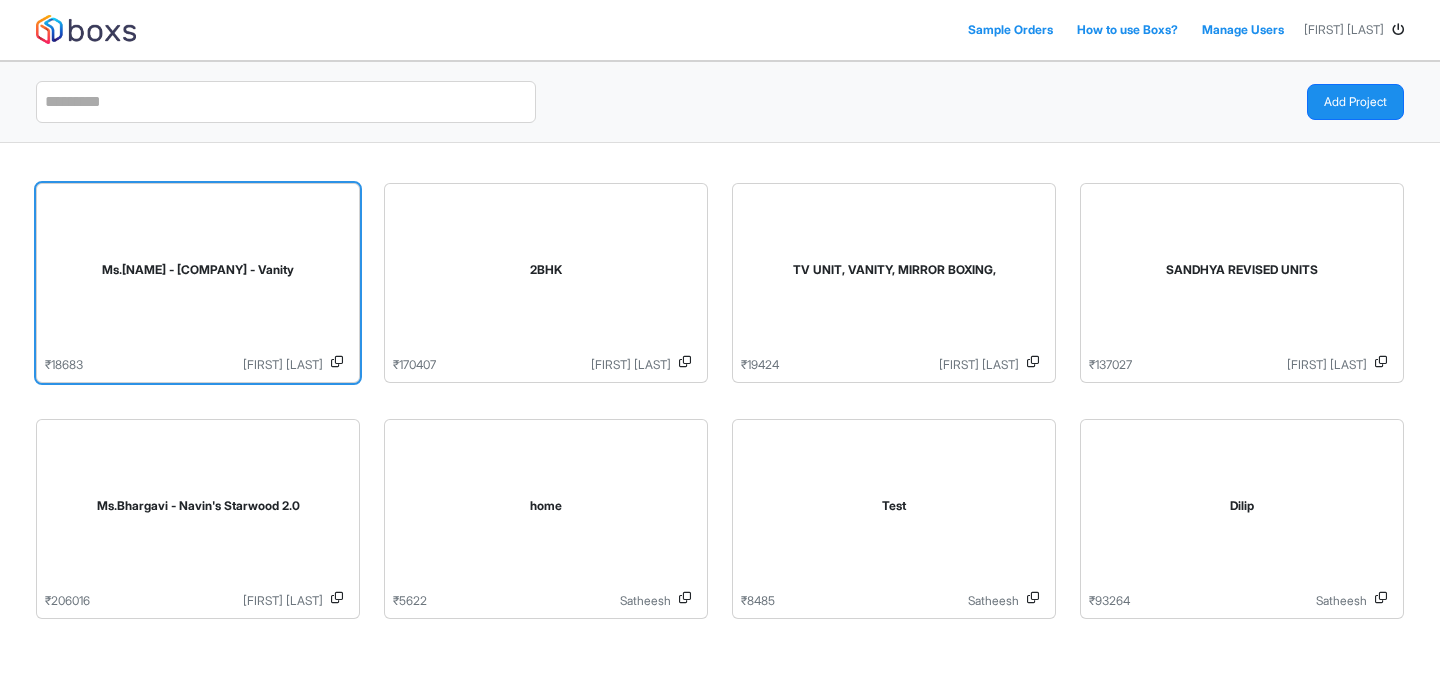 click on "Ms.[NAME] - [COMPANY] - Vanity" at bounding box center [198, 274] 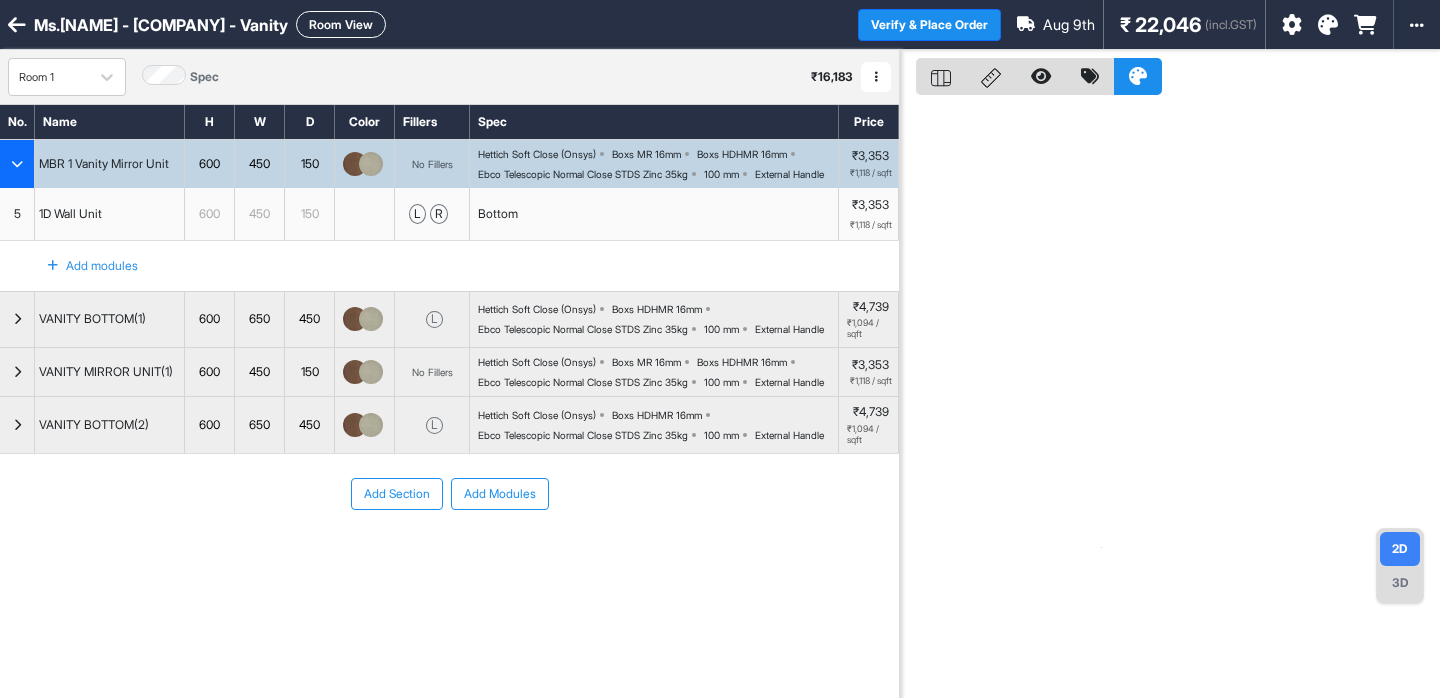 click on "Ebco Telescopic Normal Close STDS Zinc 35kg" at bounding box center (583, 174) 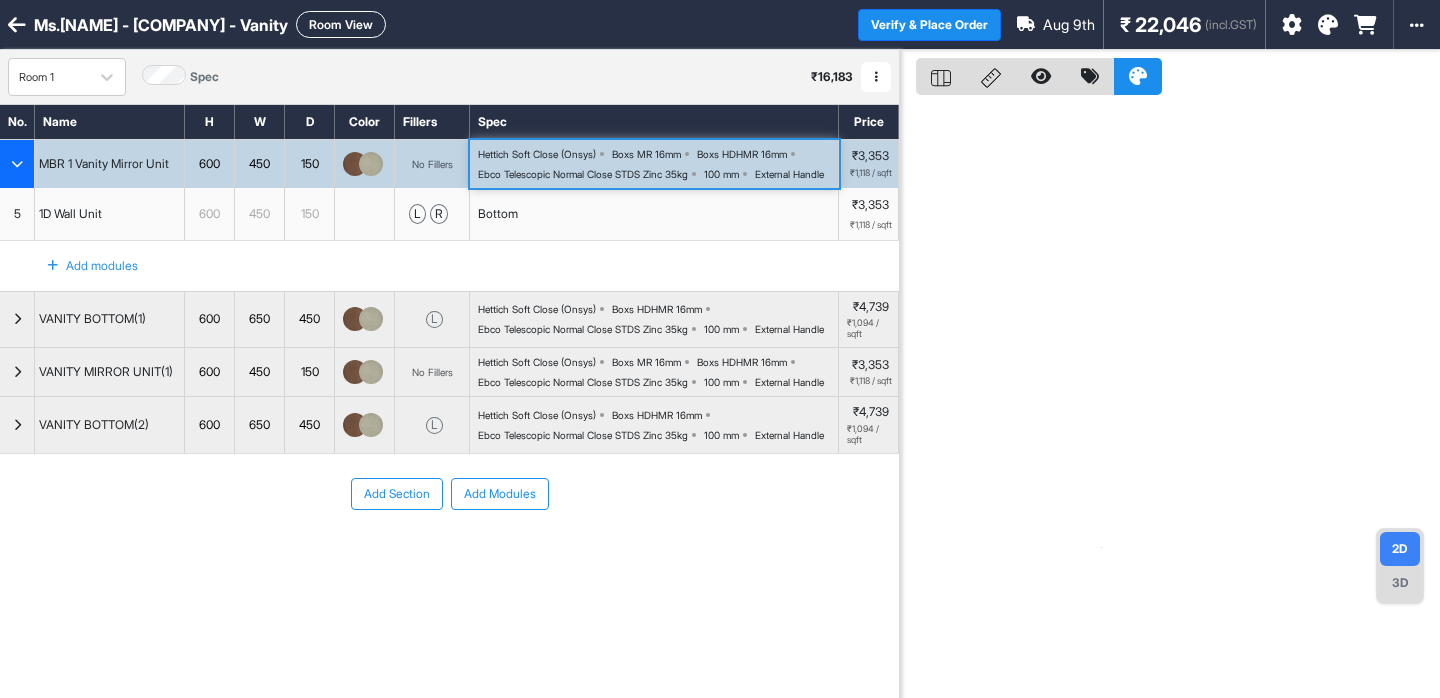 click on "Ebco Telescopic Normal Close STDS Zinc 35kg" at bounding box center (583, 174) 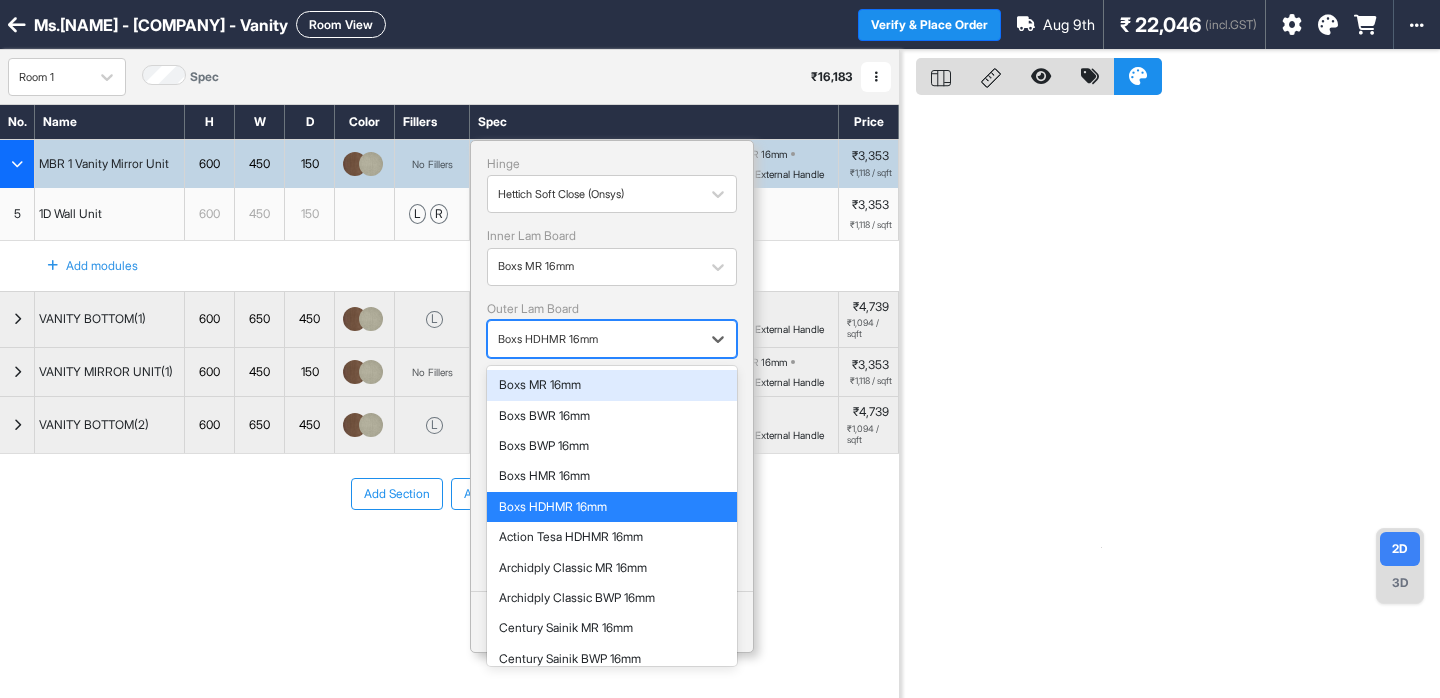 click on "Boxs HDHMR 16mm" at bounding box center (594, 339) 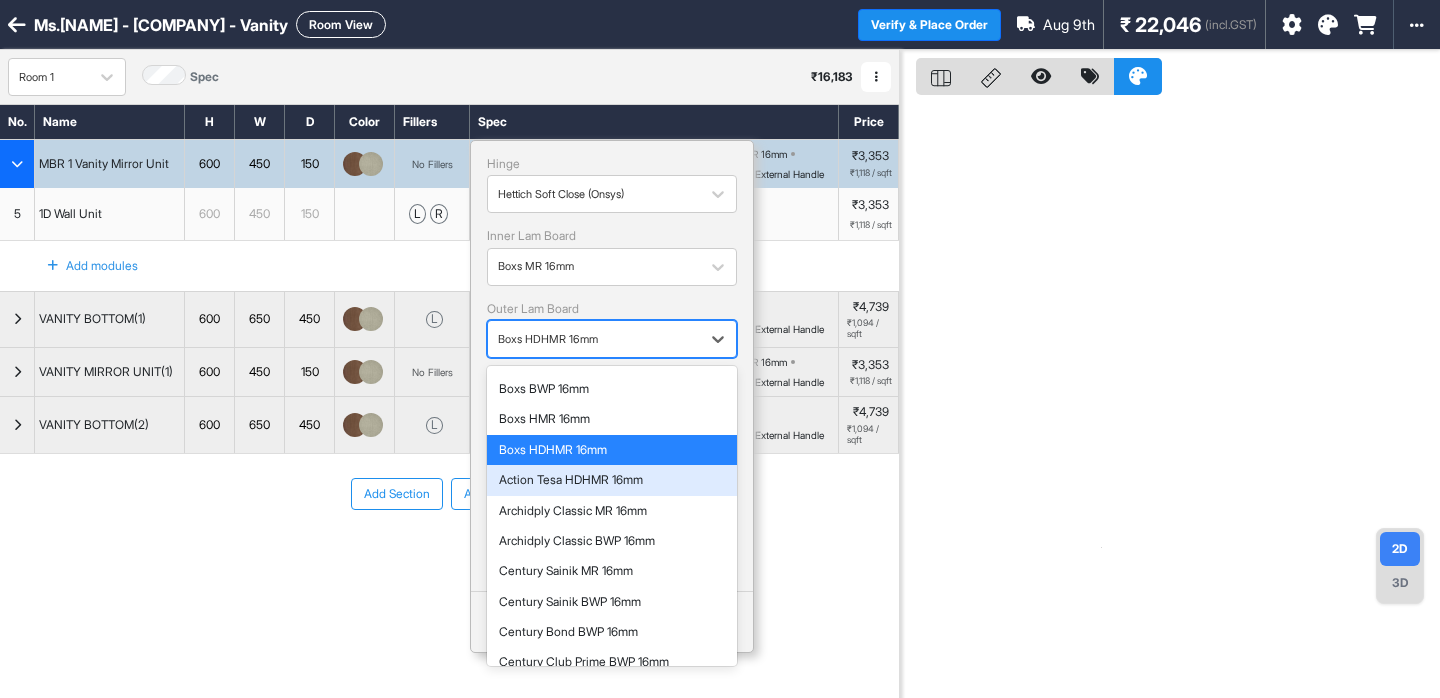 scroll, scrollTop: 0, scrollLeft: 0, axis: both 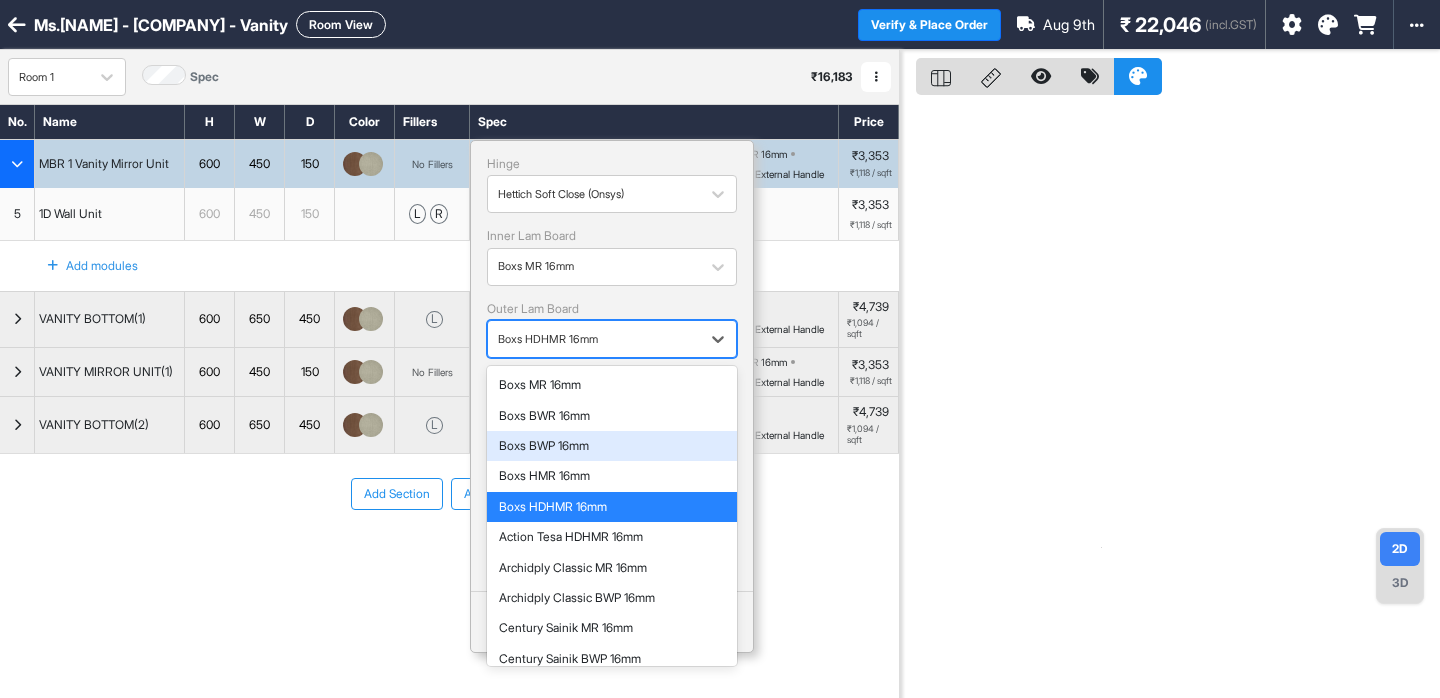 click on "Boxs BWP 16mm" at bounding box center [612, 446] 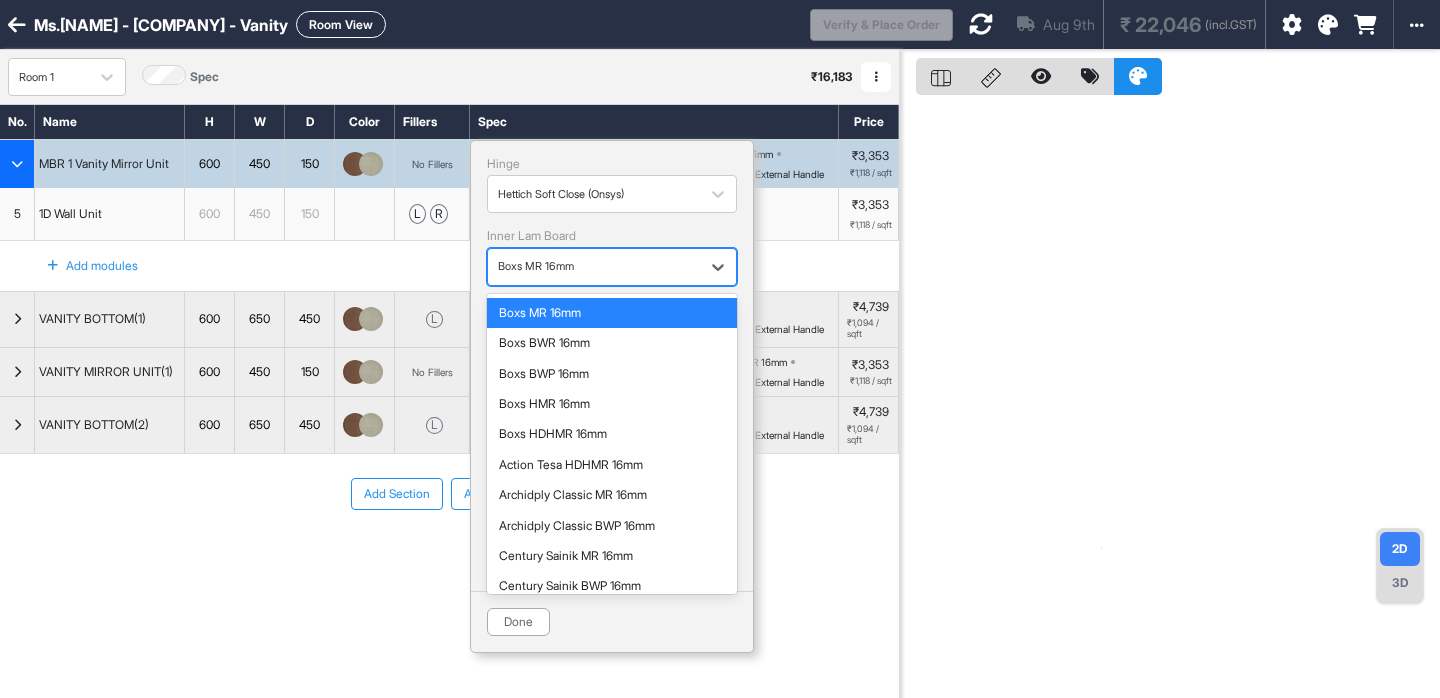 click at bounding box center (594, 267) 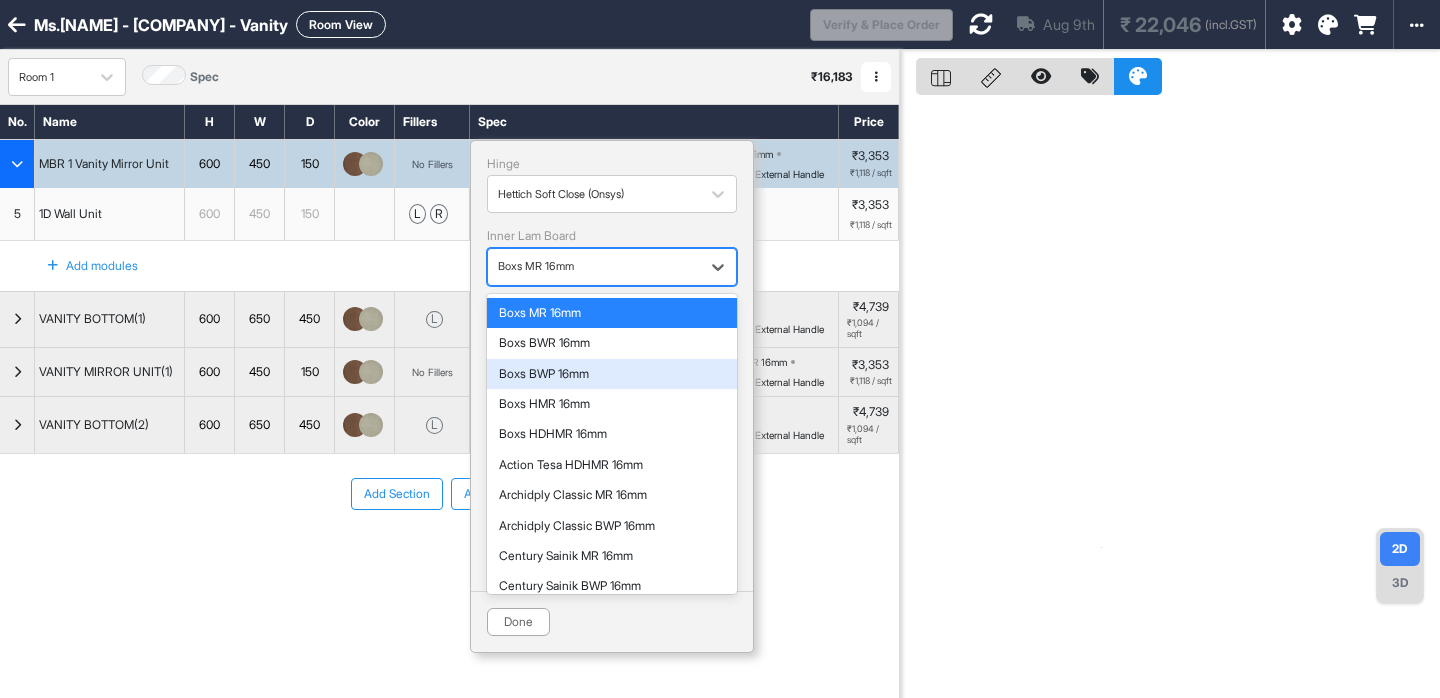 click on "Boxs BWP 16mm" at bounding box center [612, 374] 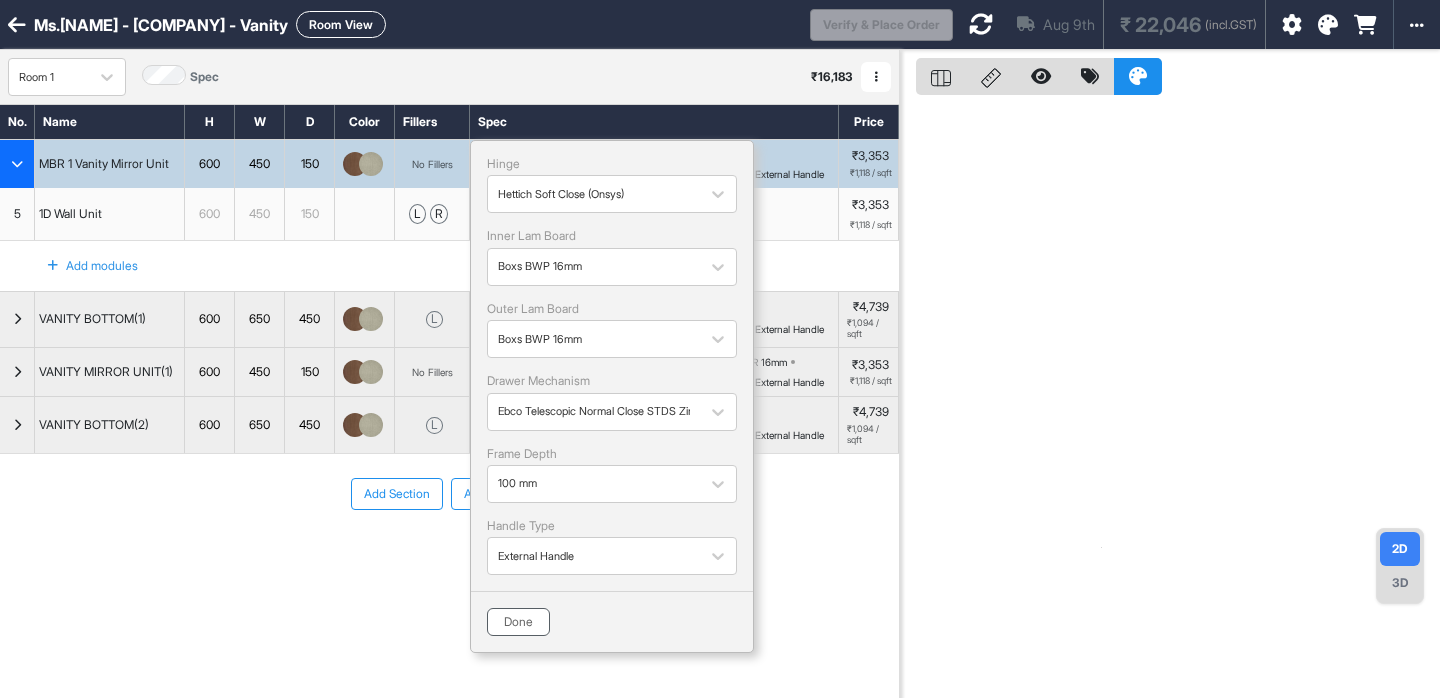 click on "Done" at bounding box center [518, 622] 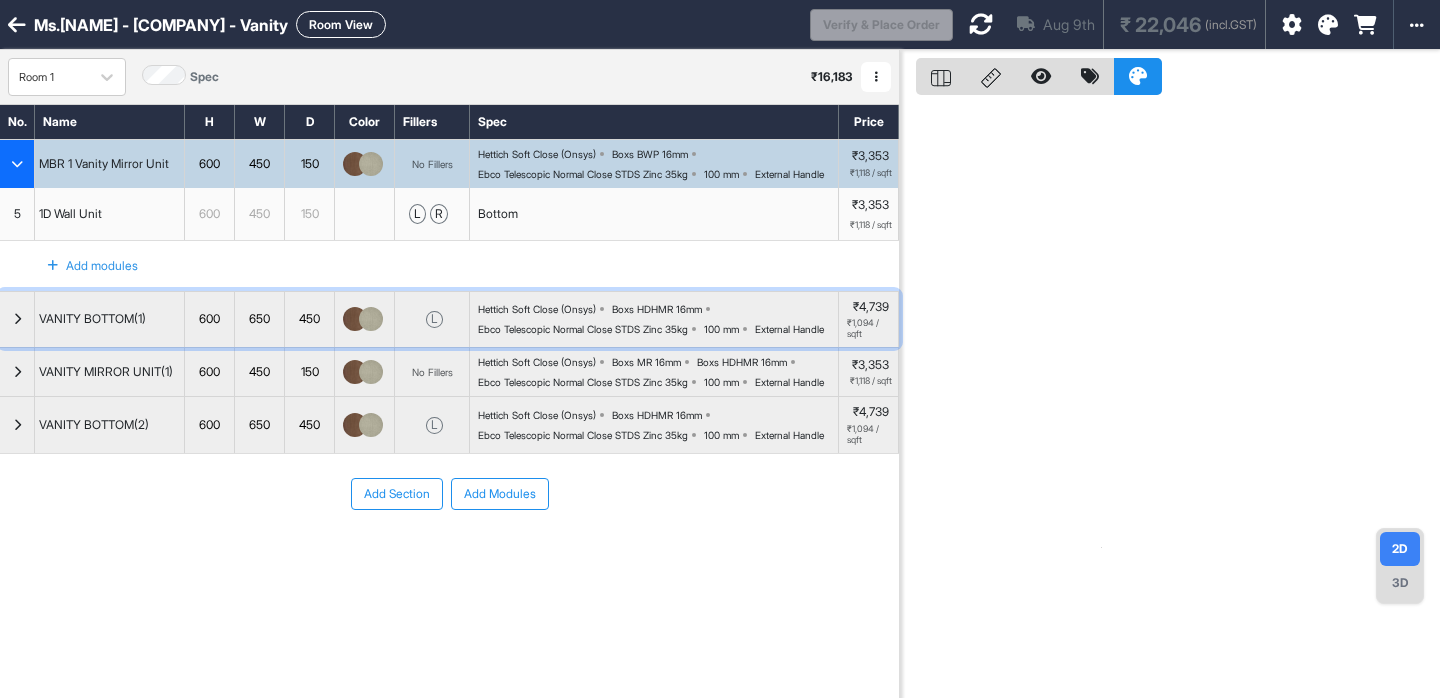 click on "Ebco Telescopic Normal Close STDS Zinc 35kg" at bounding box center [583, 329] 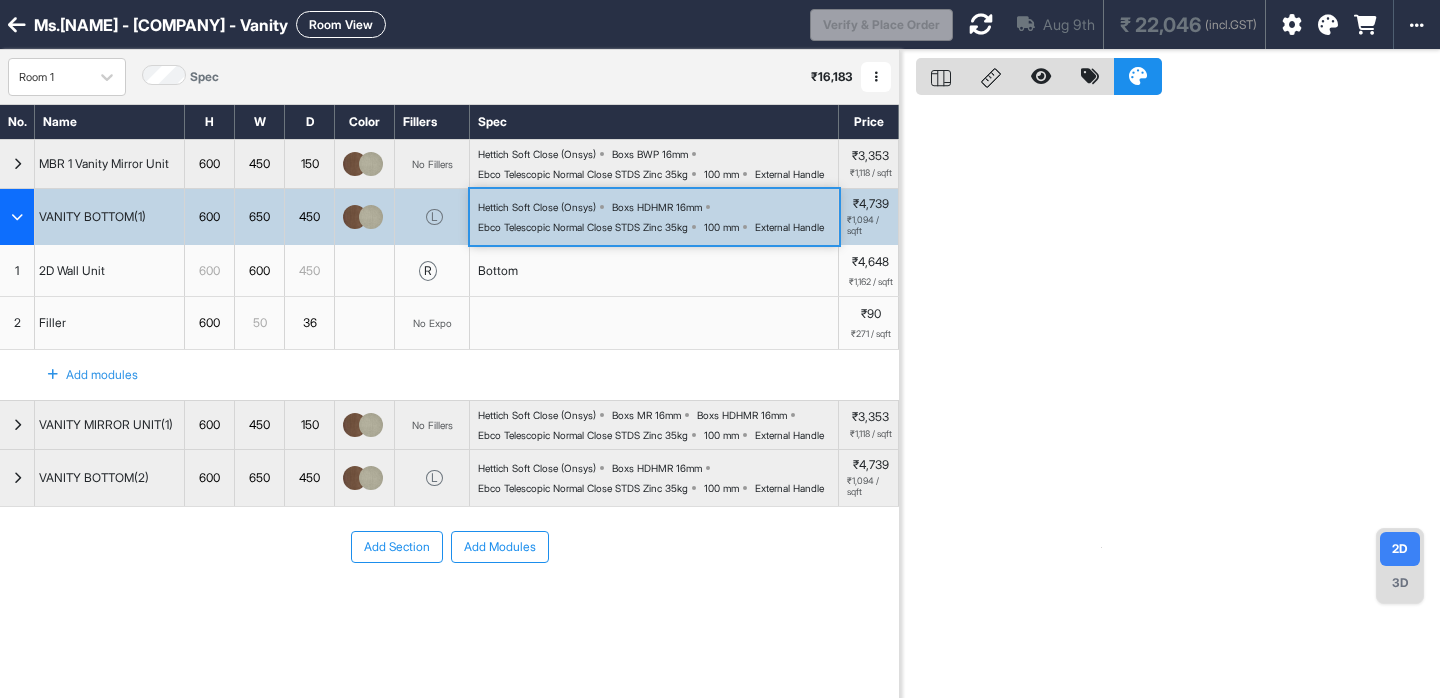 click at bounding box center (654, 323) 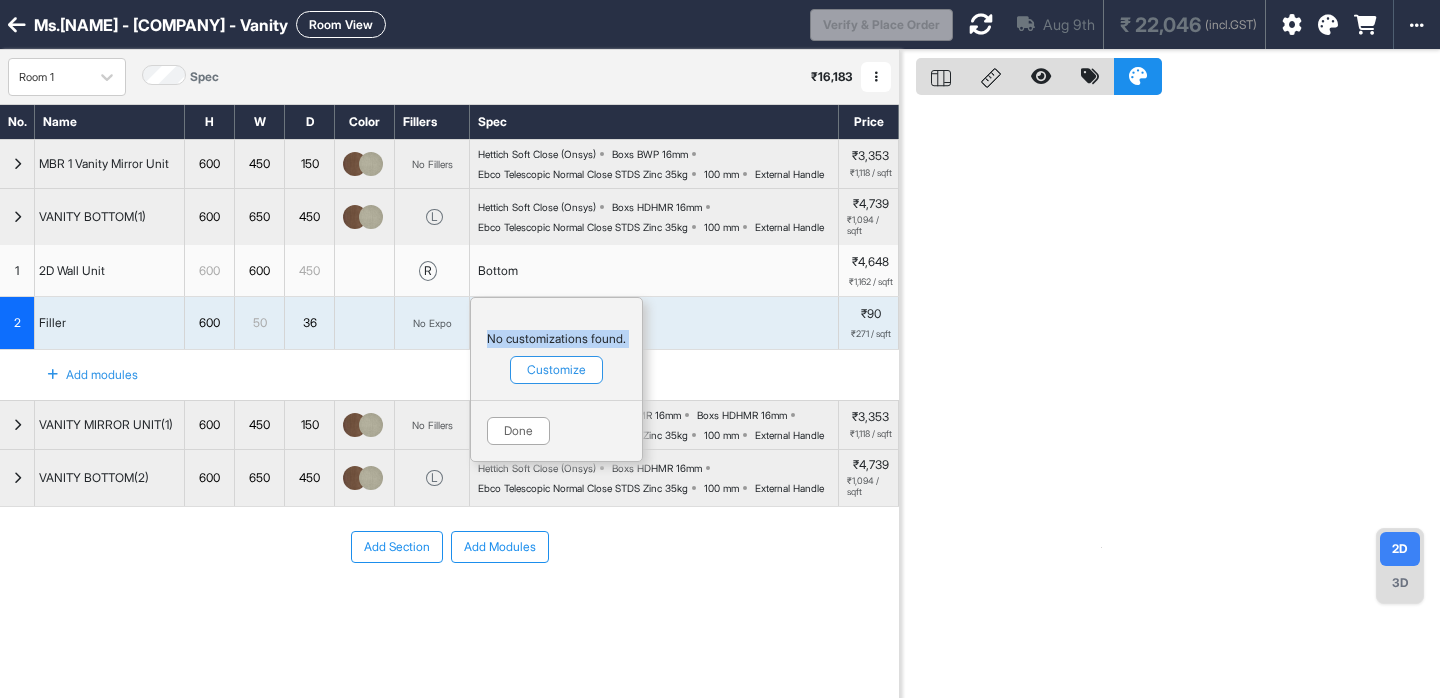 click on "Bottom" at bounding box center (654, 271) 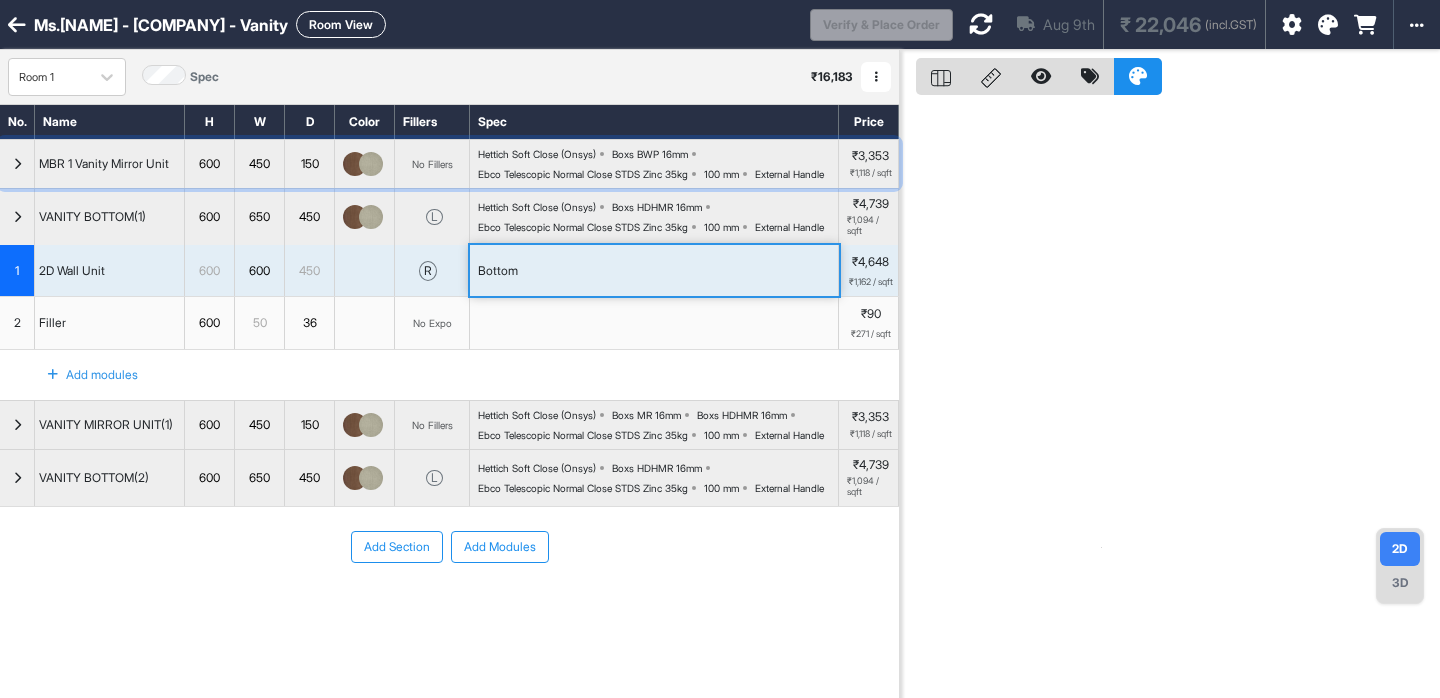 click on "Hettich Soft Close (Onsys) Boxs BWP 16mm Ebco Telescopic Normal Close STDS Zinc 35kg 100 mm External Handle" at bounding box center [658, 164] 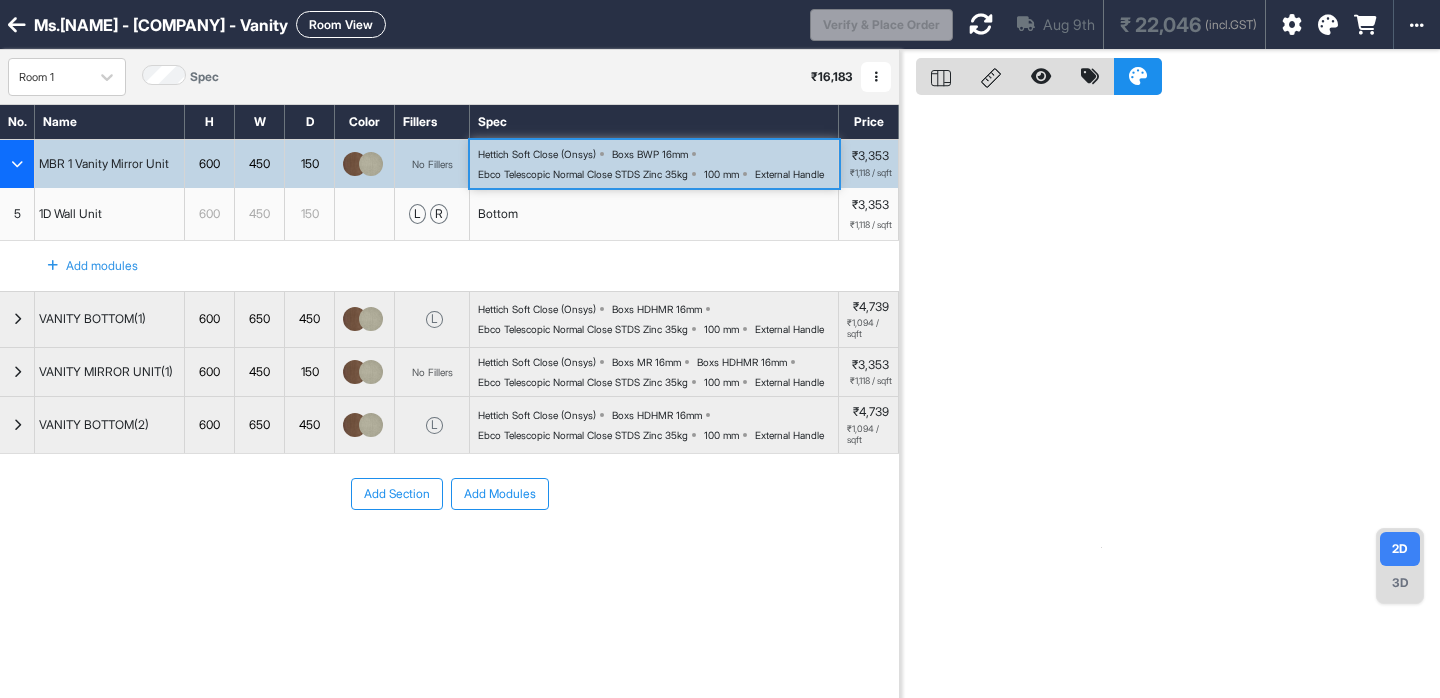 click on "Hettich Soft Close (Onsys) Boxs BWP 16mm Ebco Telescopic Normal Close STDS Zinc 35kg 100 mm External Handle" at bounding box center [658, 164] 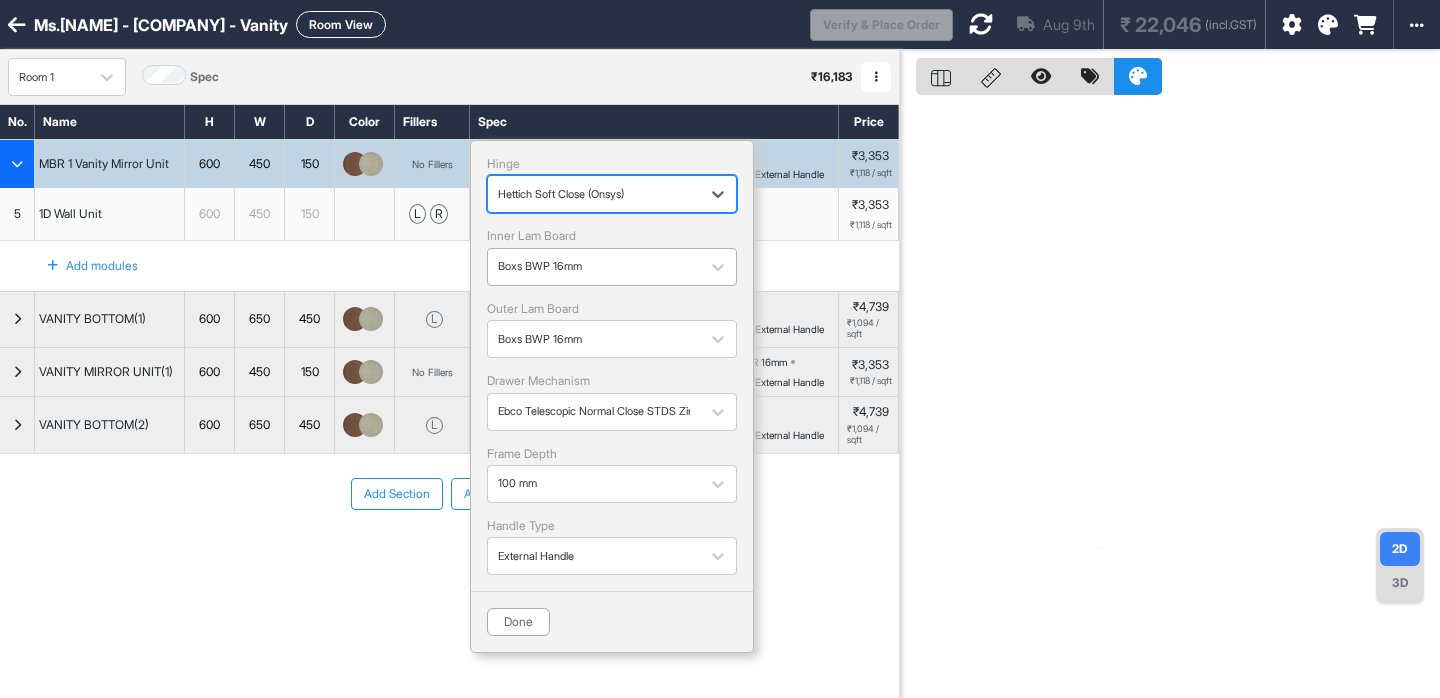 click at bounding box center (594, 267) 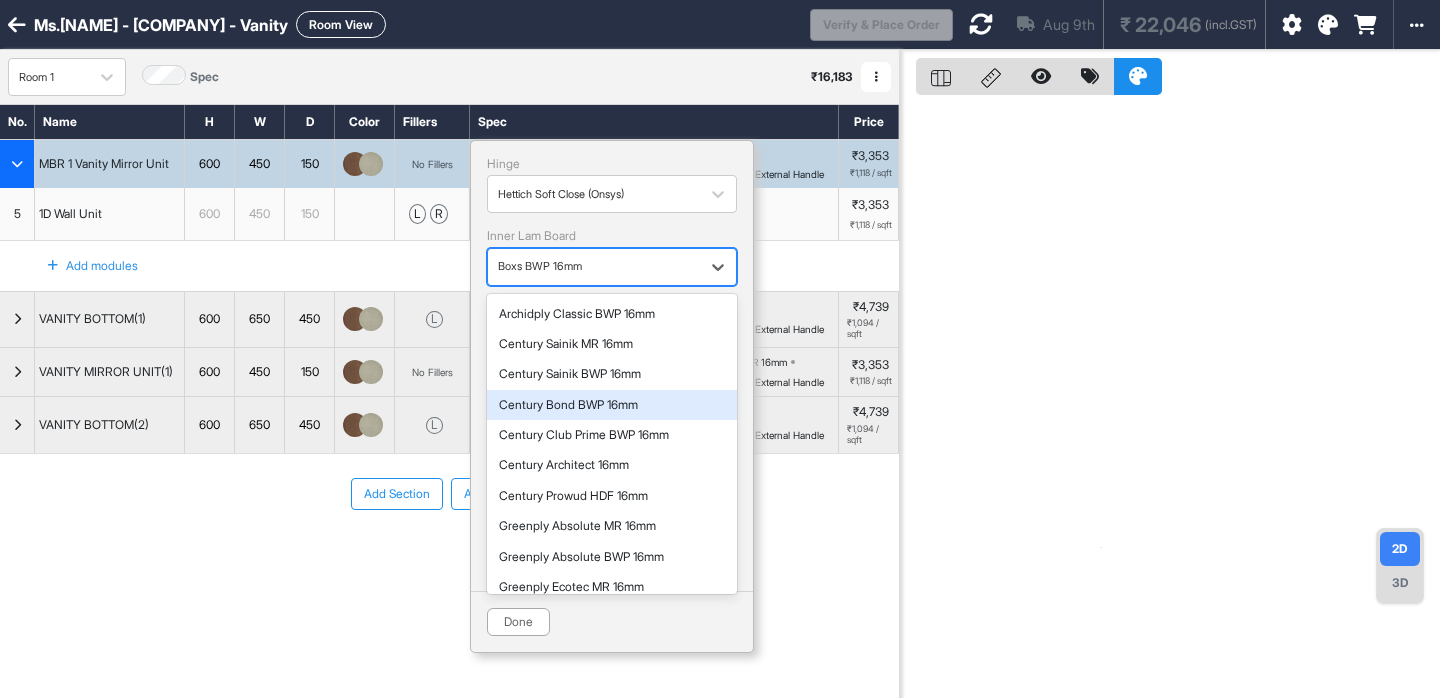 scroll, scrollTop: 203, scrollLeft: 0, axis: vertical 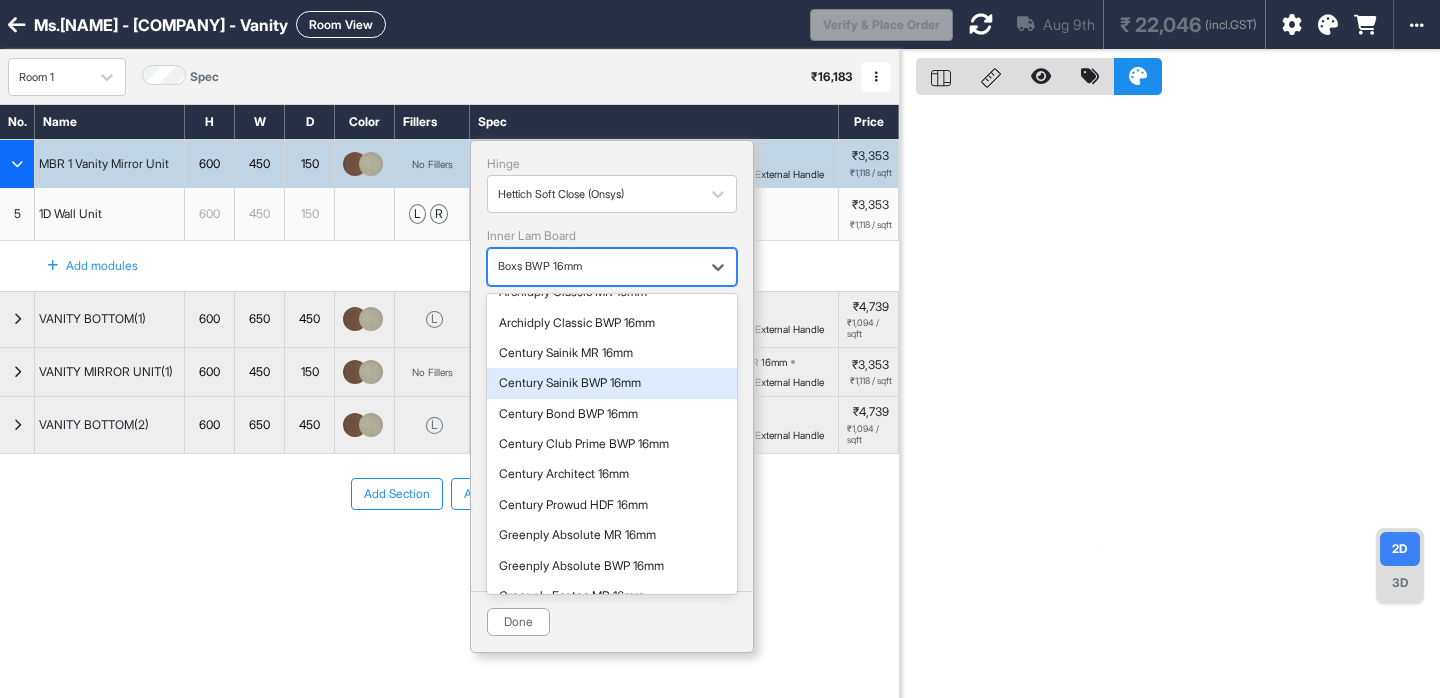 click on "Century Sainik BWP 16mm" at bounding box center (612, 383) 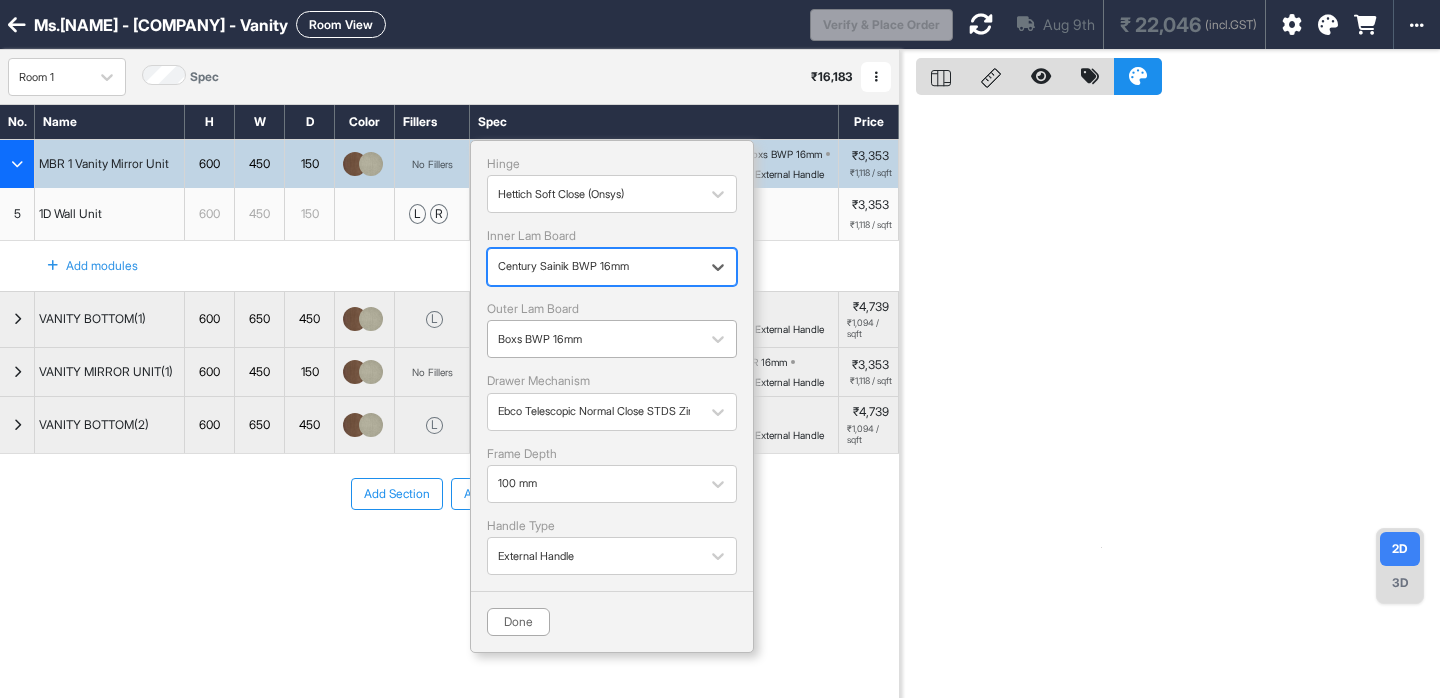 click on "Boxs BWP 16mm" at bounding box center (594, 339) 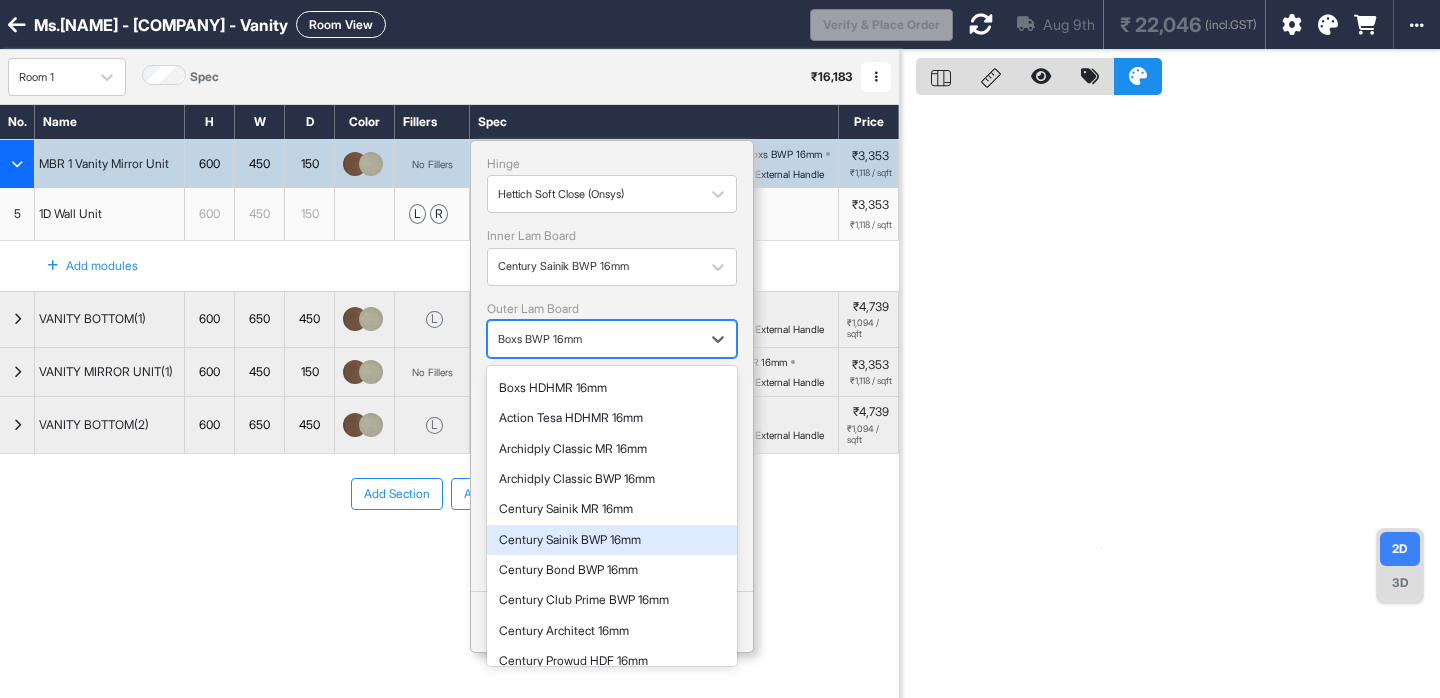 scroll, scrollTop: 123, scrollLeft: 0, axis: vertical 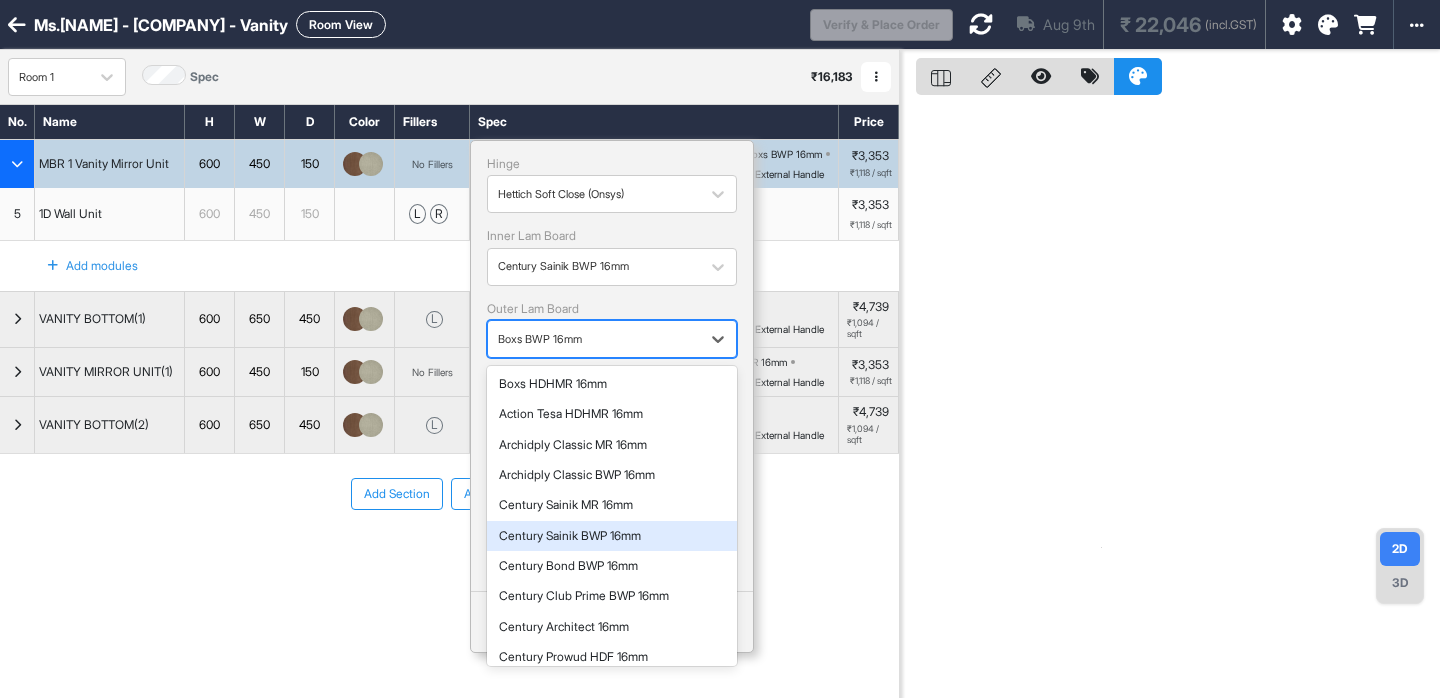 click on "Century Sainik BWP 16mm" at bounding box center (612, 536) 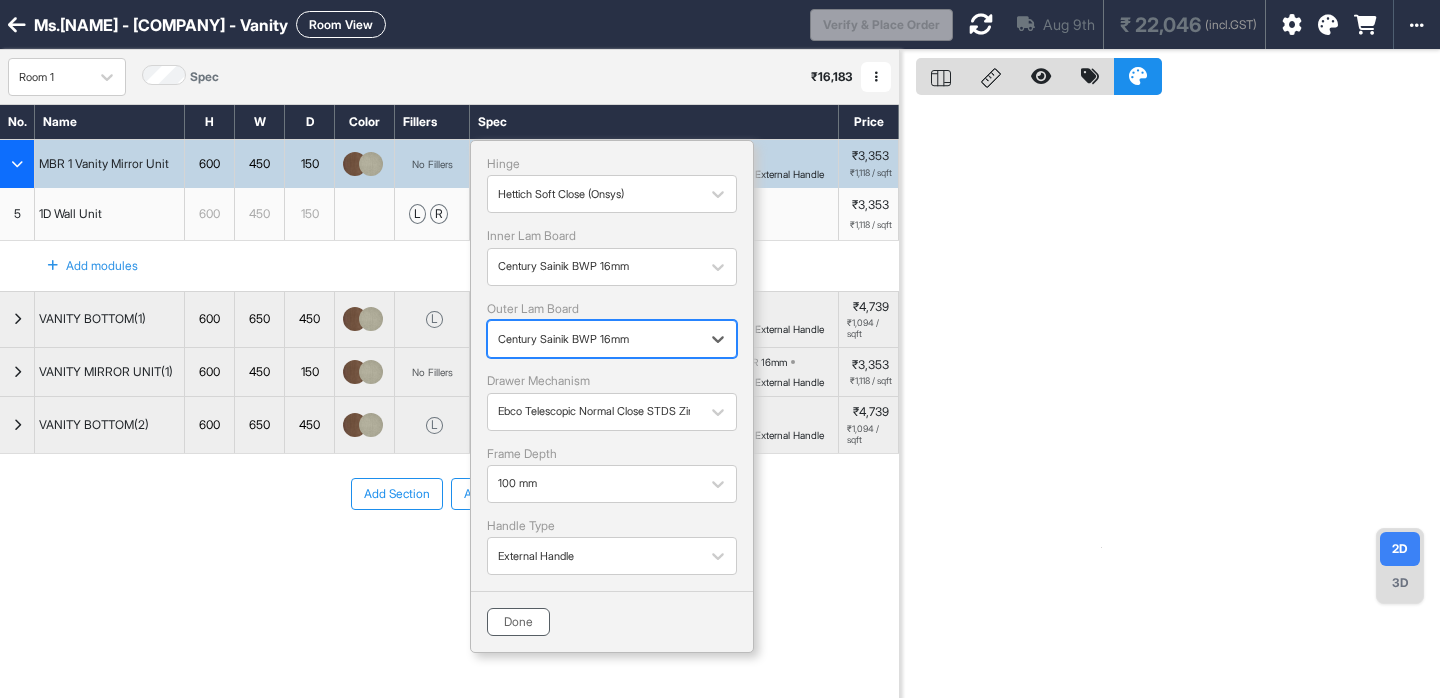 click on "Done" at bounding box center (518, 622) 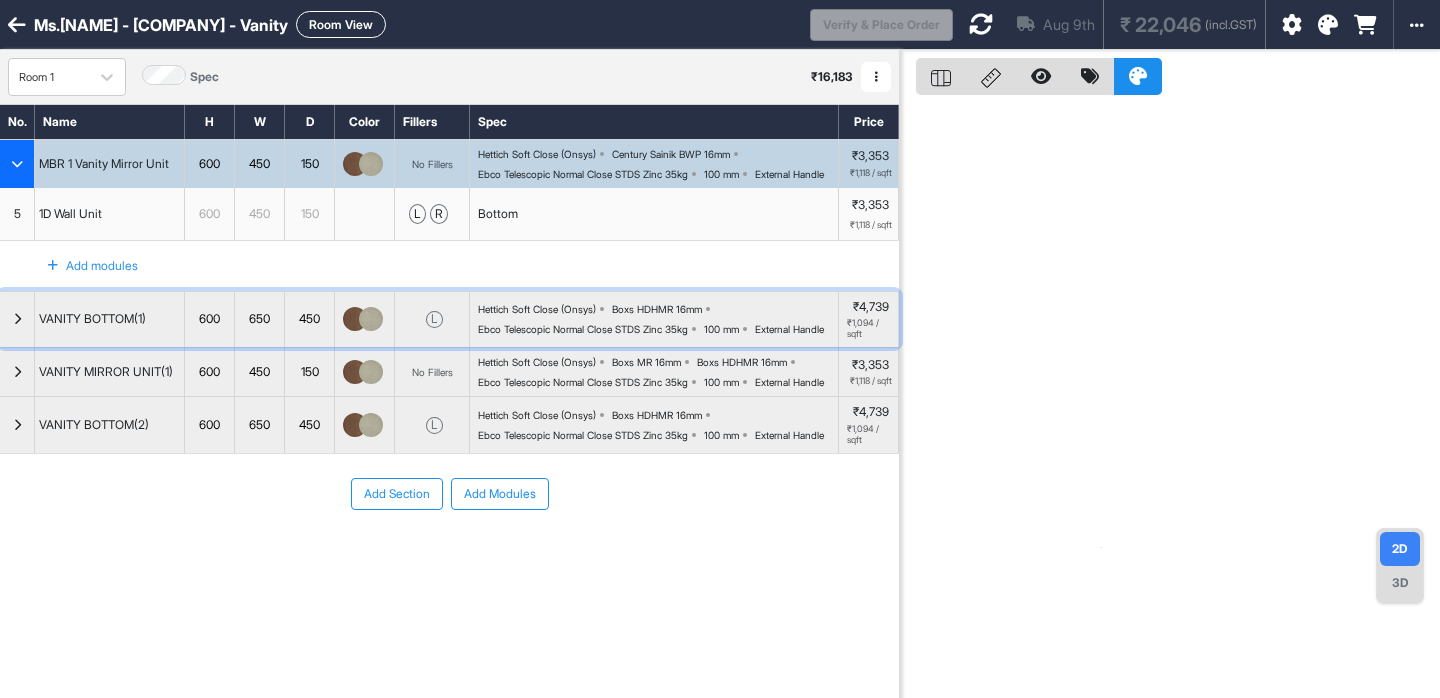 click on "Ebco Telescopic Normal Close STDS Zinc 35kg" at bounding box center [583, 329] 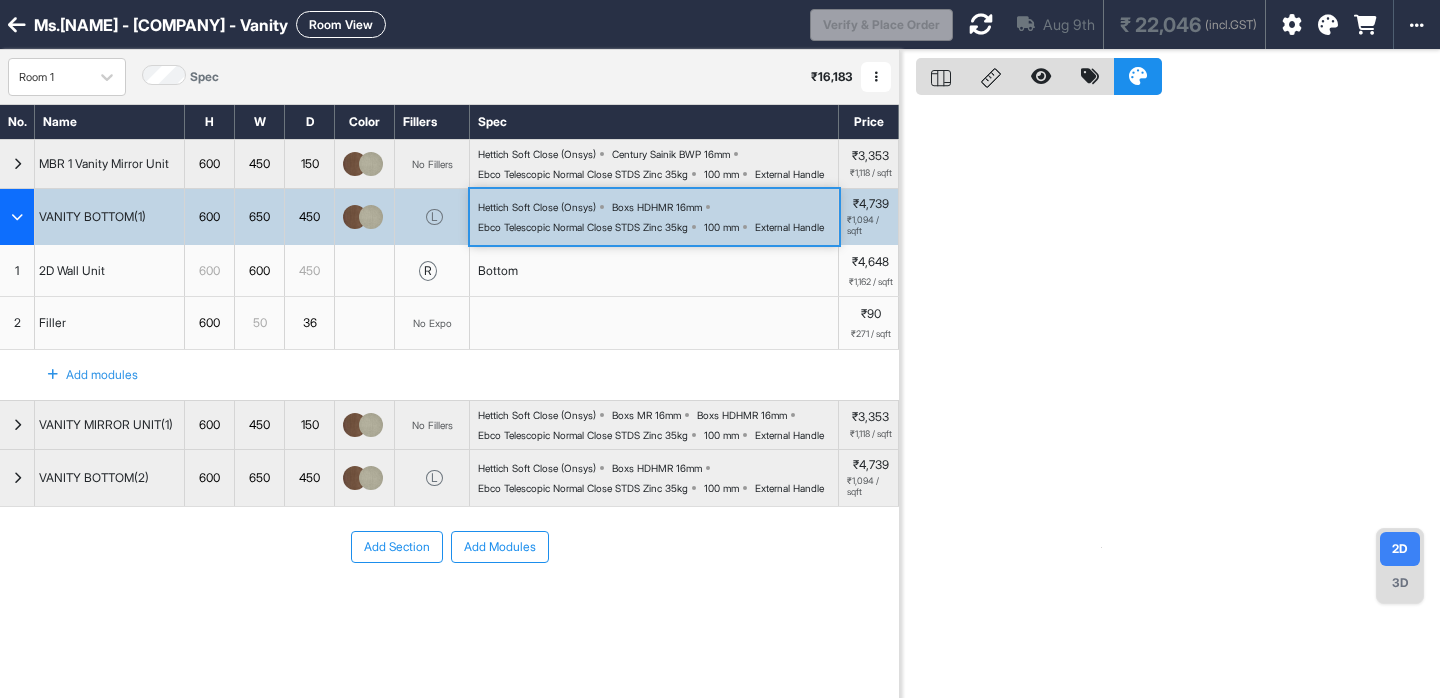 click on "Hettich Soft Close (Onsys) Boxs HDHMR 16mm Ebco Telescopic Normal Close STDS Zinc 35kg 100 mm External Handle" at bounding box center [658, 217] 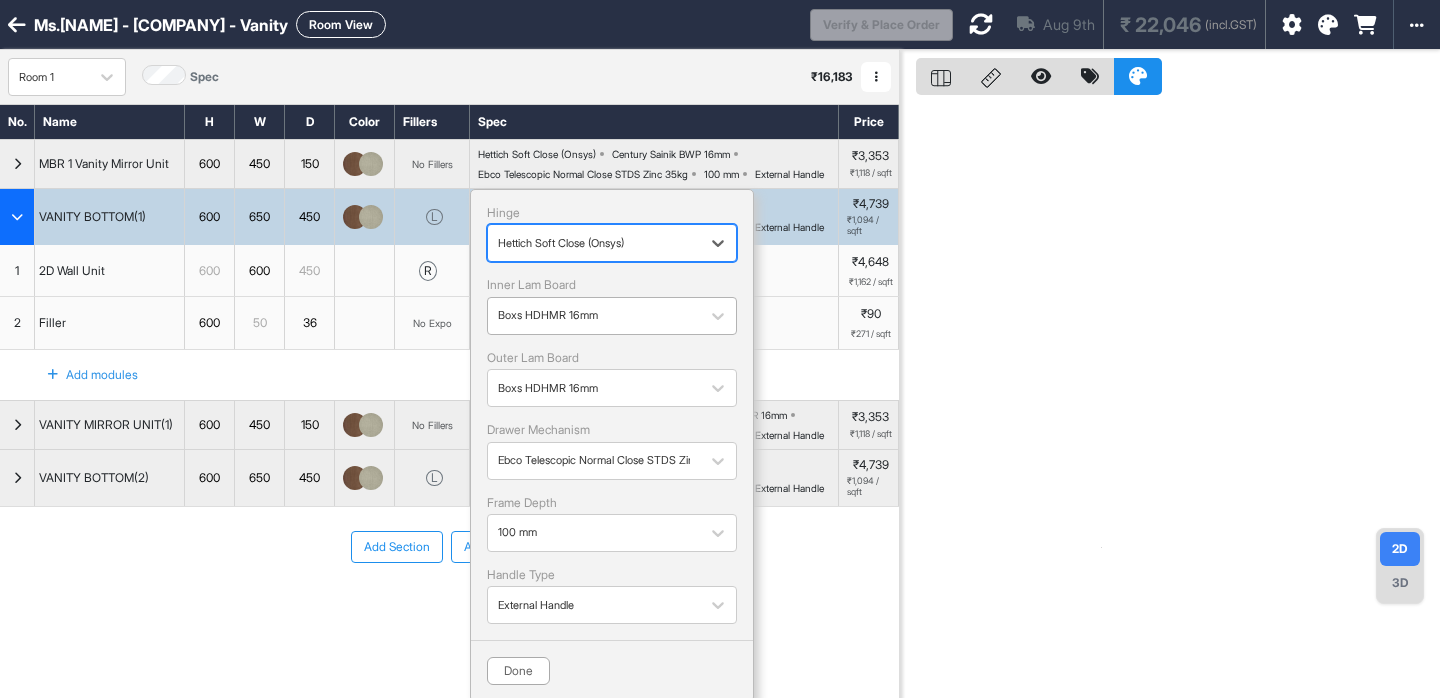 click at bounding box center (594, 316) 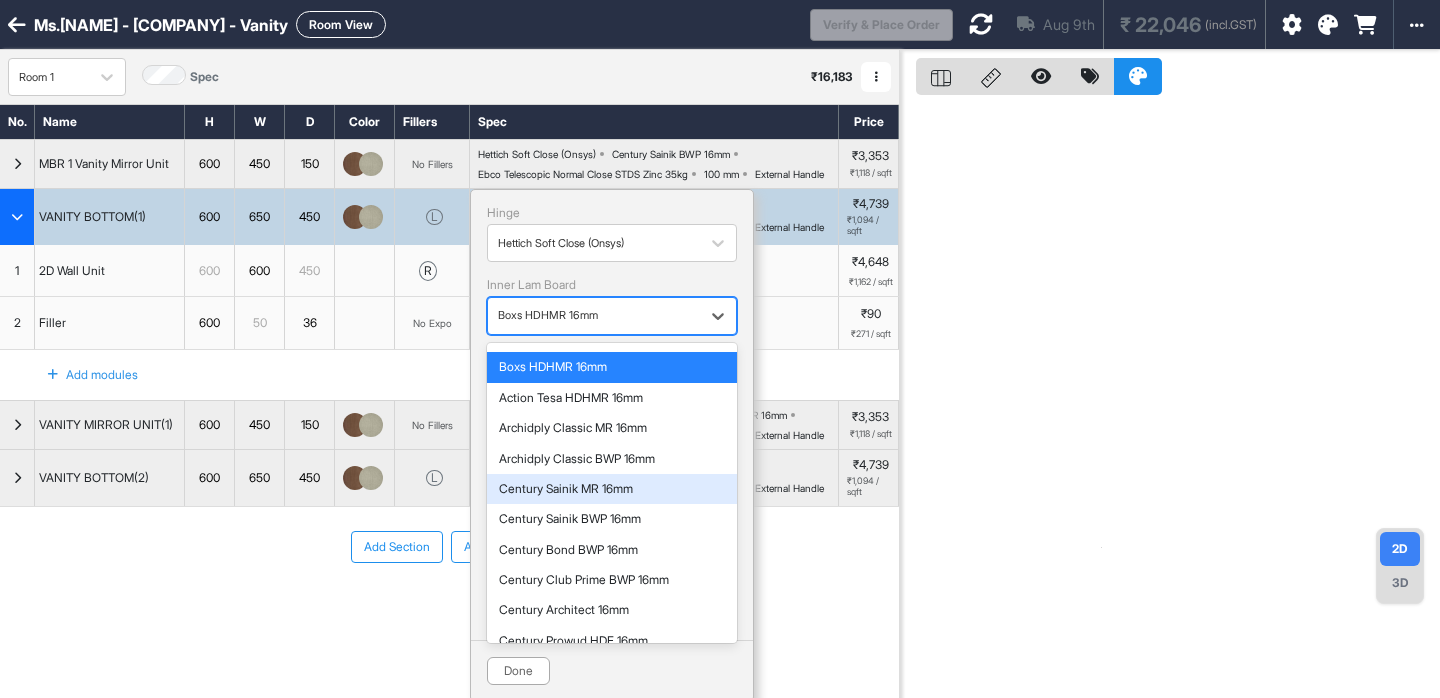 scroll, scrollTop: 119, scrollLeft: 0, axis: vertical 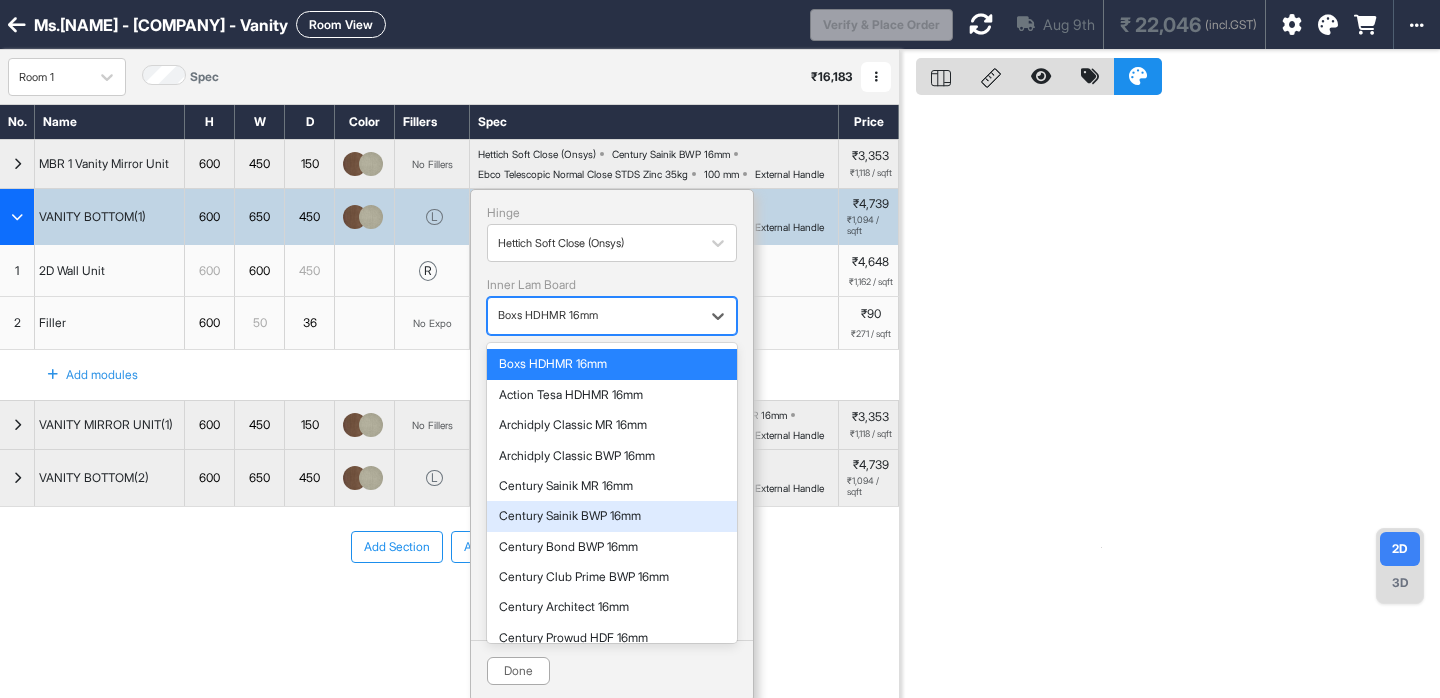 click on "Century Sainik BWP 16mm" at bounding box center (612, 516) 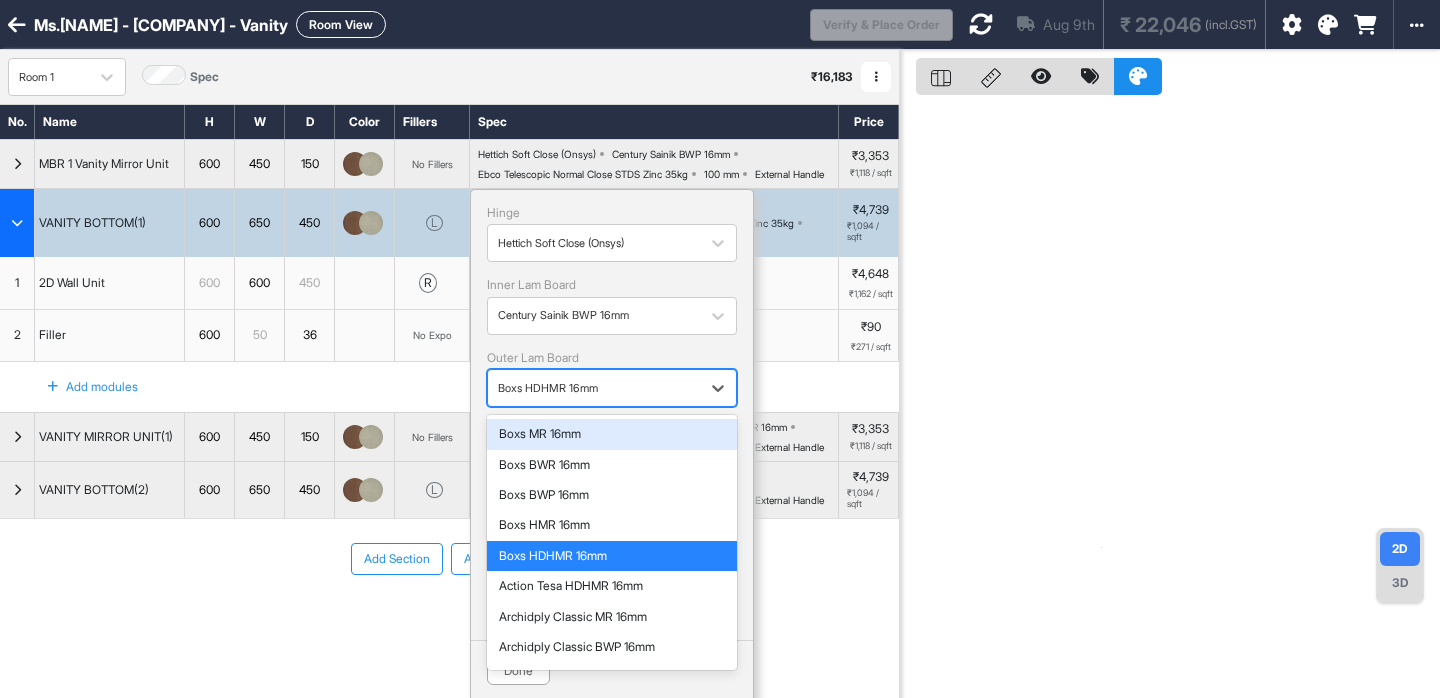 click at bounding box center (594, 388) 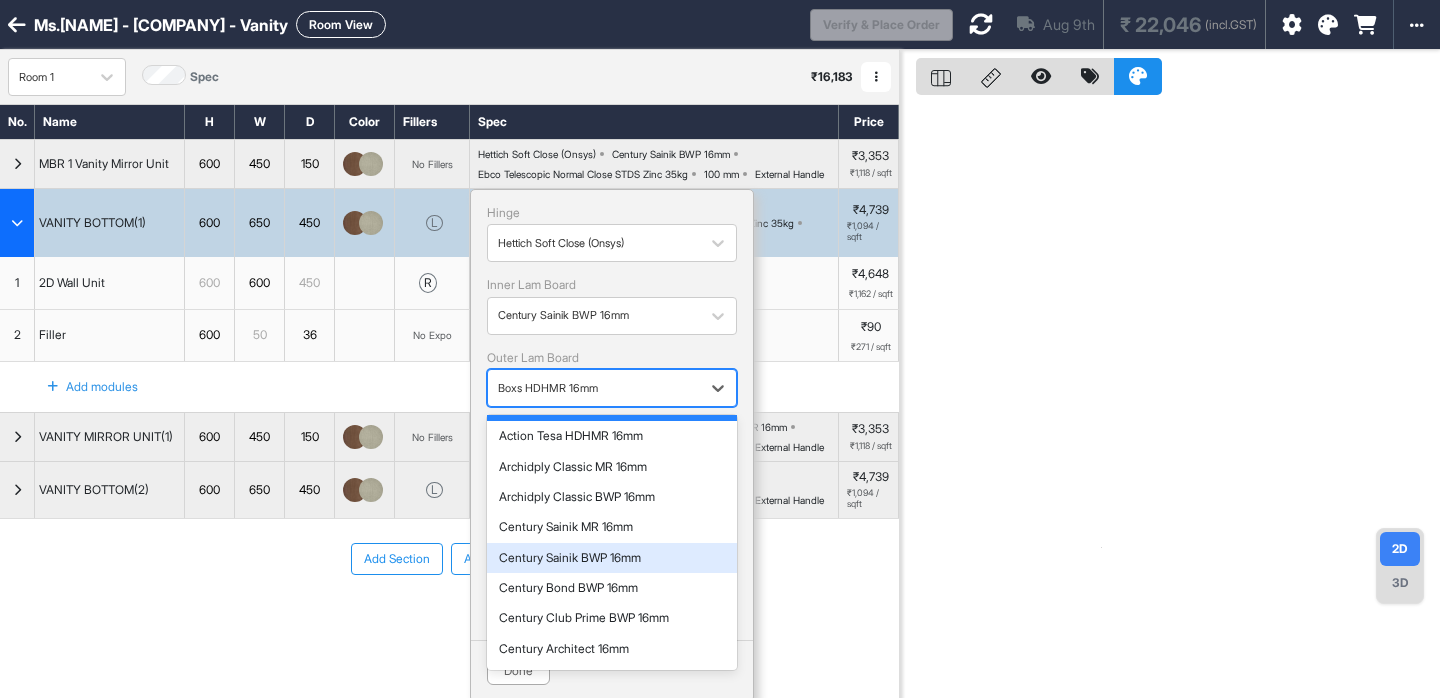 scroll, scrollTop: 154, scrollLeft: 0, axis: vertical 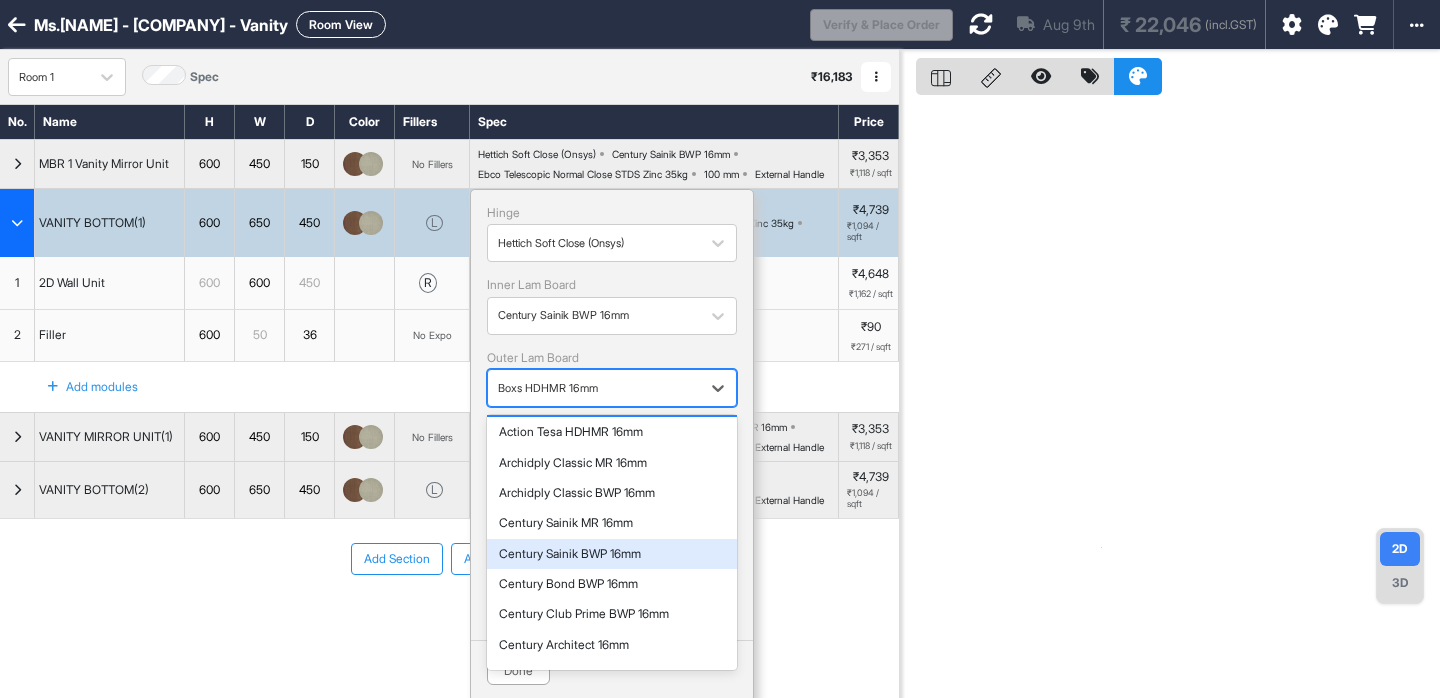 click on "Century Sainik BWP 16mm" at bounding box center [612, 554] 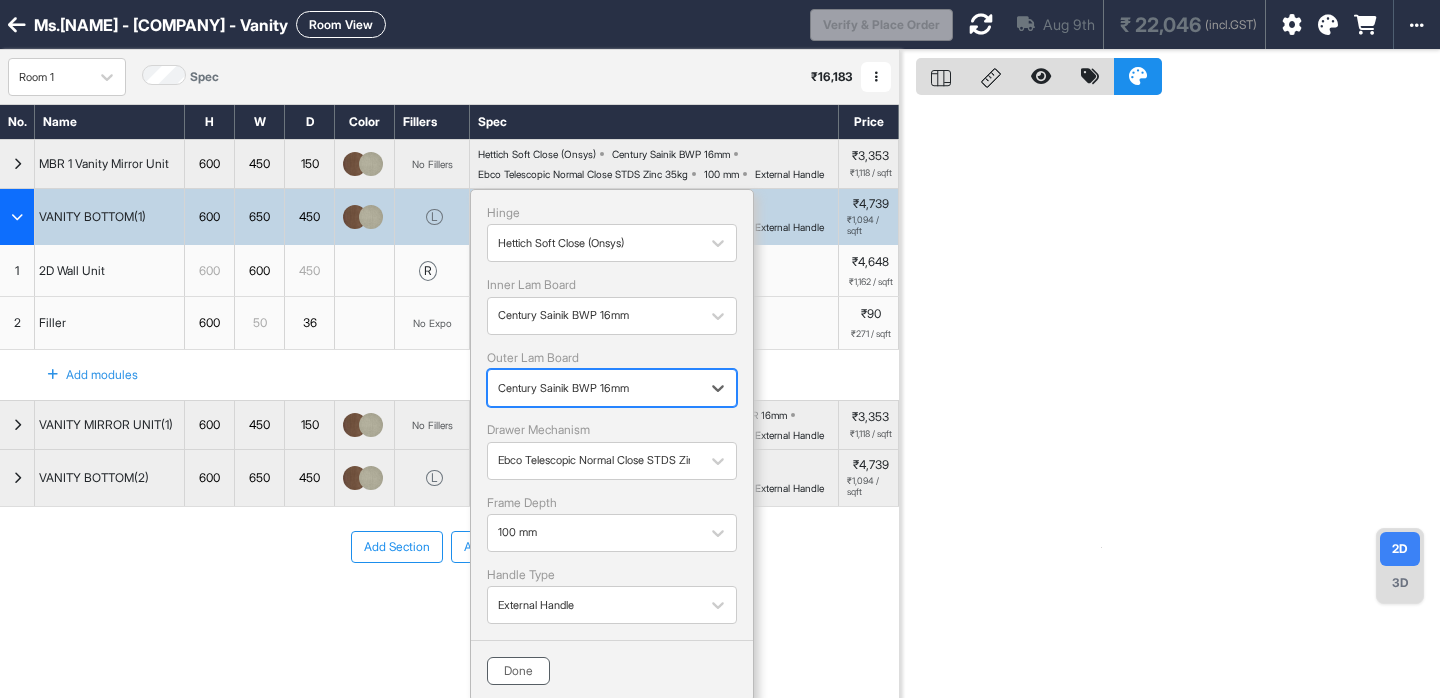 click on "Done" at bounding box center [518, 671] 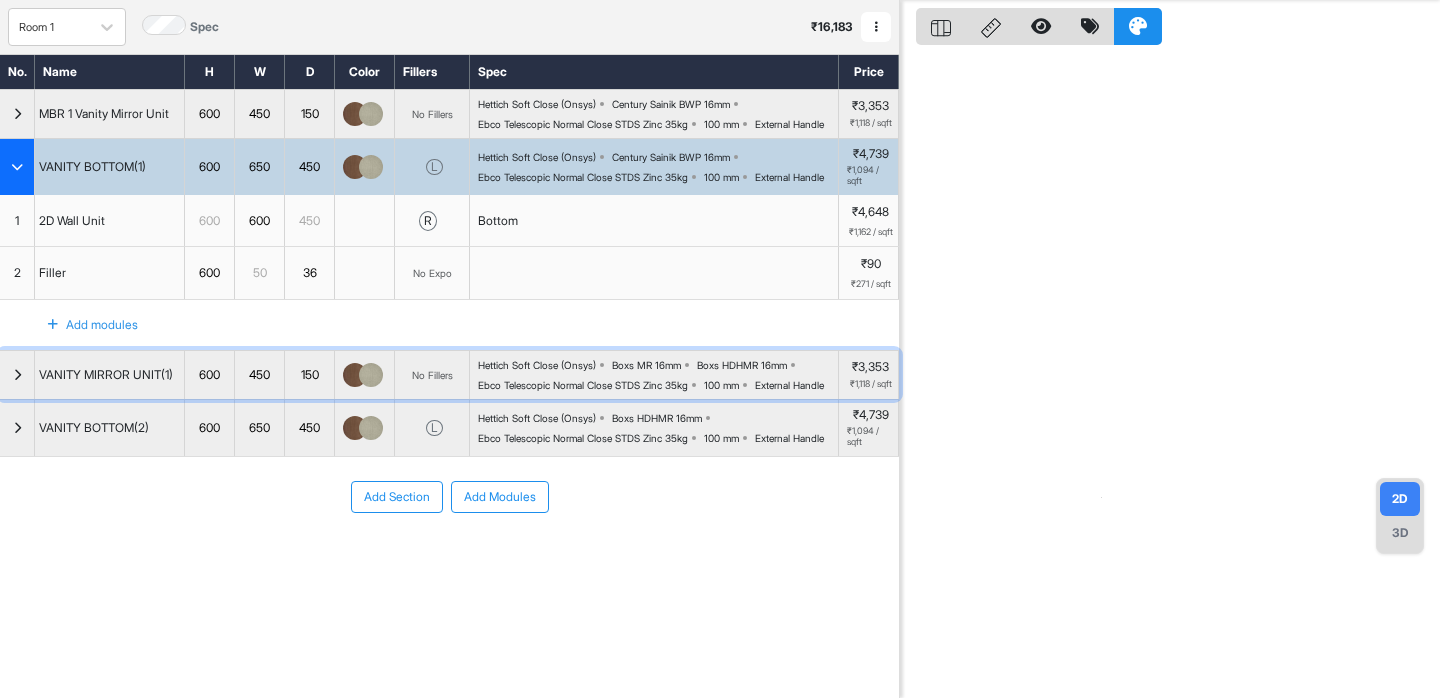 click on "Ebco Telescopic Normal Close STDS Zinc 35kg" at bounding box center (583, 385) 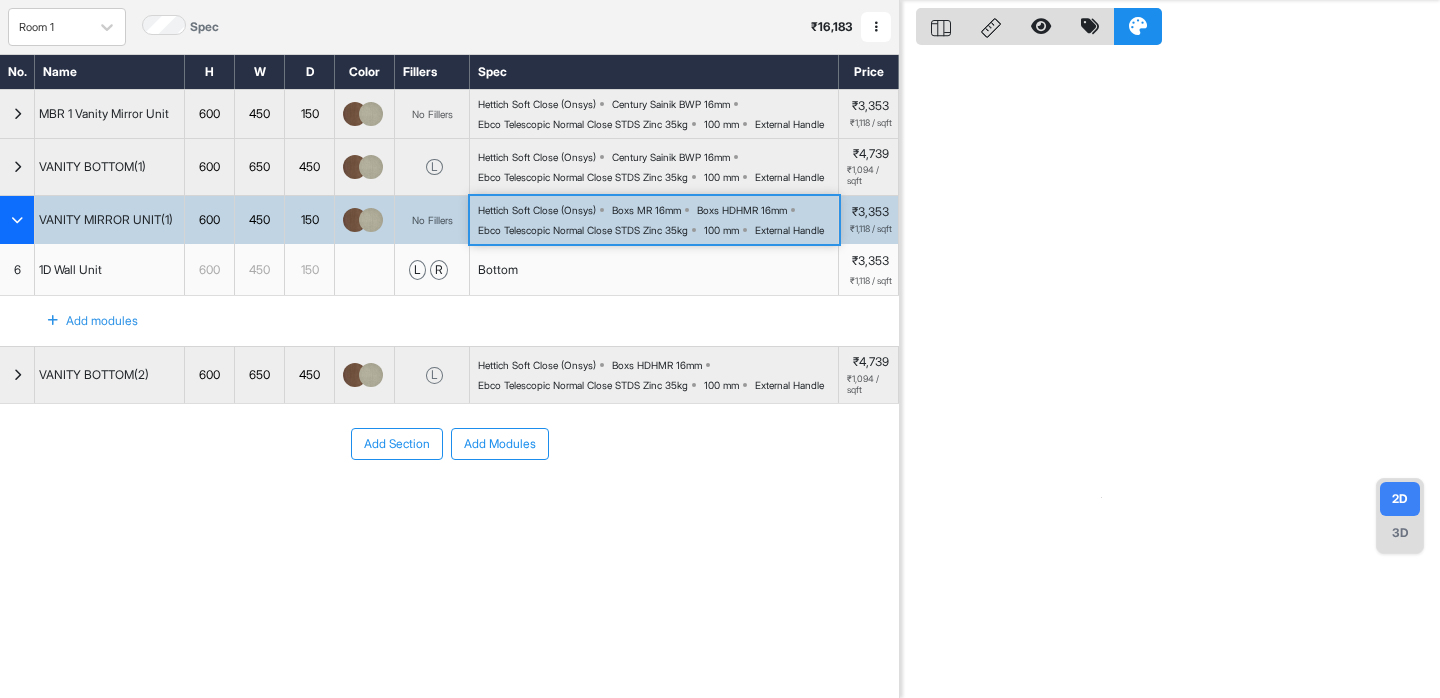 click on "Hettich Soft Close (Onsys) Boxs MR 16mm Boxs HDHMR 16mm Ebco Telescopic Normal Close STDS Zinc 35kg 100 mm External Handle" at bounding box center [658, 220] 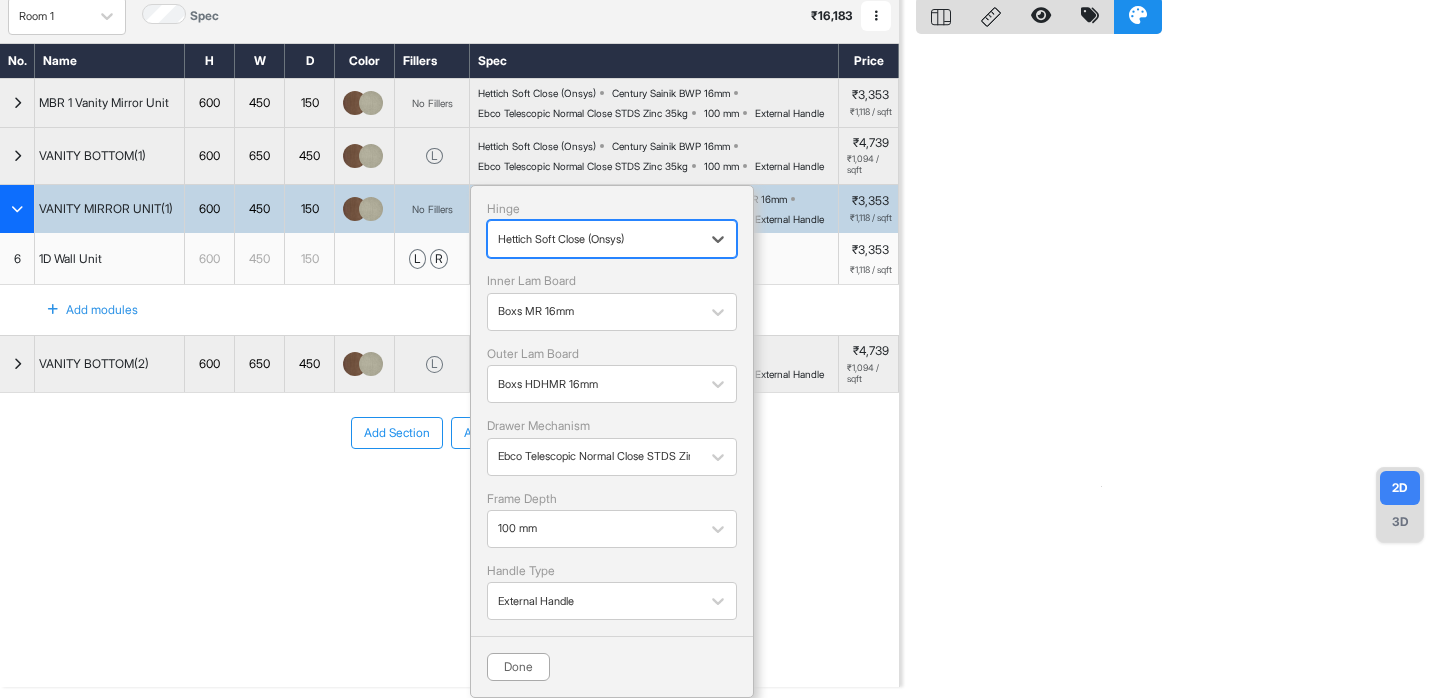 scroll, scrollTop: 93, scrollLeft: 0, axis: vertical 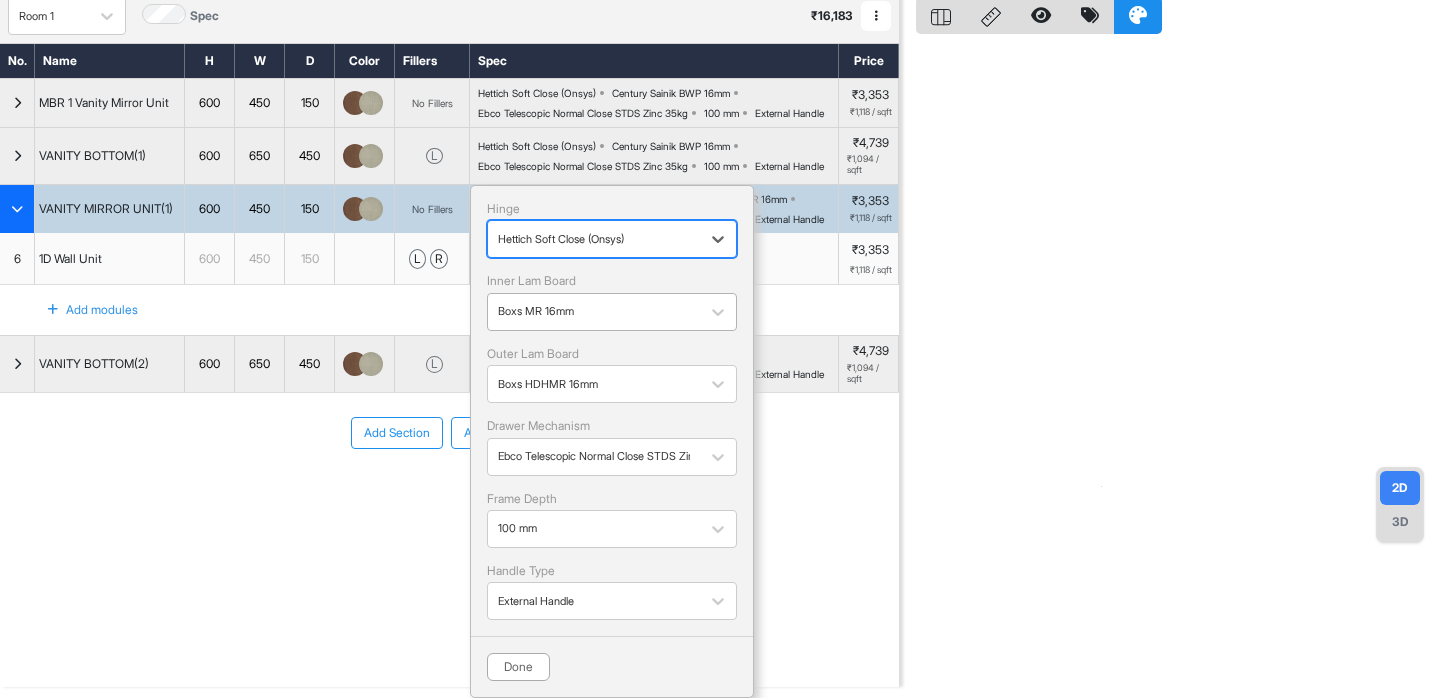 click at bounding box center [594, 312] 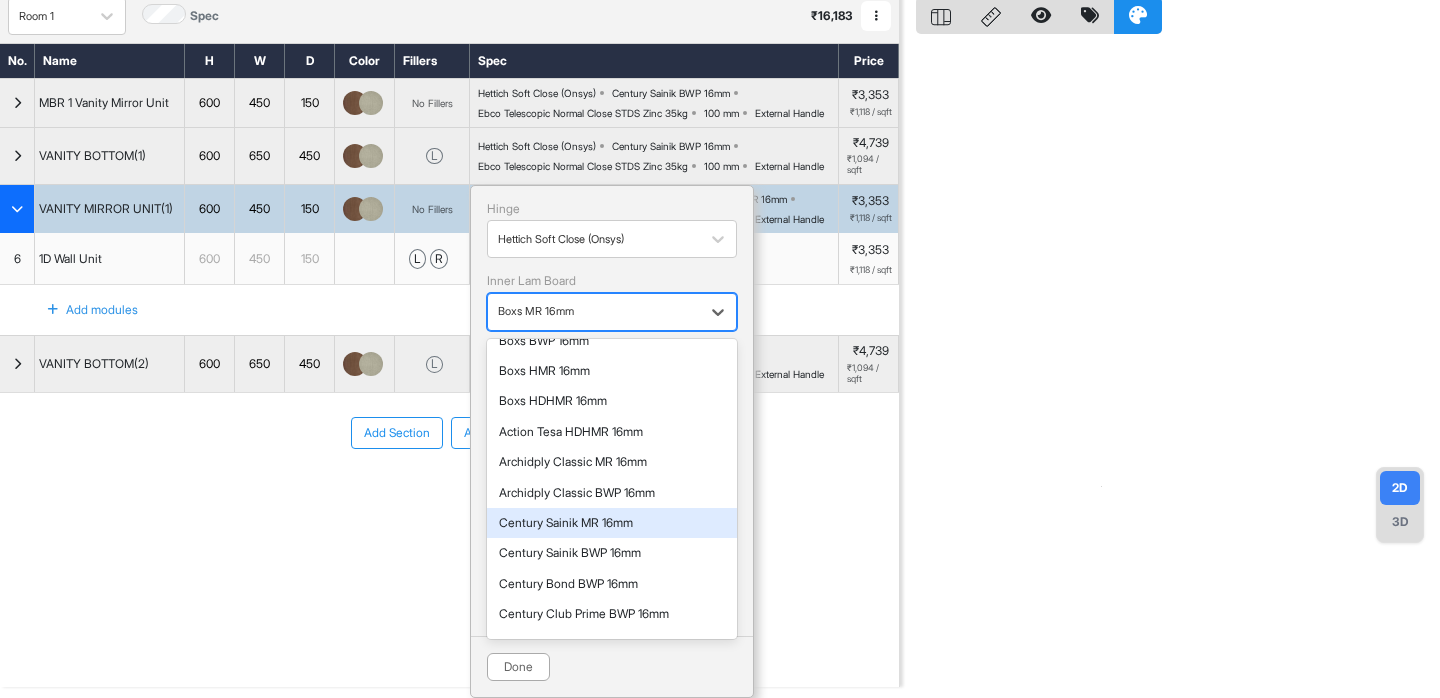 scroll, scrollTop: 104, scrollLeft: 0, axis: vertical 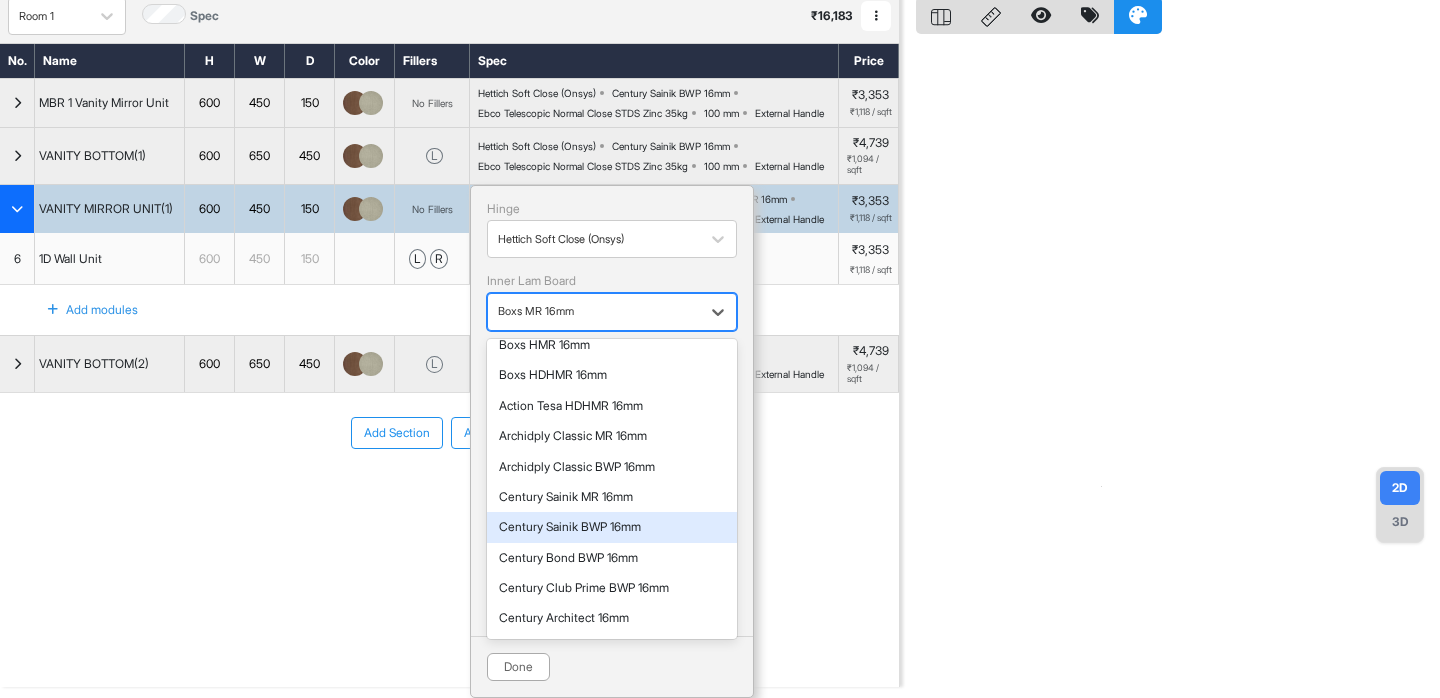 click on "Century Sainik BWP 16mm" at bounding box center (612, 527) 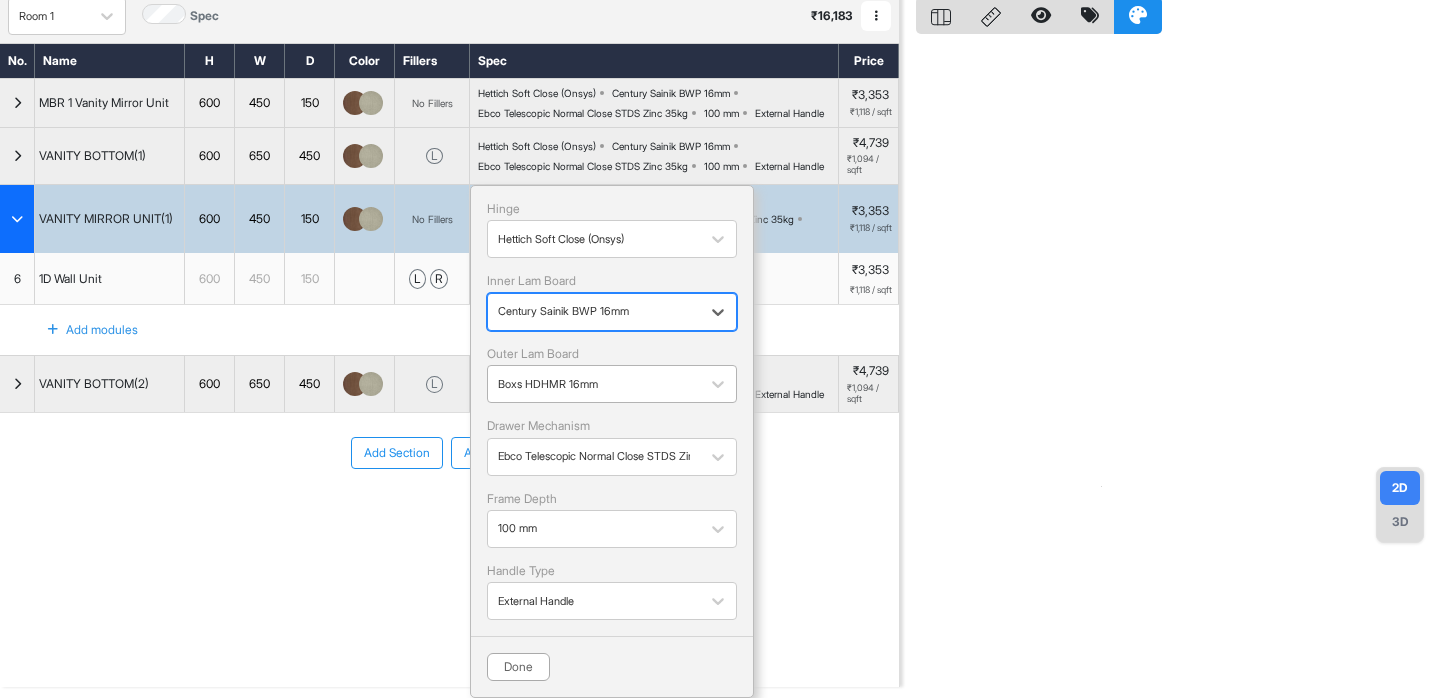 click at bounding box center (594, 384) 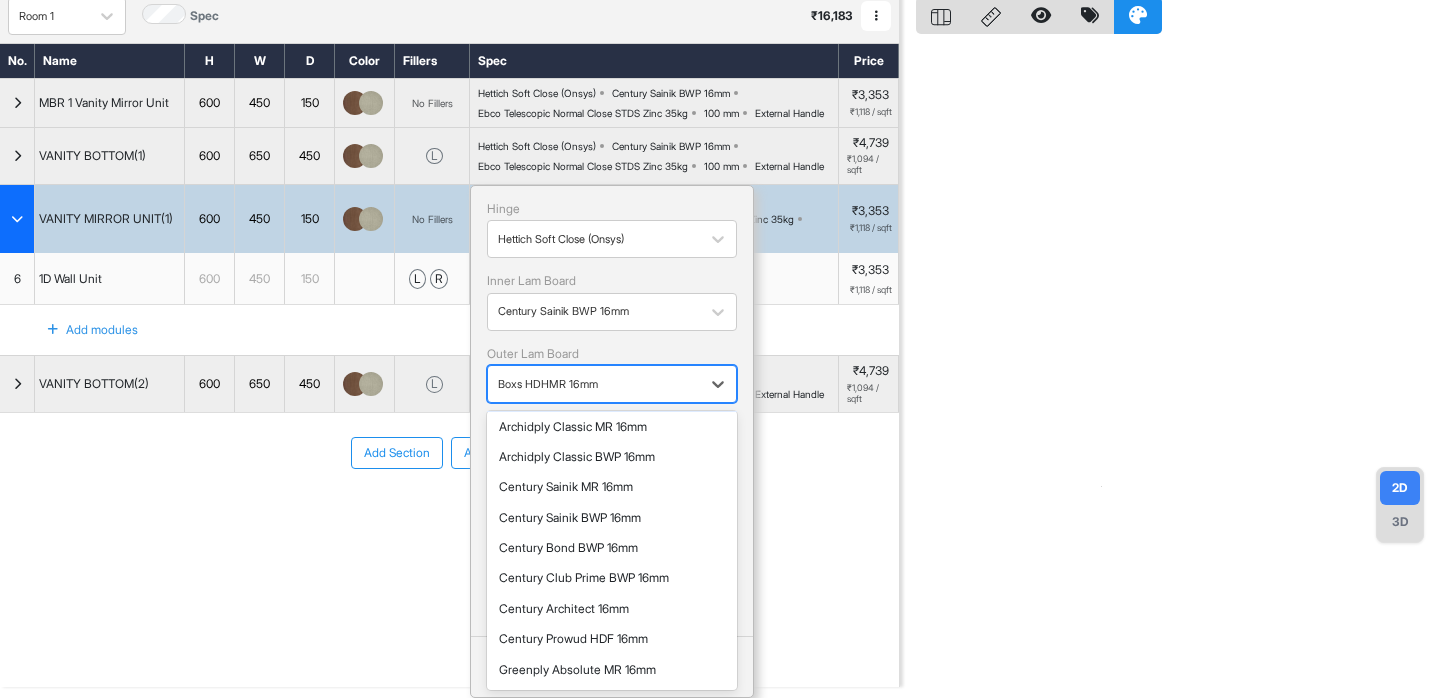 scroll, scrollTop: 189, scrollLeft: 0, axis: vertical 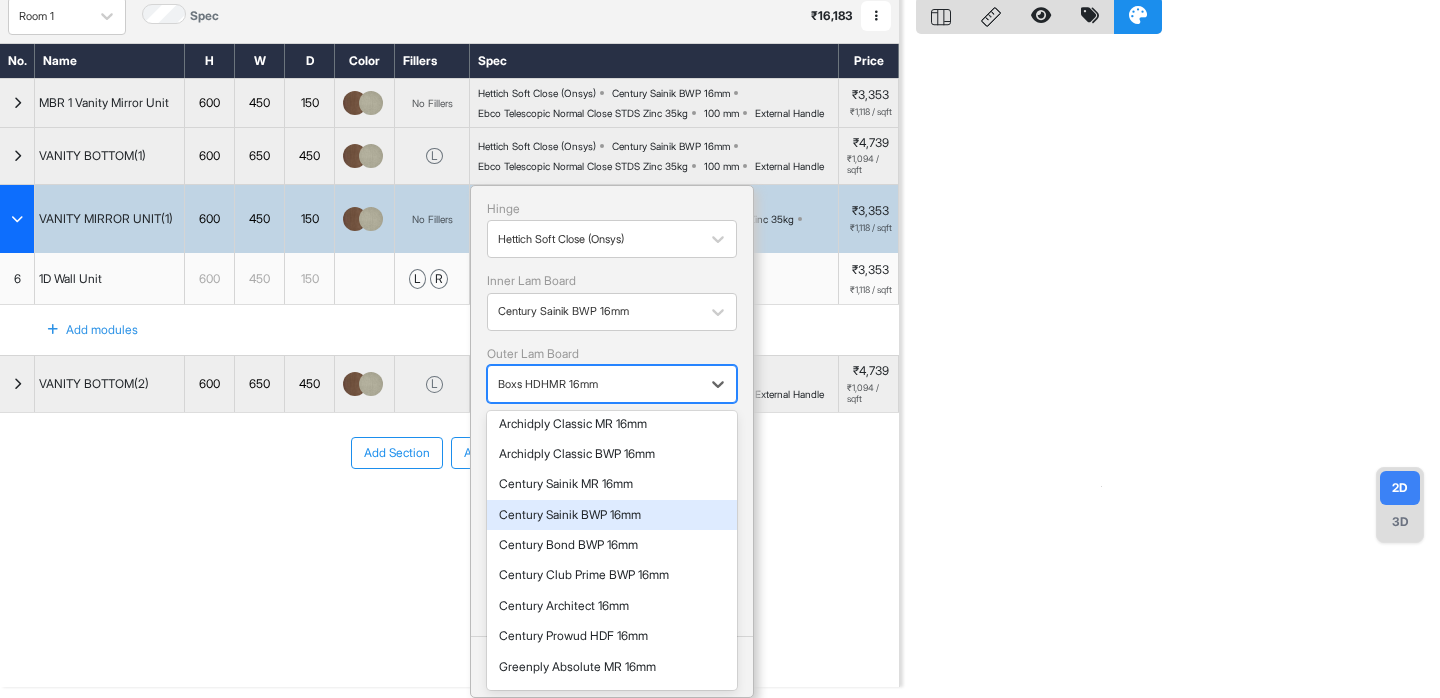 click on "Century Sainik BWP 16mm" at bounding box center [612, 515] 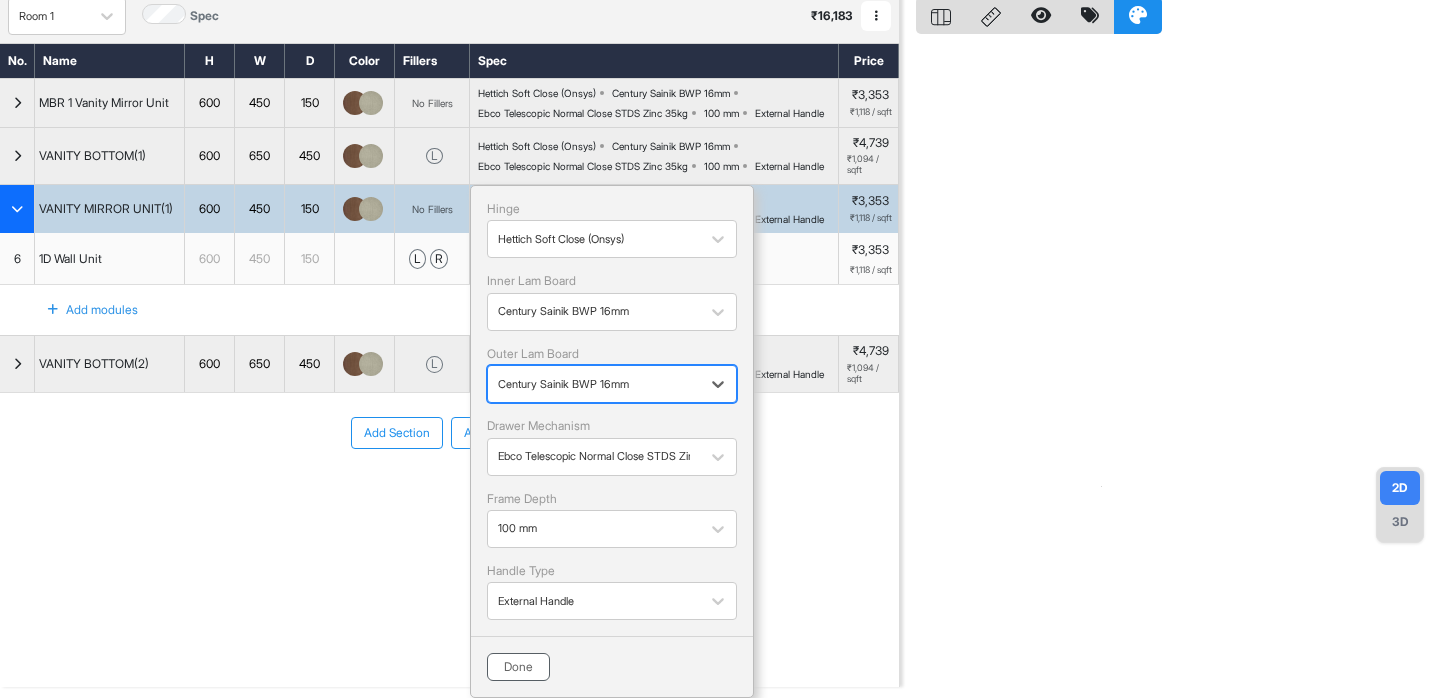 click on "Done" at bounding box center (518, 667) 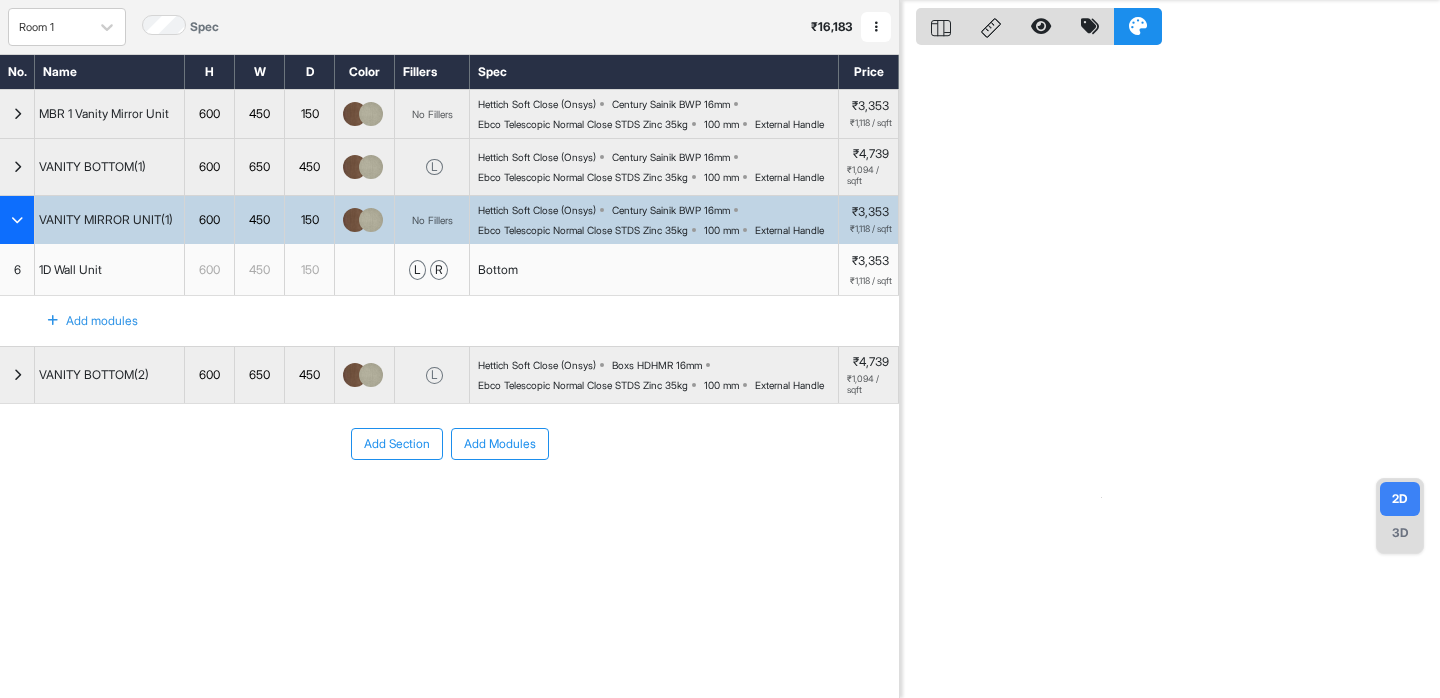 scroll, scrollTop: 50, scrollLeft: 0, axis: vertical 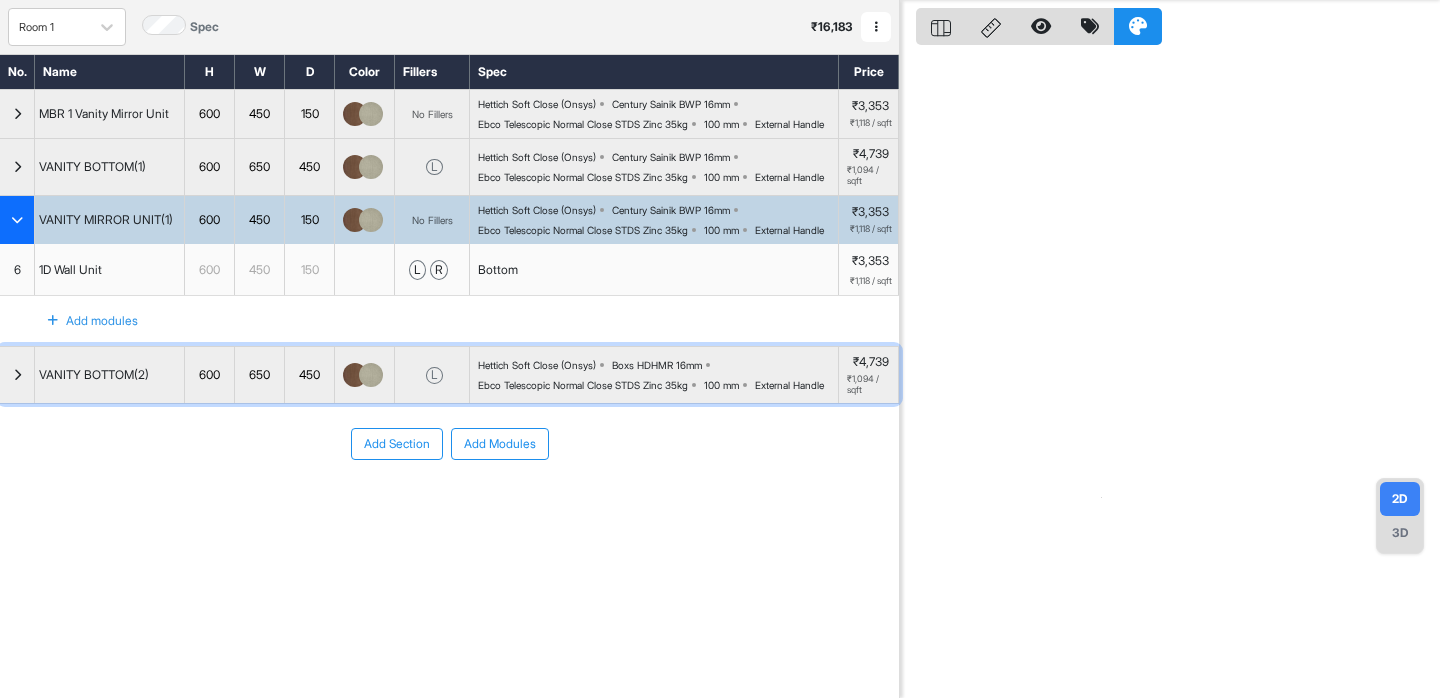 click on "Ebco Telescopic Normal Close STDS Zinc 35kg" at bounding box center (583, 385) 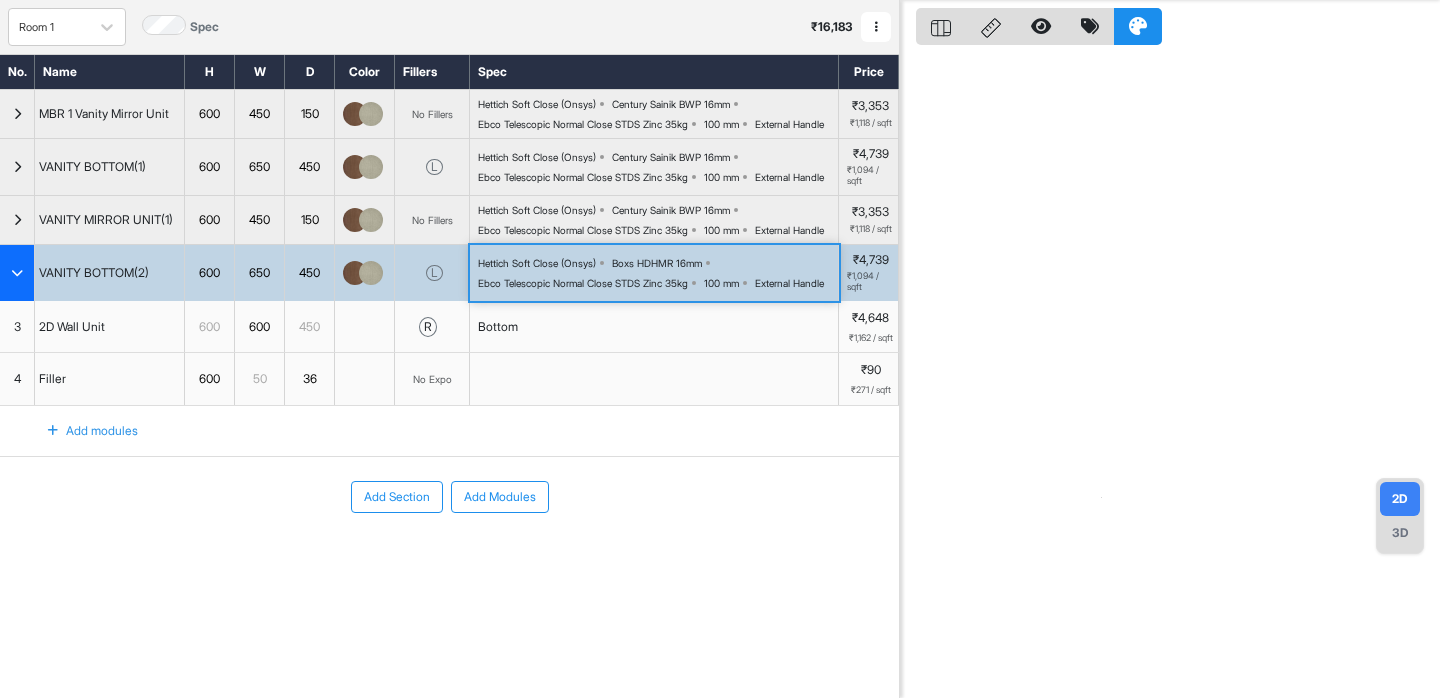 click on "Hettich Soft Close (Onsys) Boxs HDHMR 16mm Ebco Telescopic Normal Close STDS Zinc 35kg 100 mm External Handle" at bounding box center (654, 273) 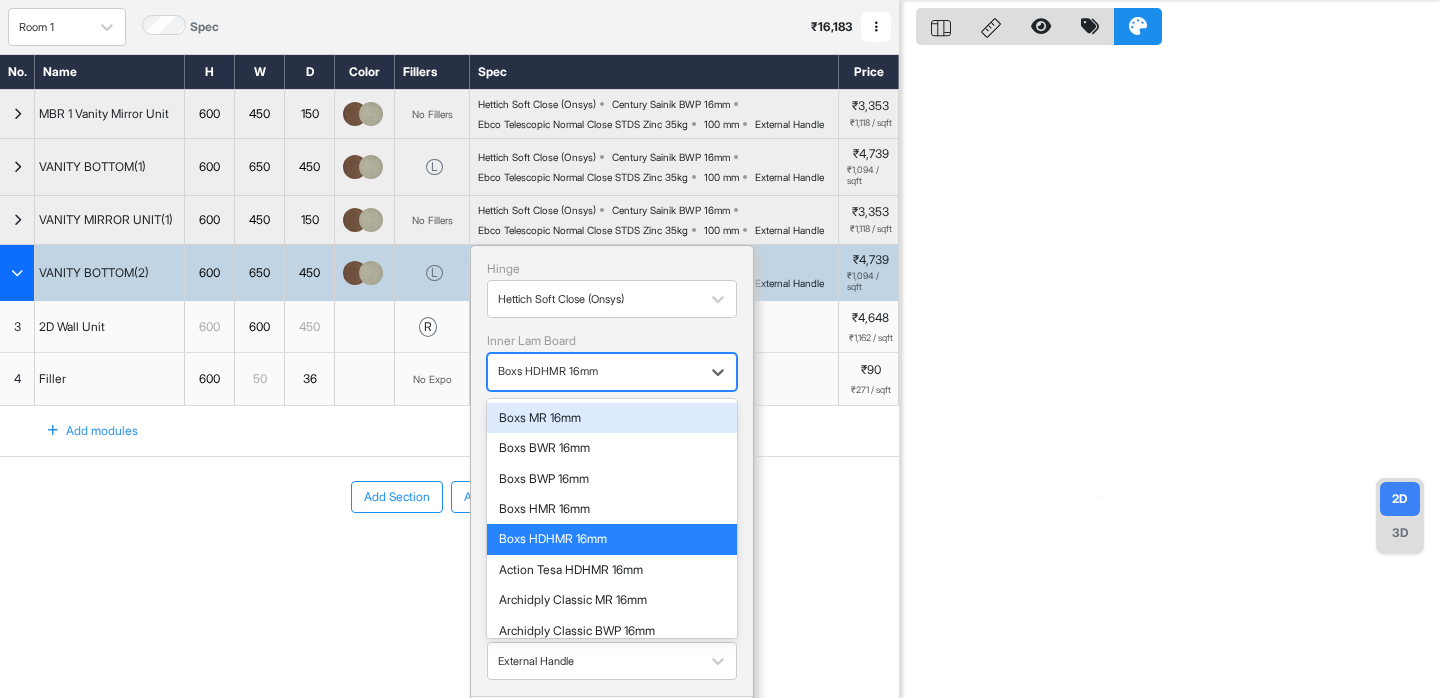 click at bounding box center [594, 372] 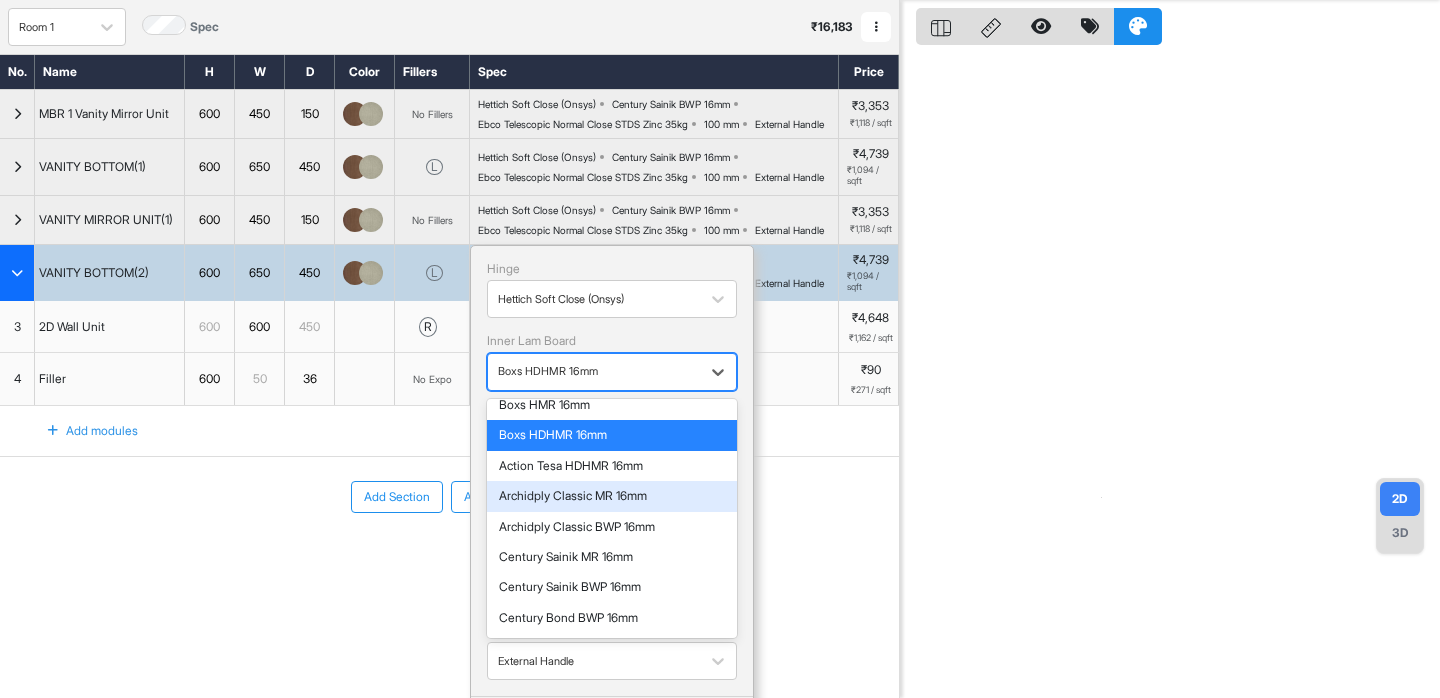 scroll, scrollTop: 110, scrollLeft: 0, axis: vertical 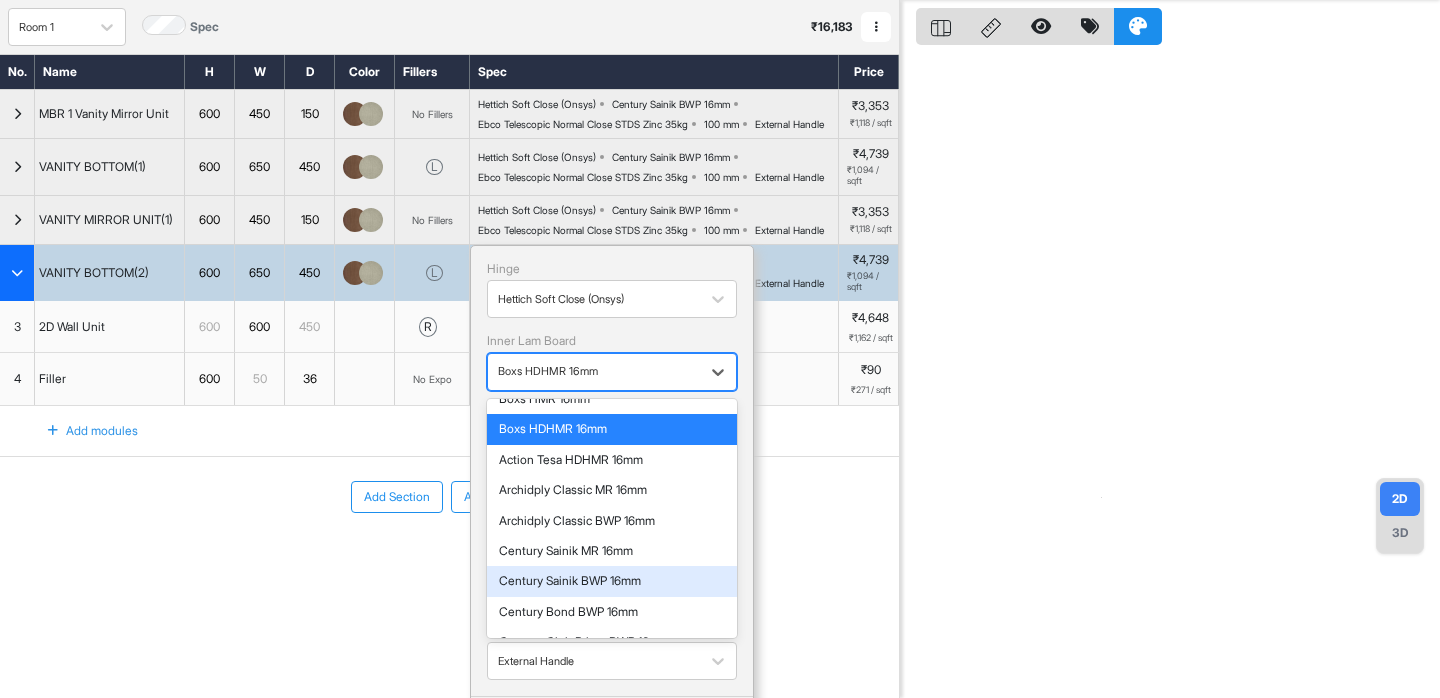 click on "Century Sainik BWP 16mm" at bounding box center [612, 581] 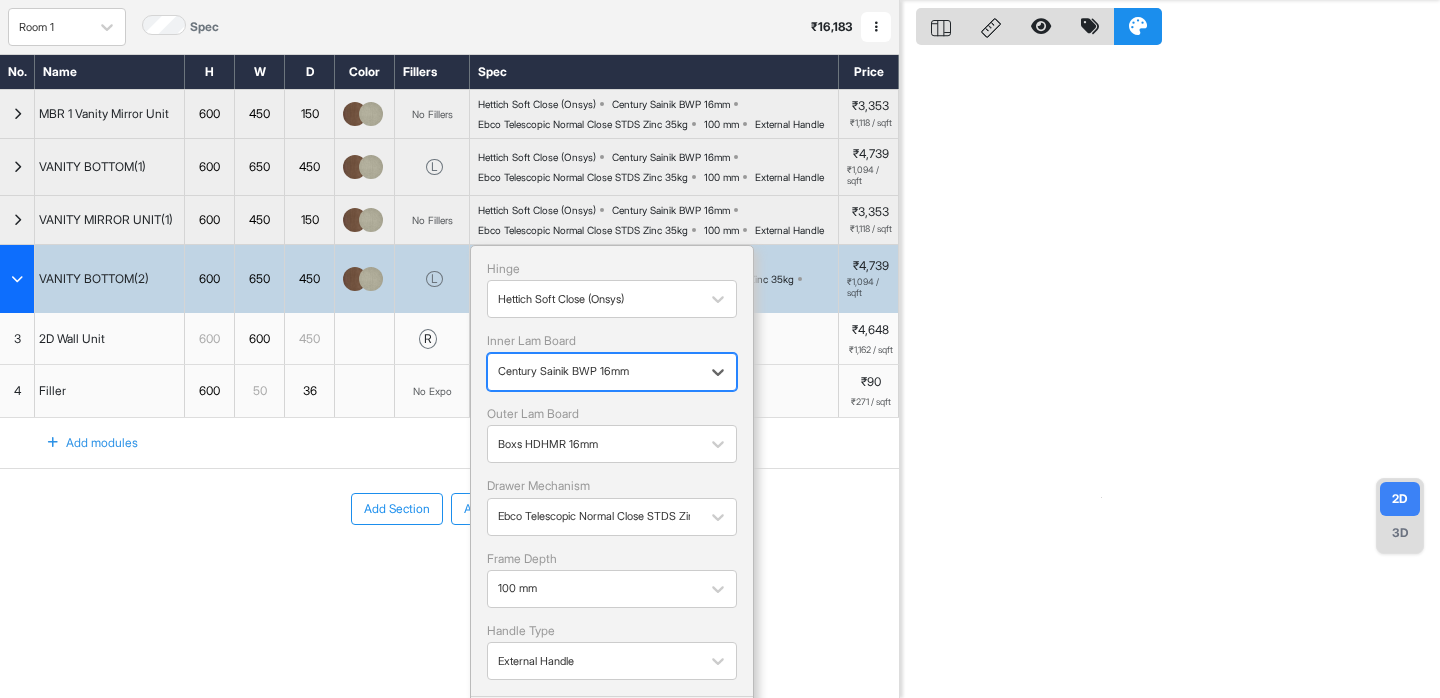 click on "100 mm" at bounding box center [594, 588] 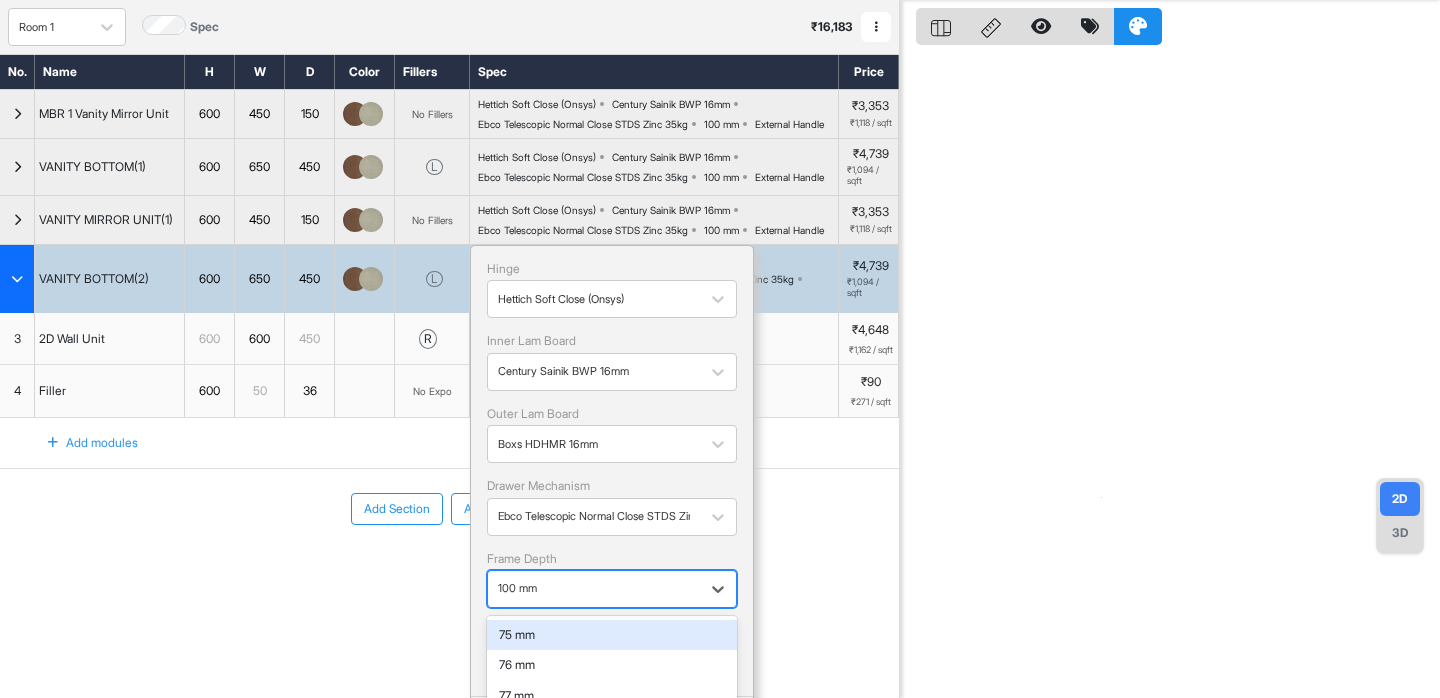 click on "Add Section Add Modules" at bounding box center [449, 509] 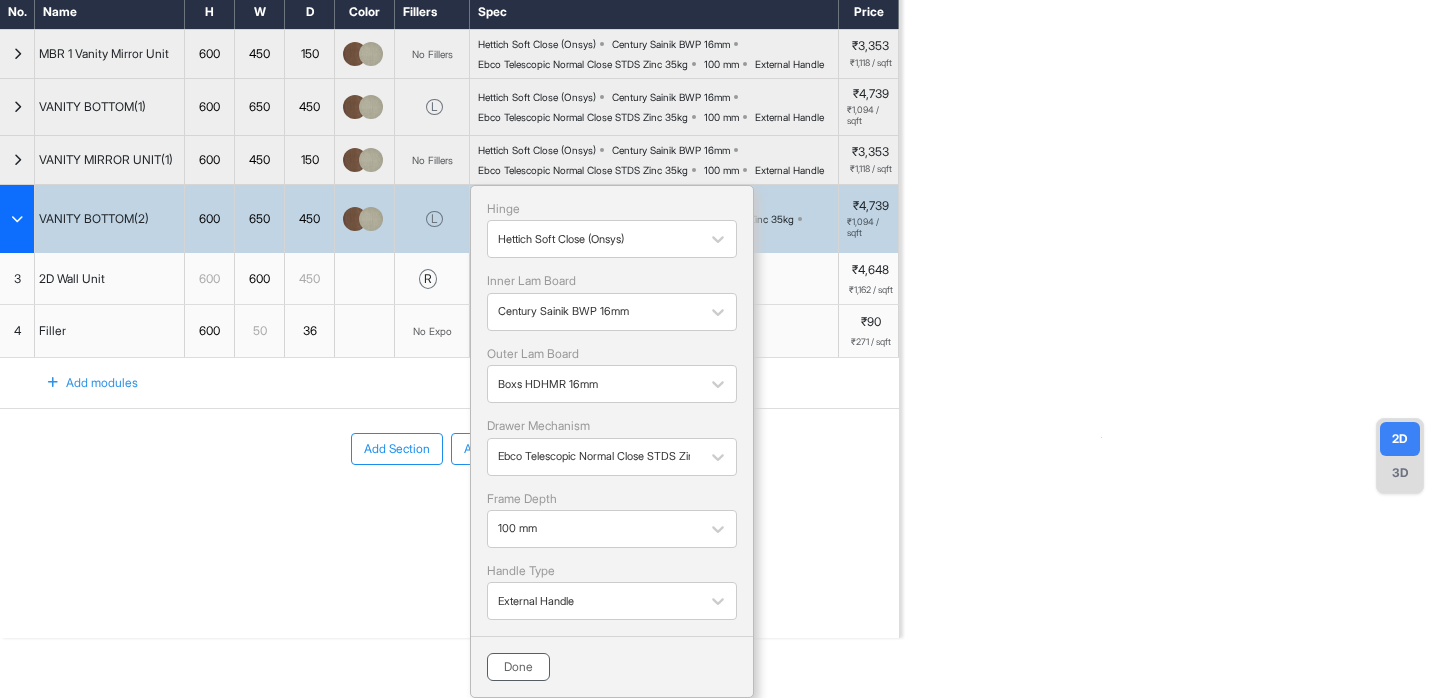 click on "Done" at bounding box center (518, 667) 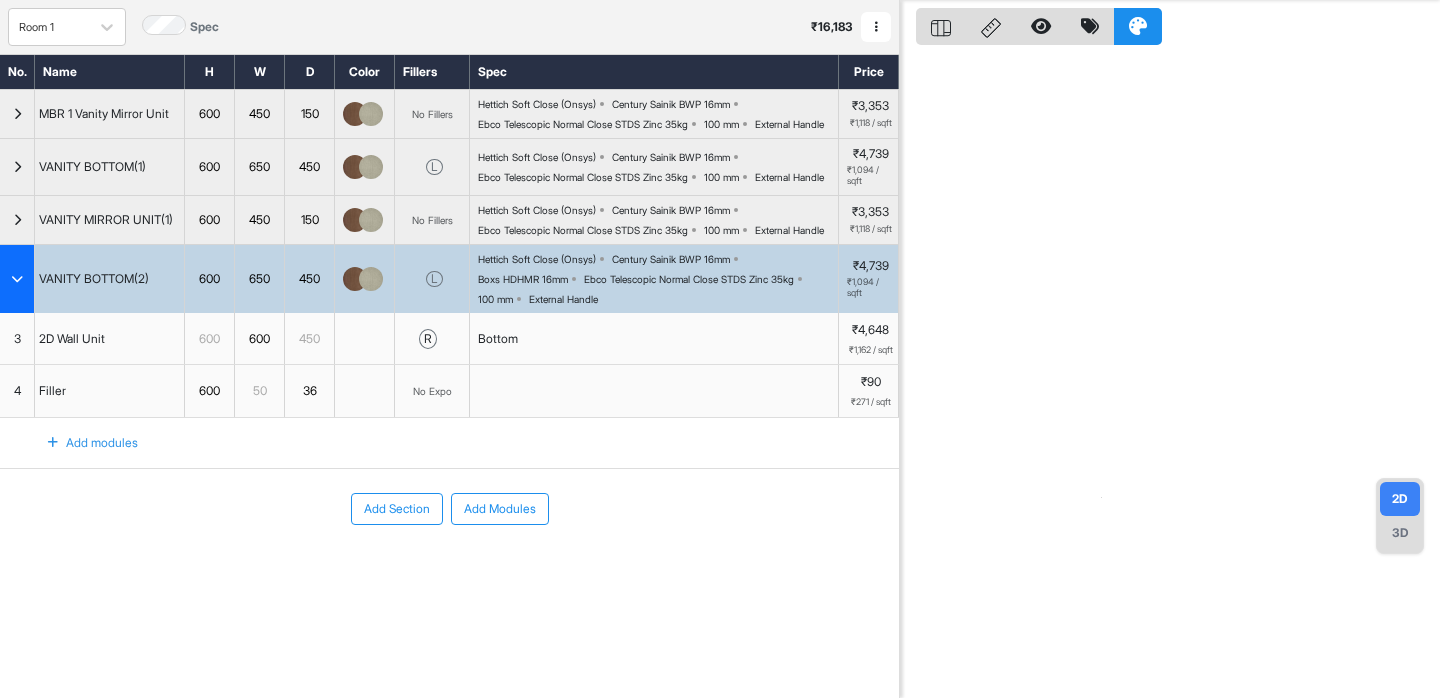 scroll, scrollTop: 86, scrollLeft: 0, axis: vertical 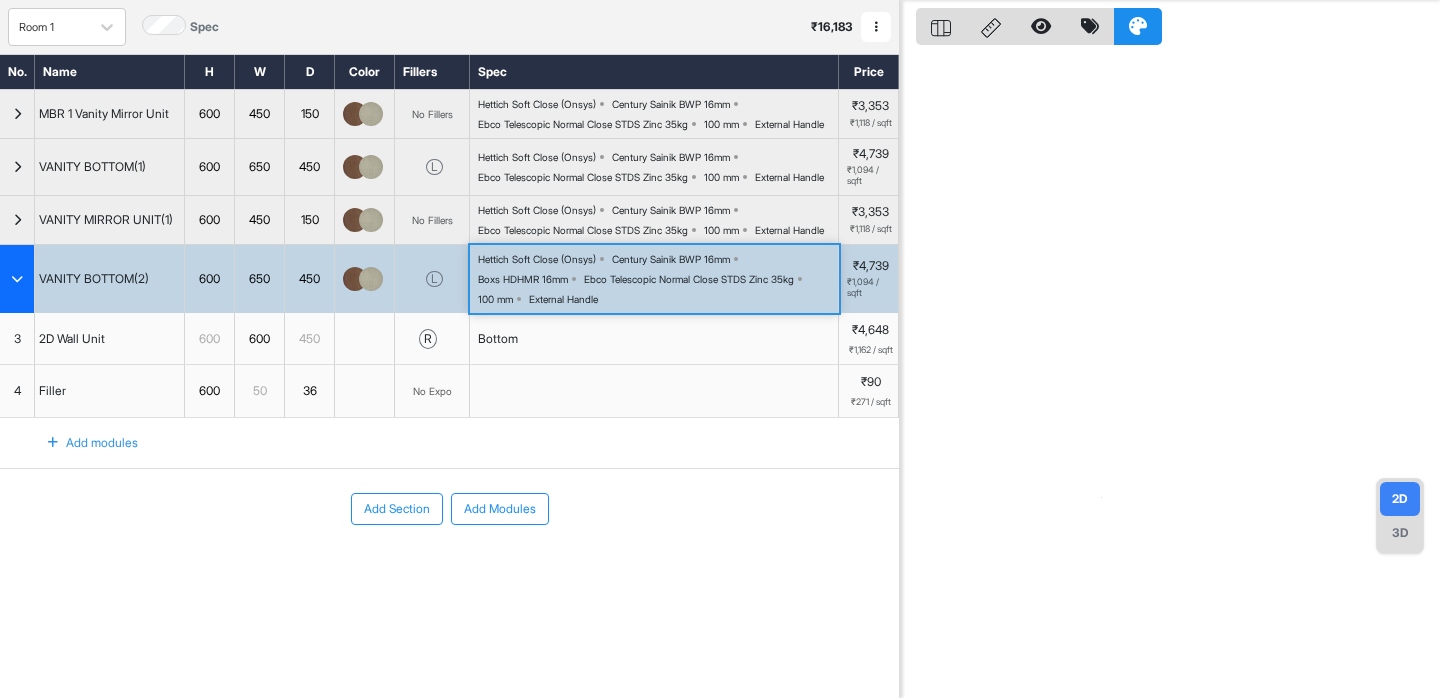 click on "Hettich Soft Close (Onsys) Century Sainik BWP 16mm Boxs HDHMR 16mm Ebco Telescopic Normal Close STDS Zinc 35kg 100 mm External Handle" at bounding box center [658, 279] 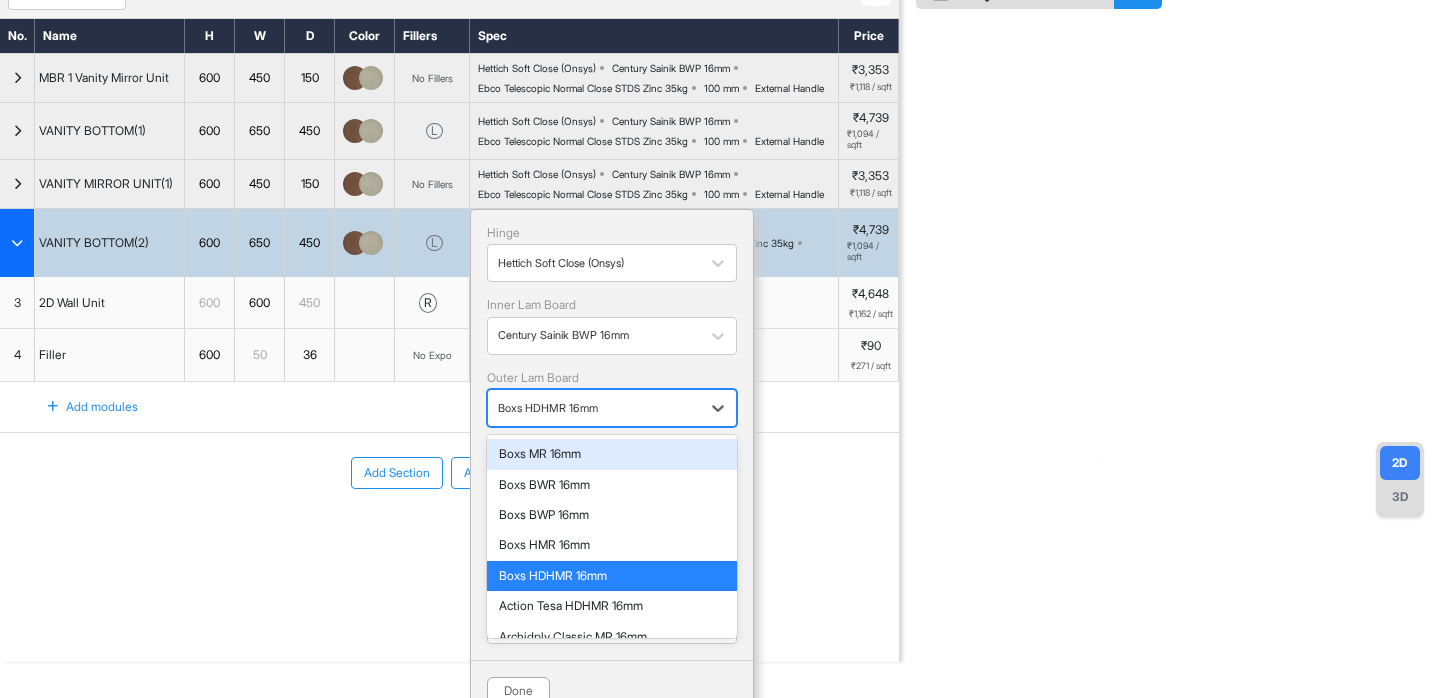 click at bounding box center [594, 408] 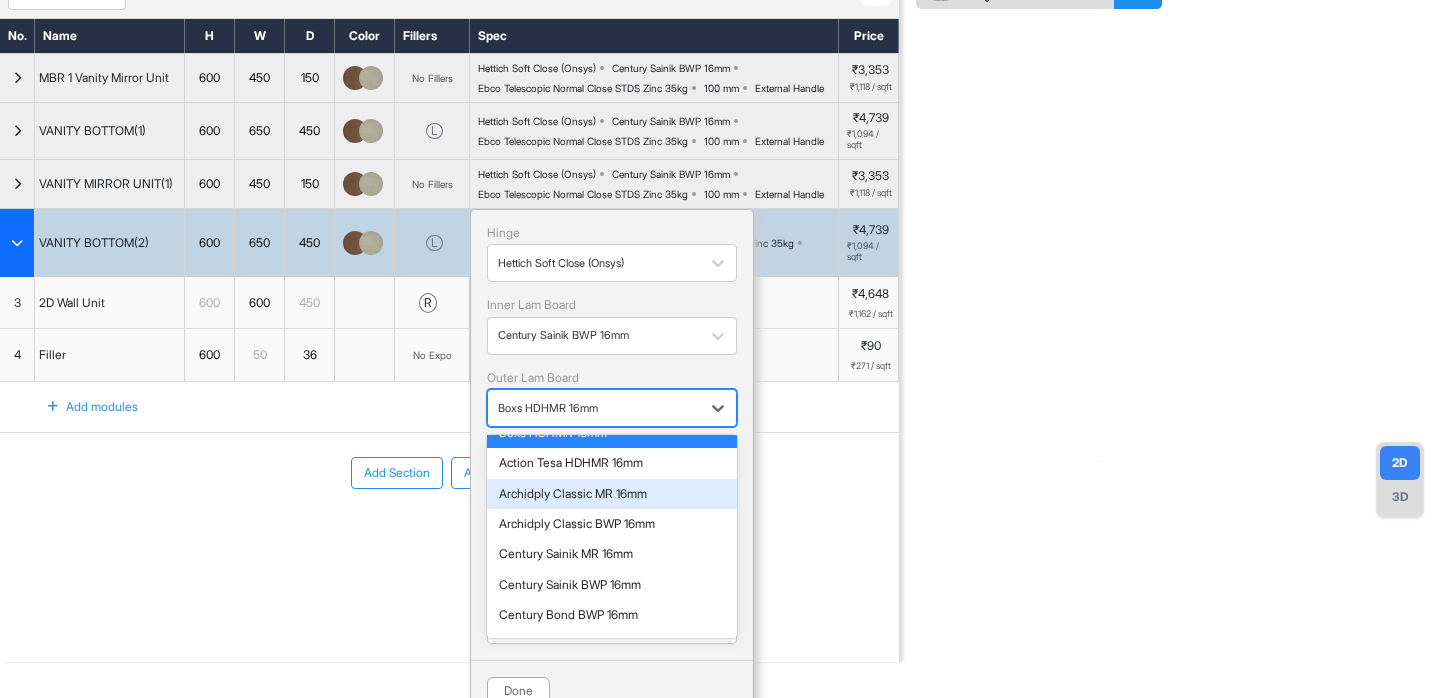 scroll, scrollTop: 149, scrollLeft: 0, axis: vertical 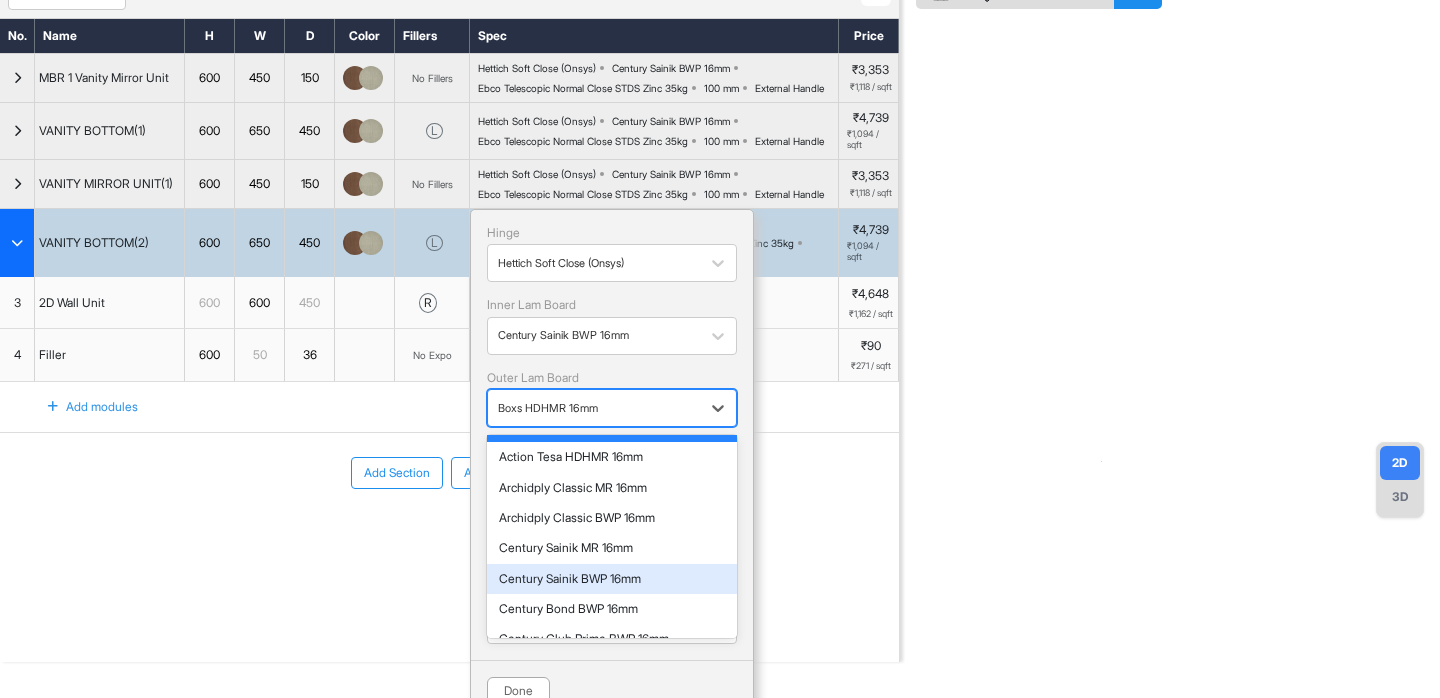 click on "Century Sainik BWP 16mm" at bounding box center (612, 579) 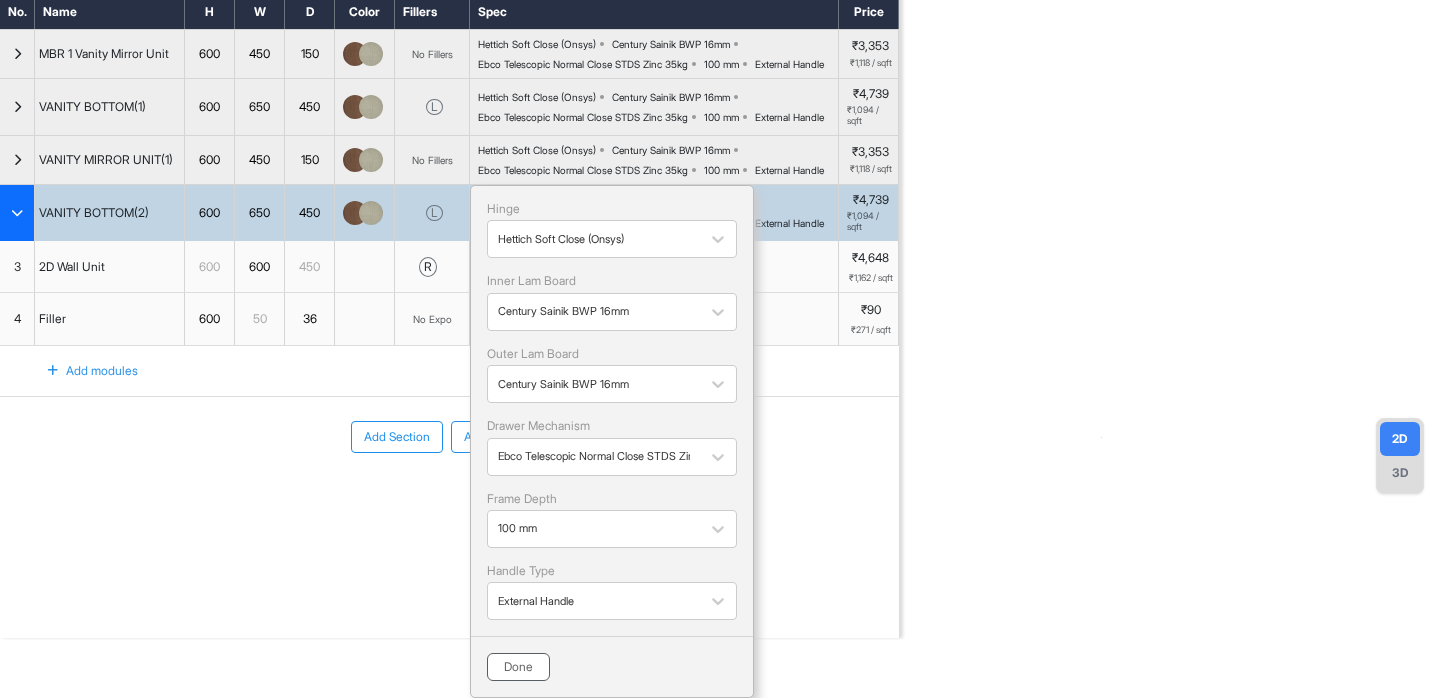 click on "Done" at bounding box center (518, 667) 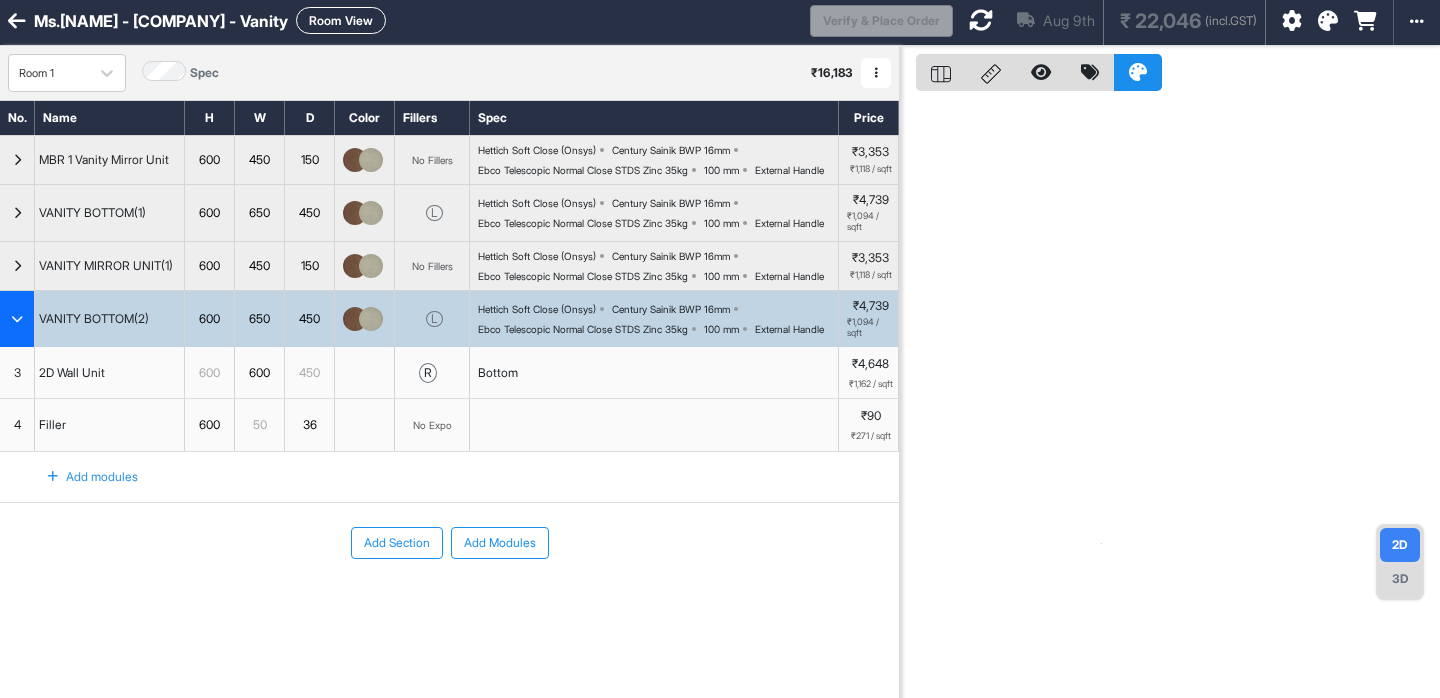 scroll, scrollTop: 0, scrollLeft: 0, axis: both 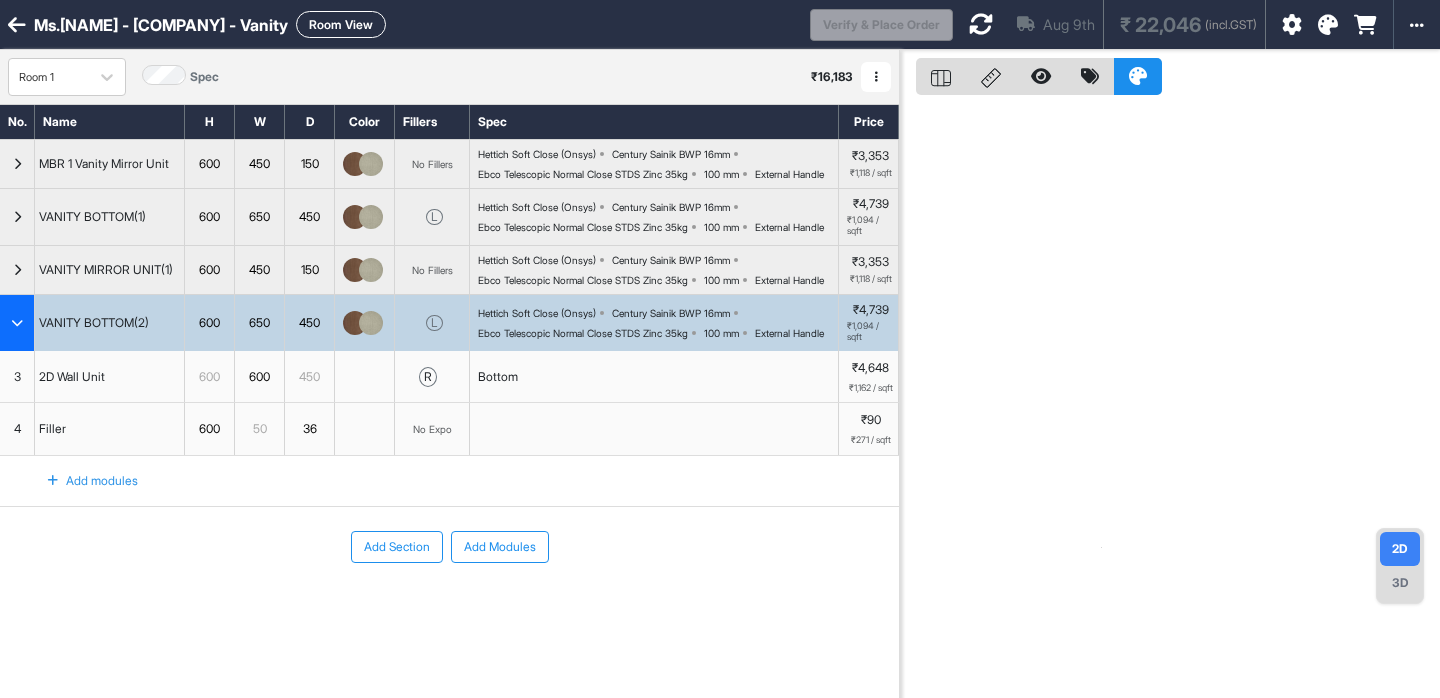 click on "Ebco Telescopic Normal Close STDS Zinc 35kg" at bounding box center (583, 333) 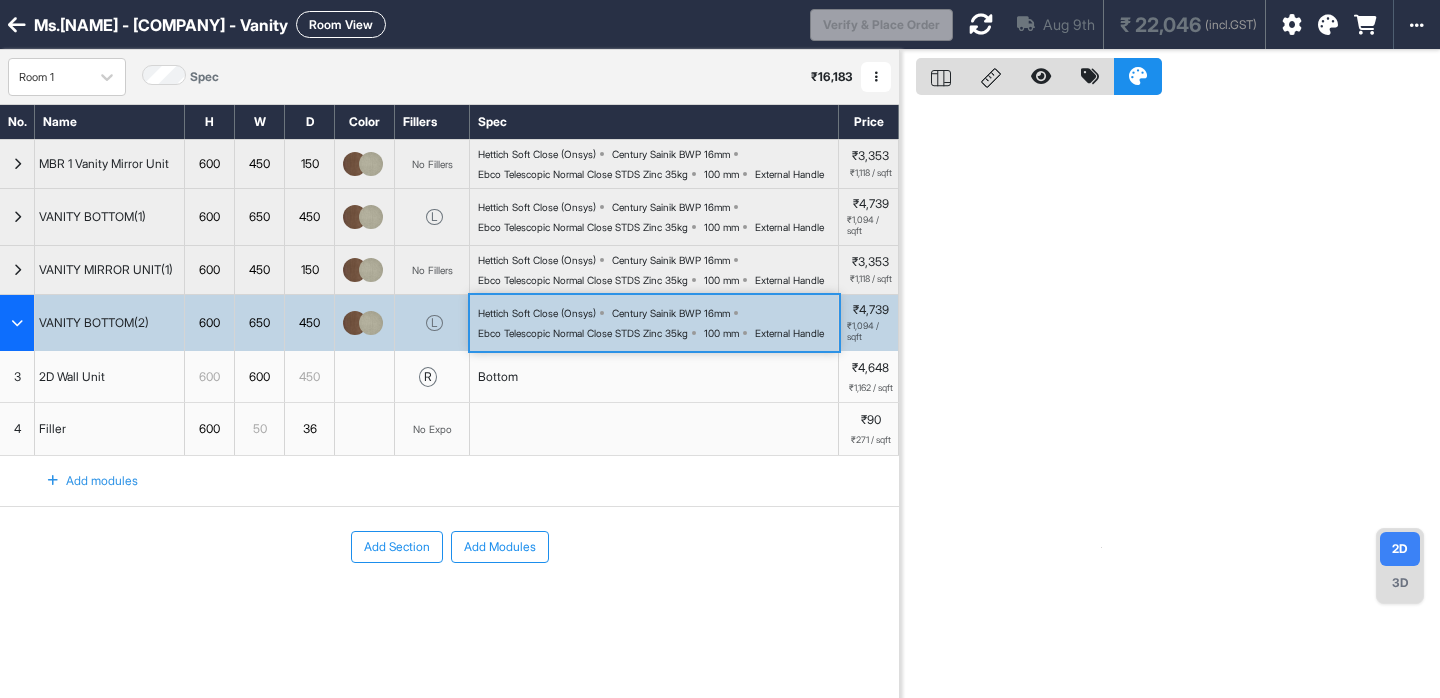 click on "Ebco Telescopic Normal Close STDS Zinc 35kg" at bounding box center (583, 333) 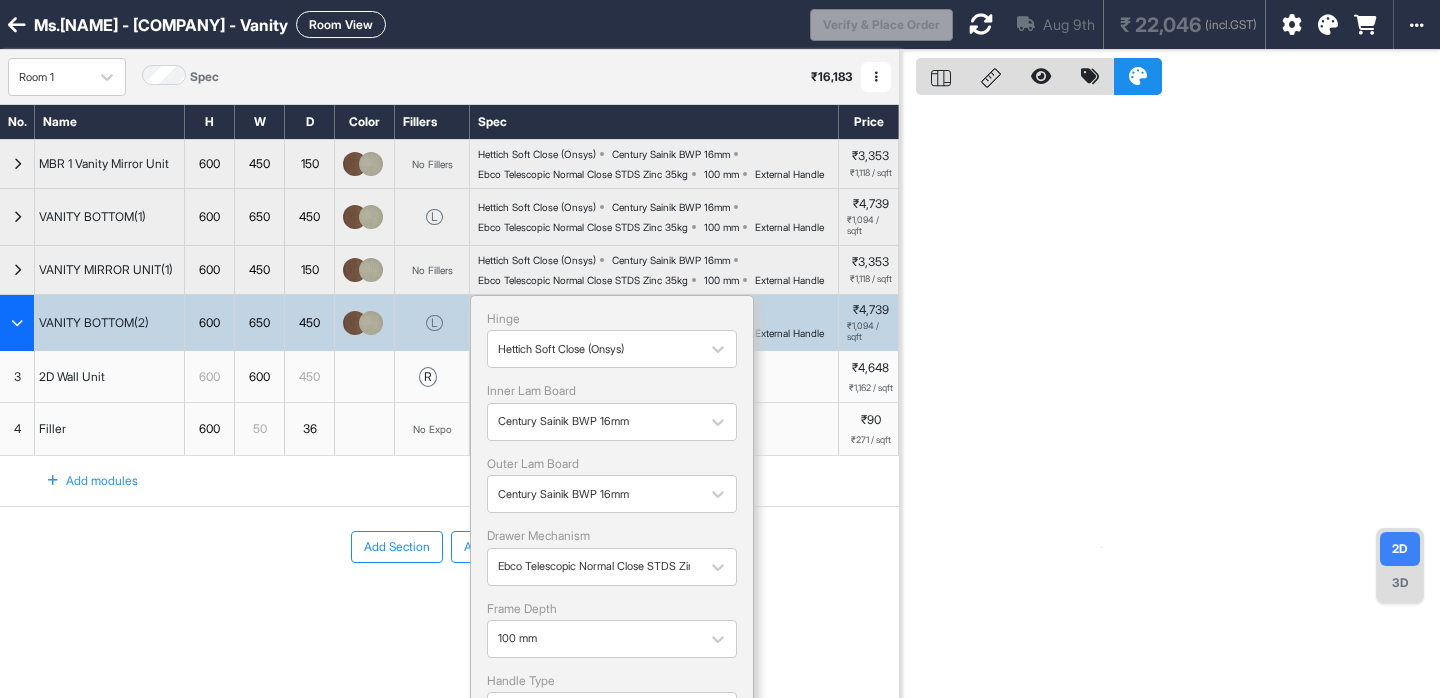click on "Hinge Hettich Soft Close (Onsys) Inner Lam Board Century Sainik BWP 16mm Outer Lam Board Century Sainik BWP 16mm Drawer Mechanism Ebco Telescopic Normal Close STDS Zinc 35kg Frame Depth 100 mm Handle Type External Handle Done" at bounding box center [612, 551] 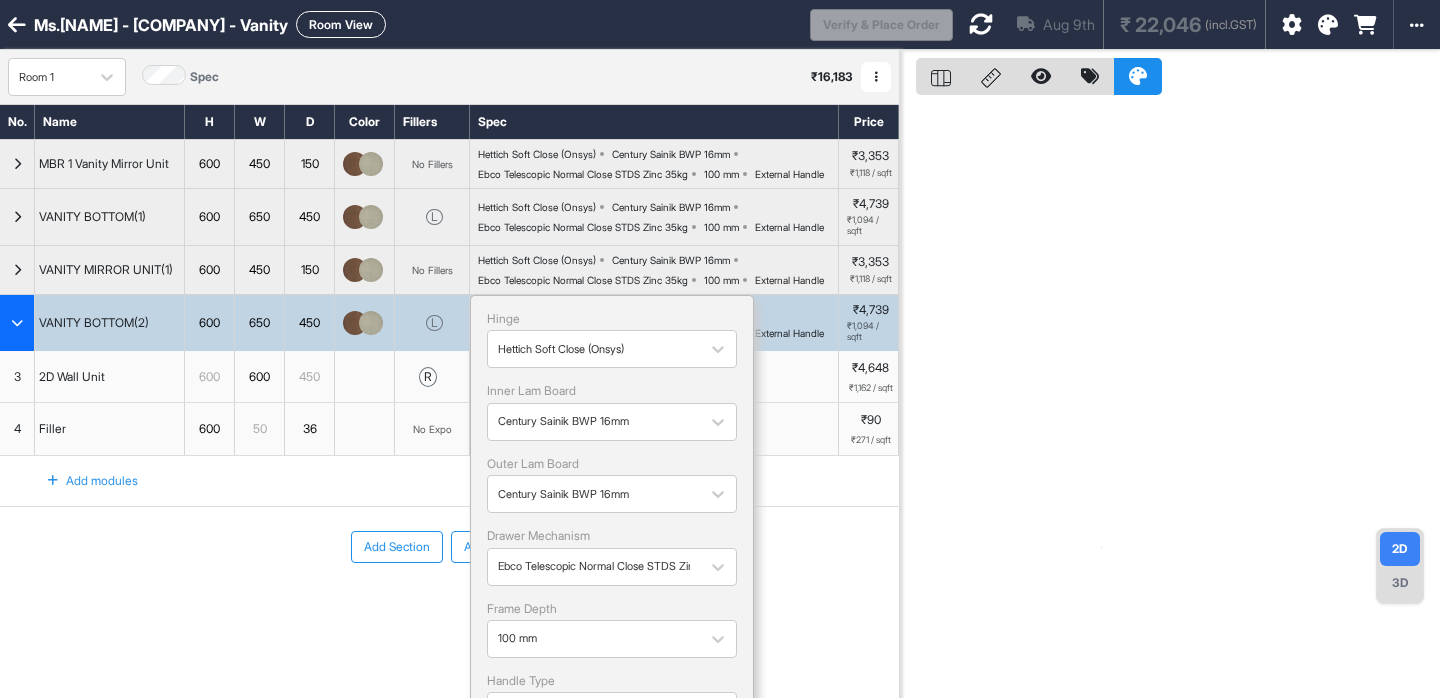 click at bounding box center [1170, 399] 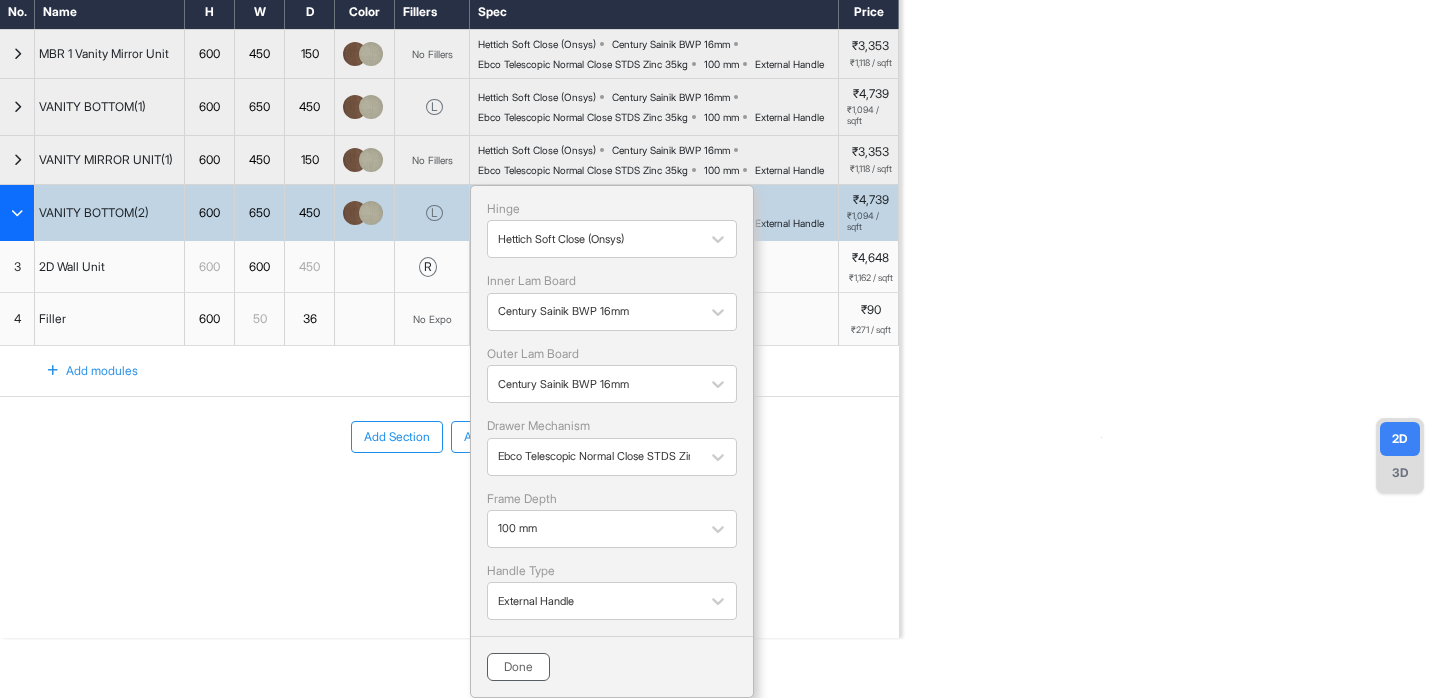 click on "Done" at bounding box center (518, 667) 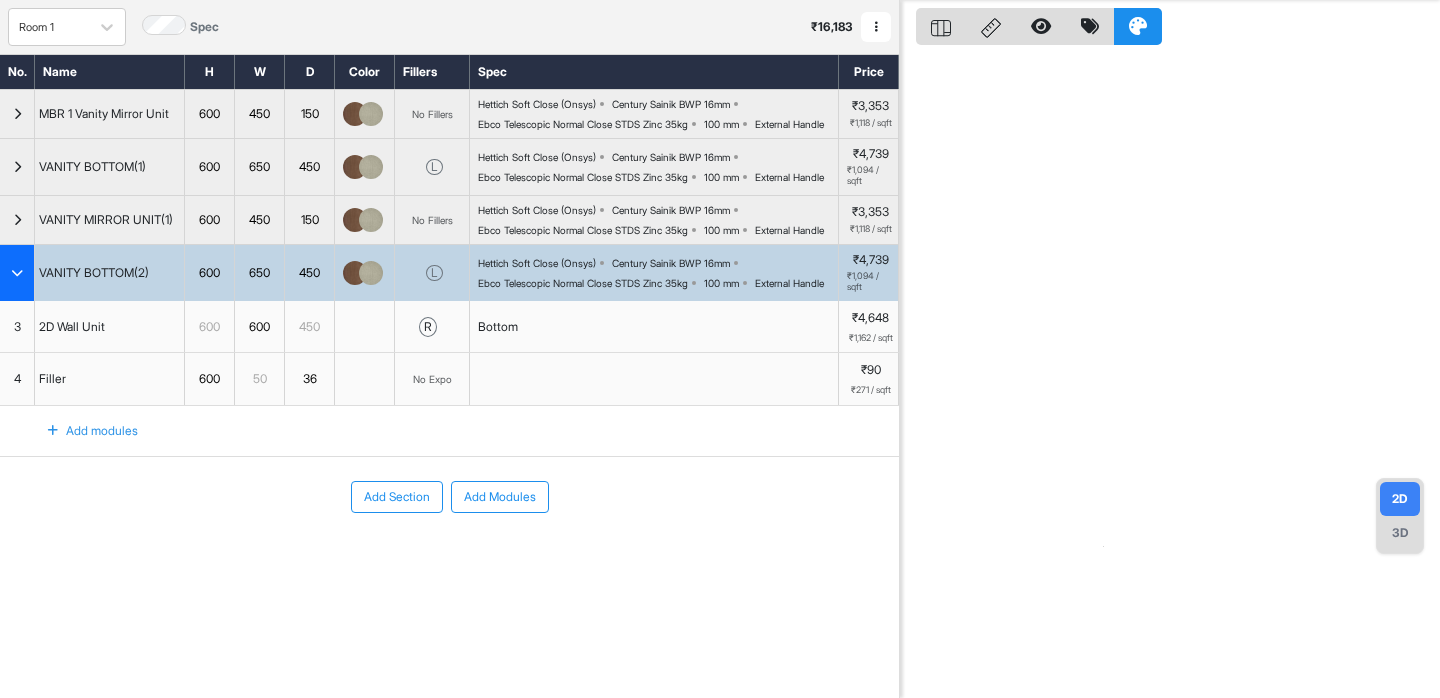 scroll, scrollTop: 0, scrollLeft: 0, axis: both 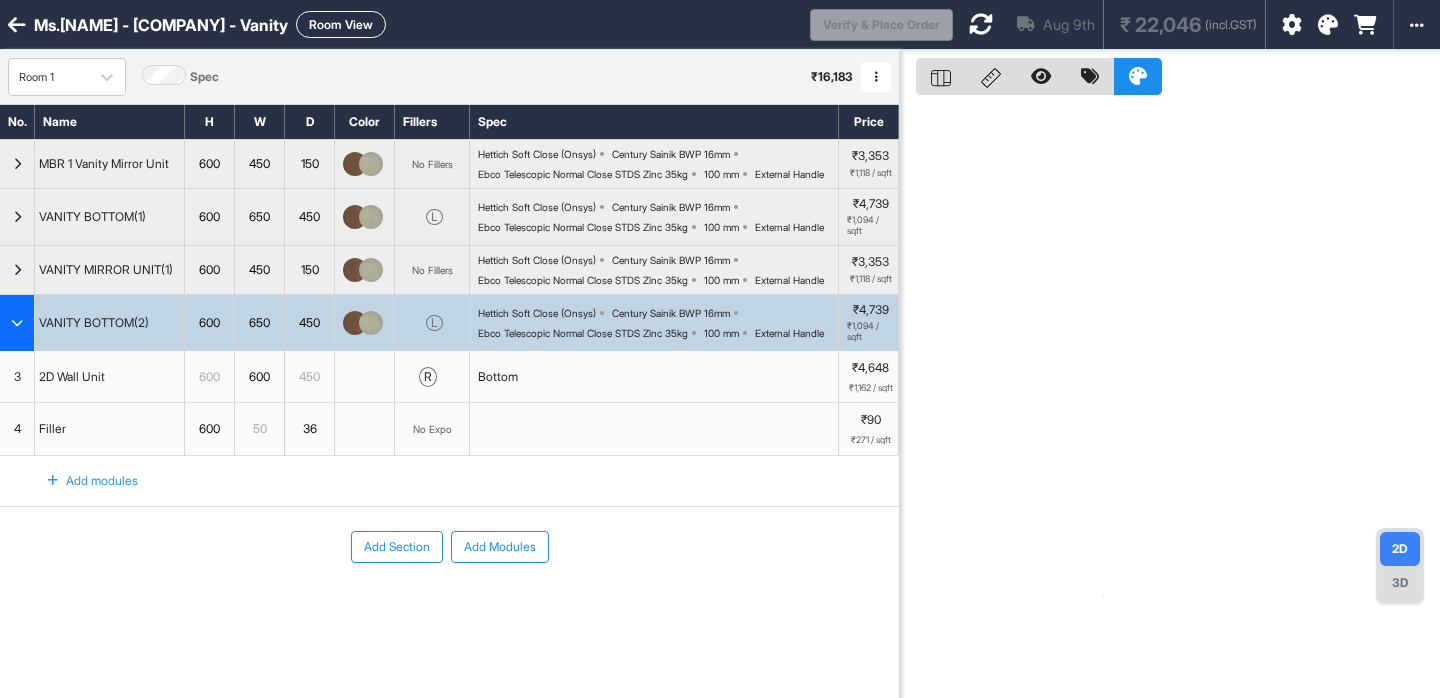 click at bounding box center (981, 24) 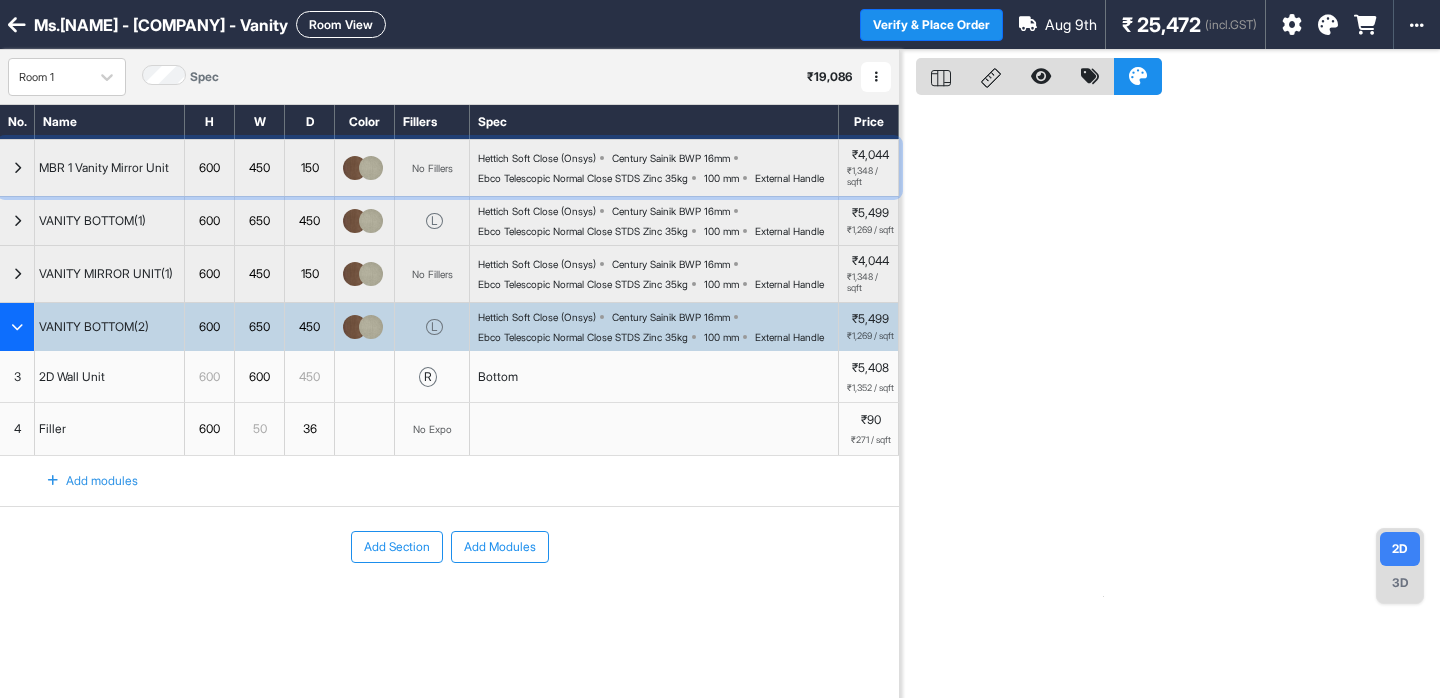 click on "Ebco Telescopic Normal Close STDS Zinc 35kg" at bounding box center (583, 178) 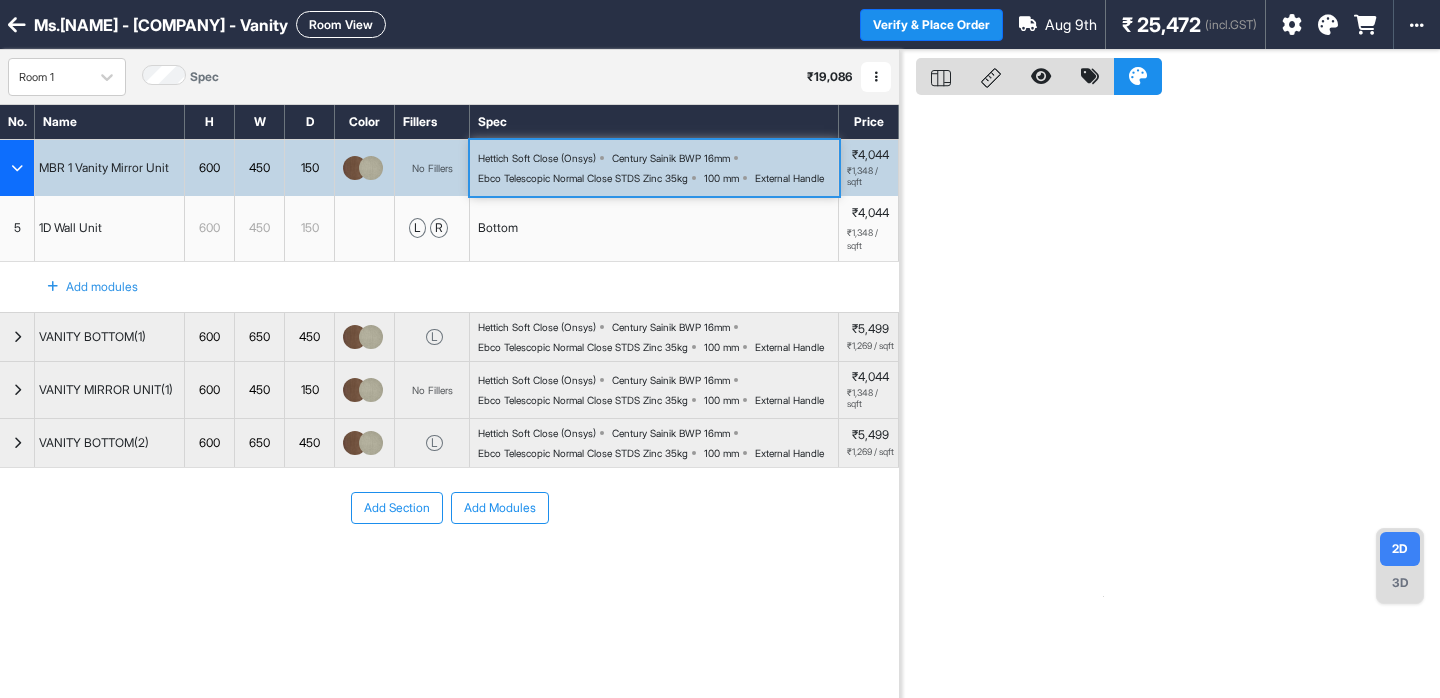 click on "Ebco Telescopic Normal Close STDS Zinc 35kg" at bounding box center (583, 178) 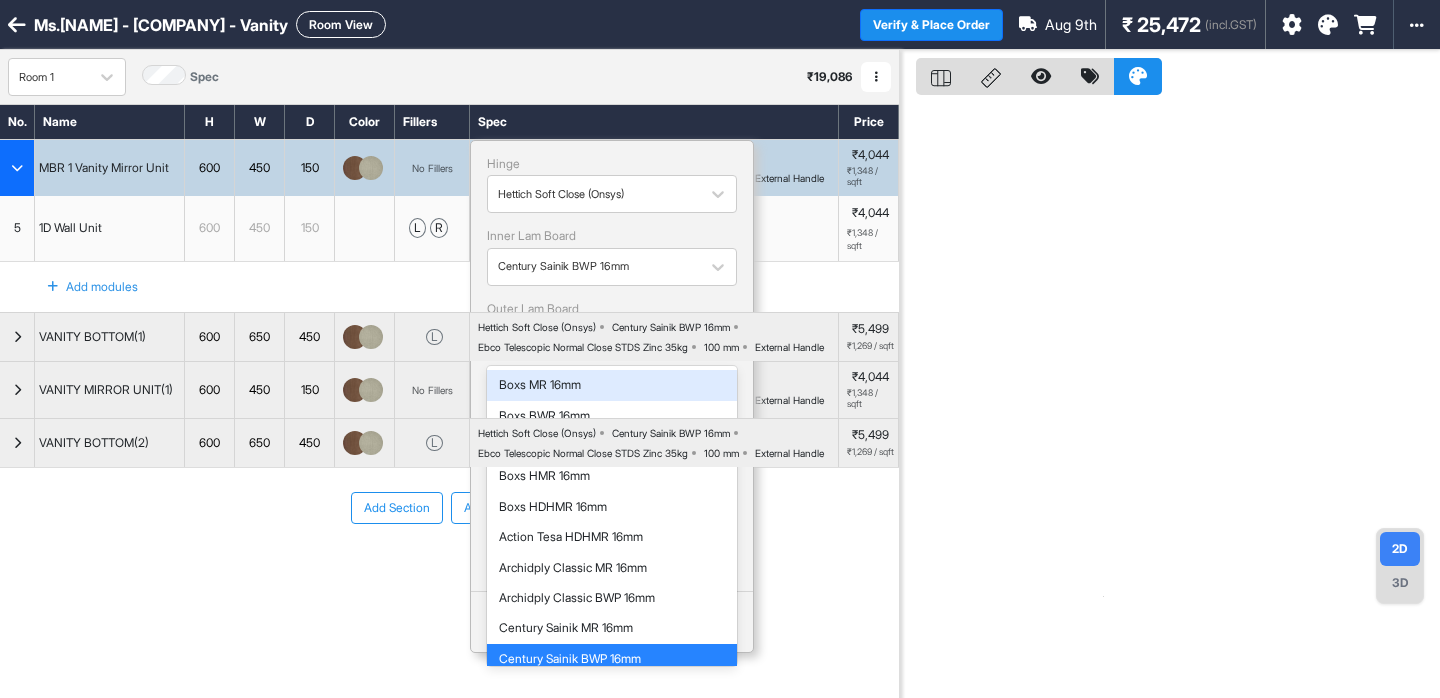click at bounding box center [594, 339] 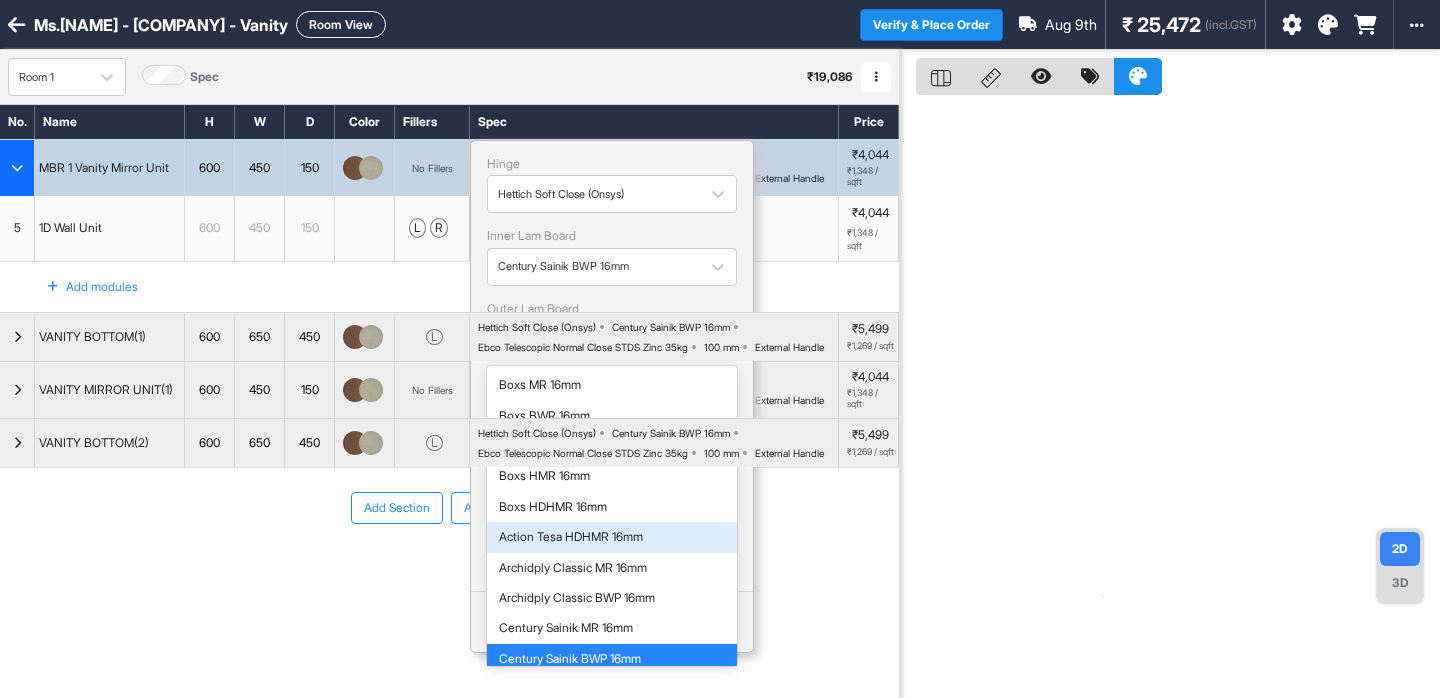 click on "Action Tesa HDHMR 16mm" at bounding box center (612, 537) 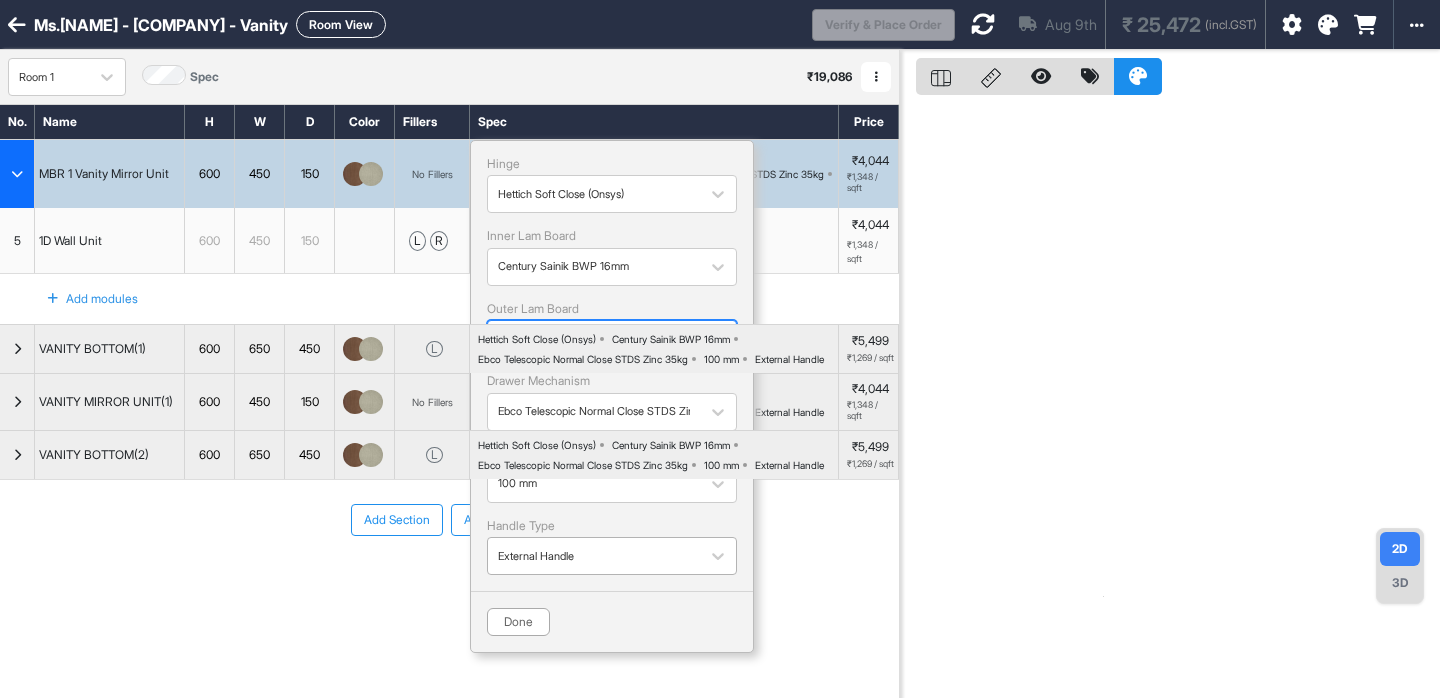 scroll, scrollTop: 54, scrollLeft: 0, axis: vertical 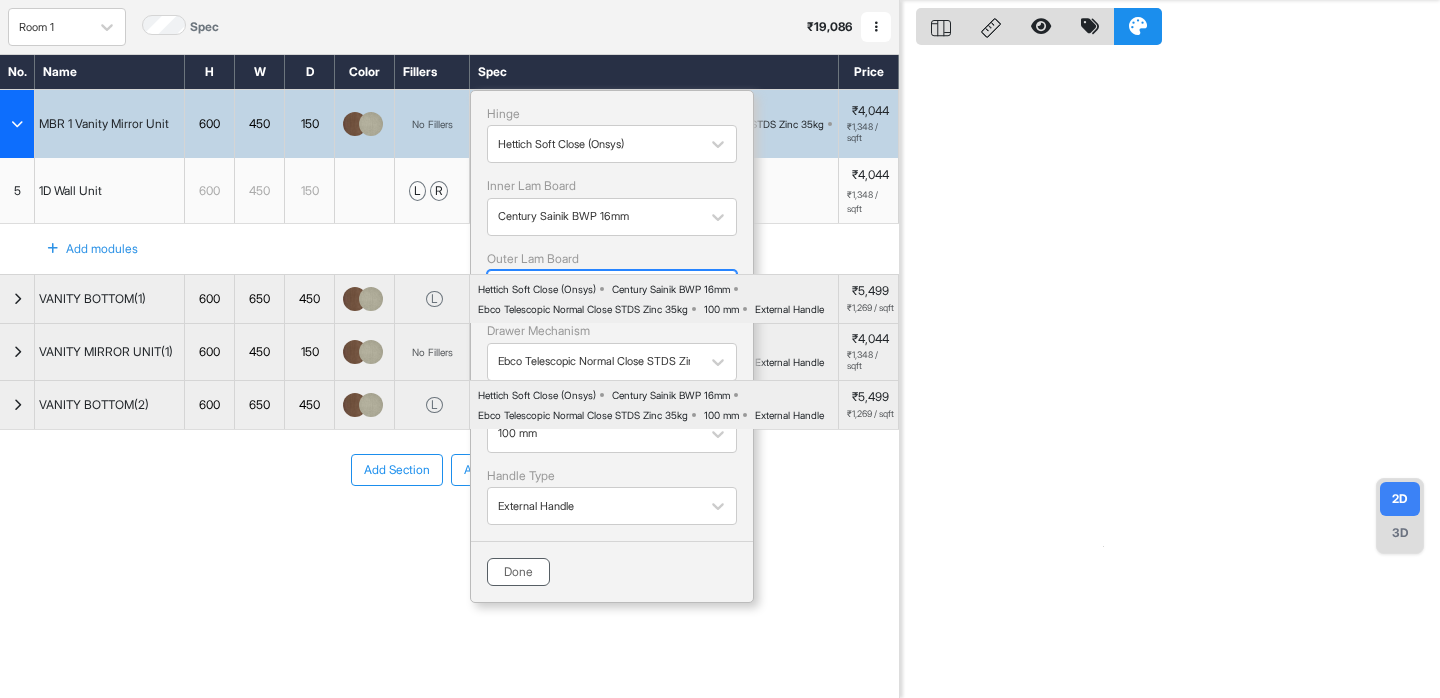 click on "Done" at bounding box center [518, 572] 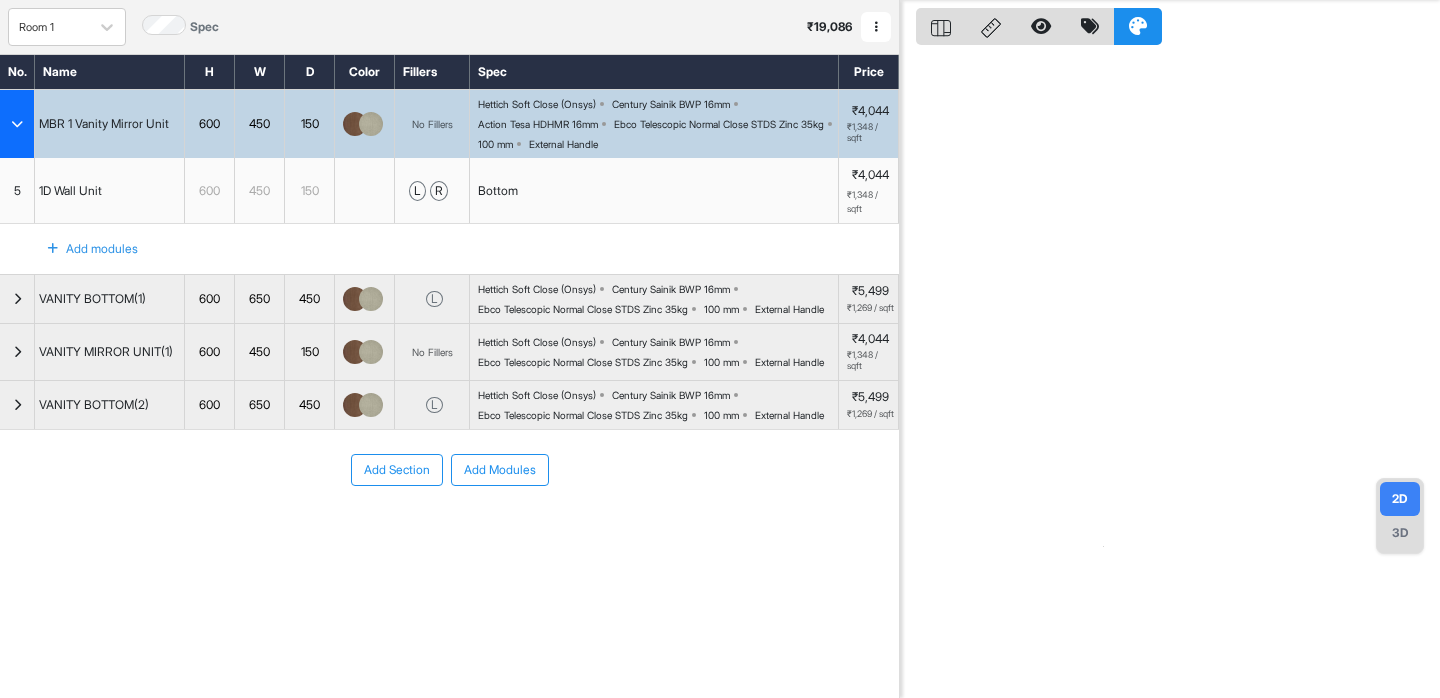 click on "Ebco Telescopic Normal Close STDS Zinc 35kg" at bounding box center [719, 124] 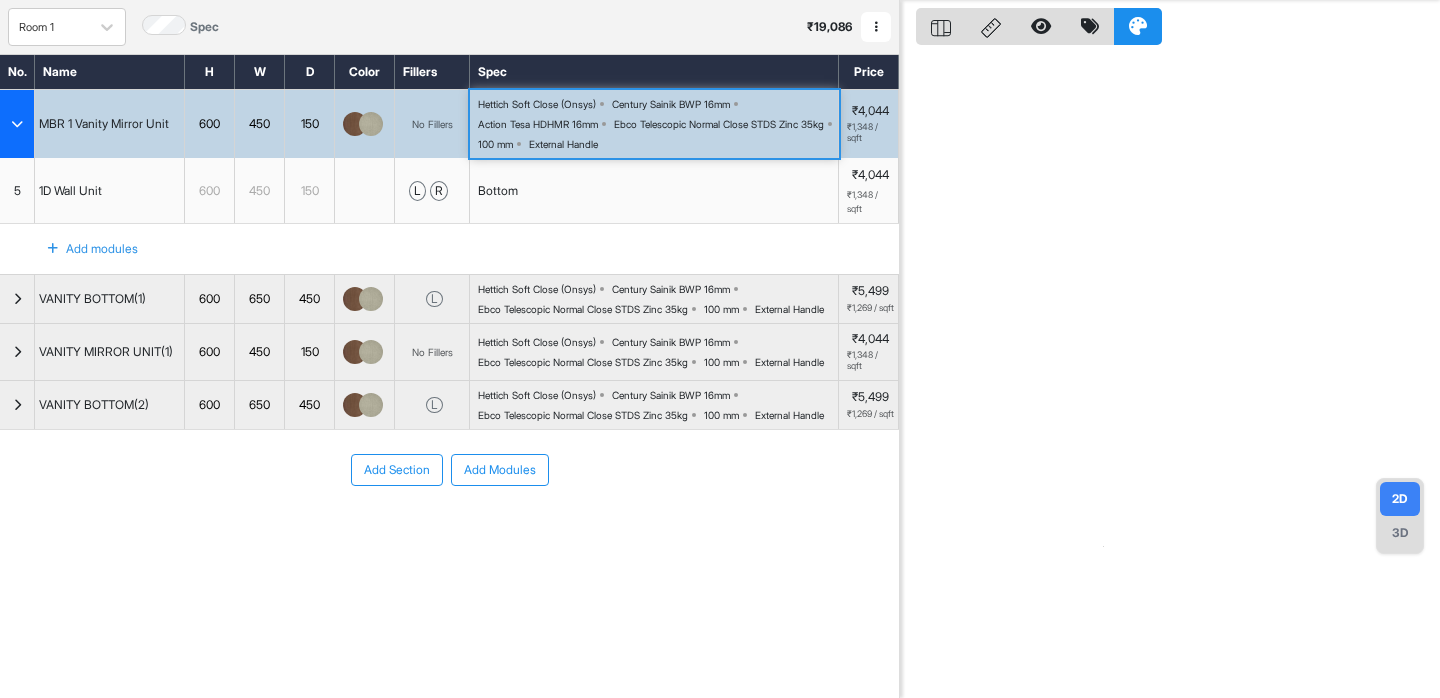 click on "Ebco Telescopic Normal Close STDS Zinc 35kg" at bounding box center [719, 124] 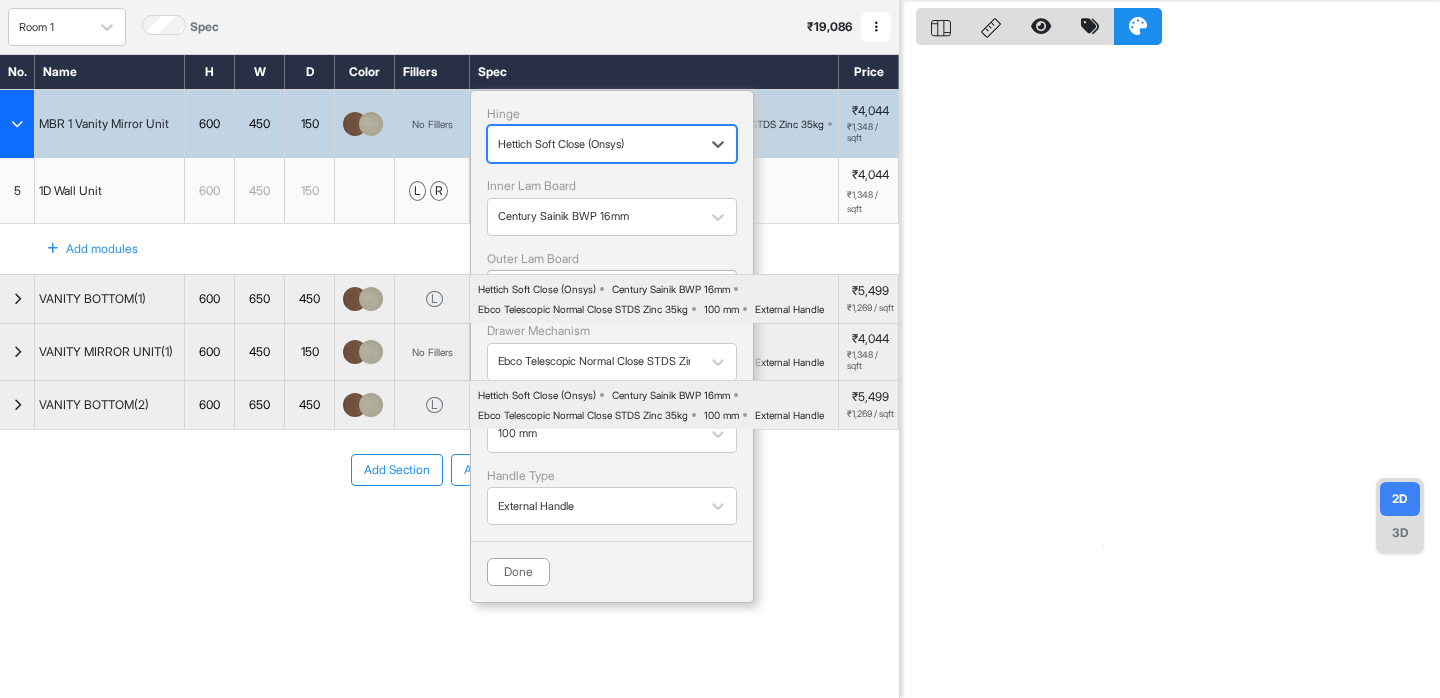 click on "Action Tesa HDHMR 16mm" at bounding box center (594, 289) 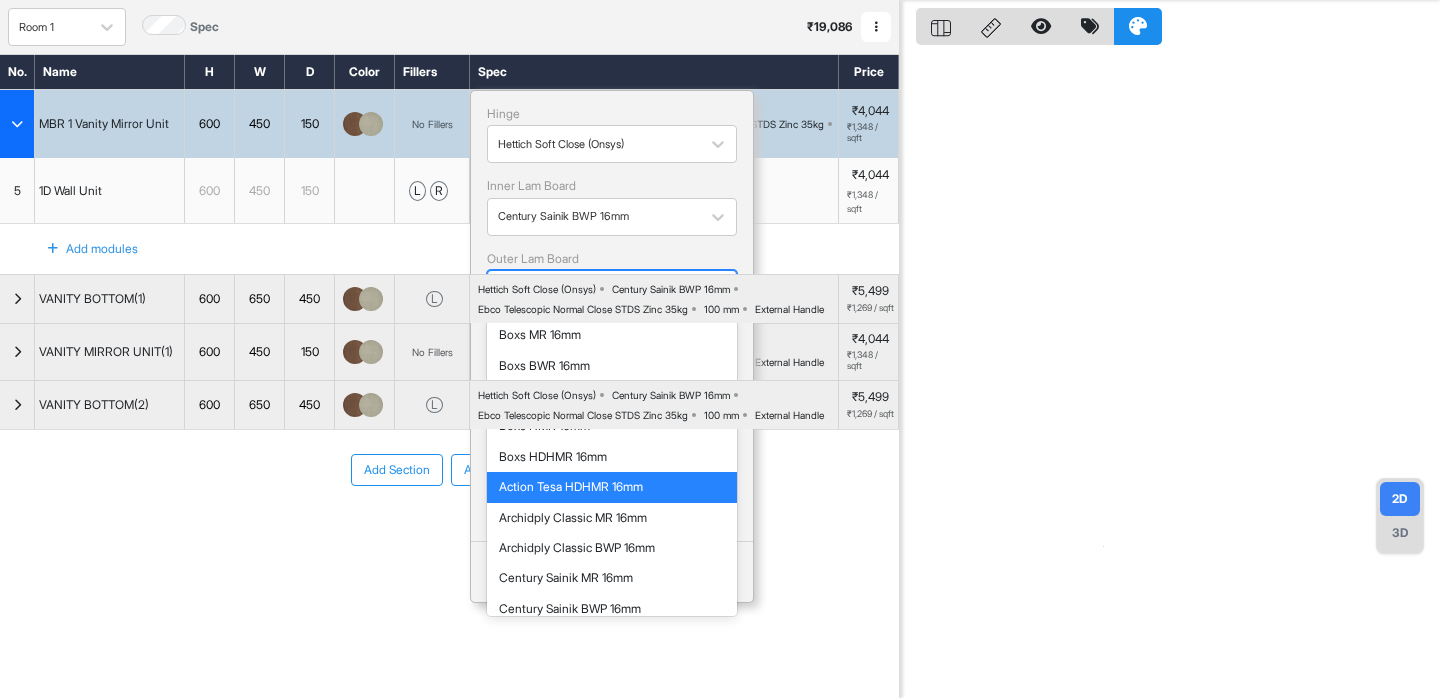 click on "Action Tesa HDHMR 16mm" at bounding box center [612, 487] 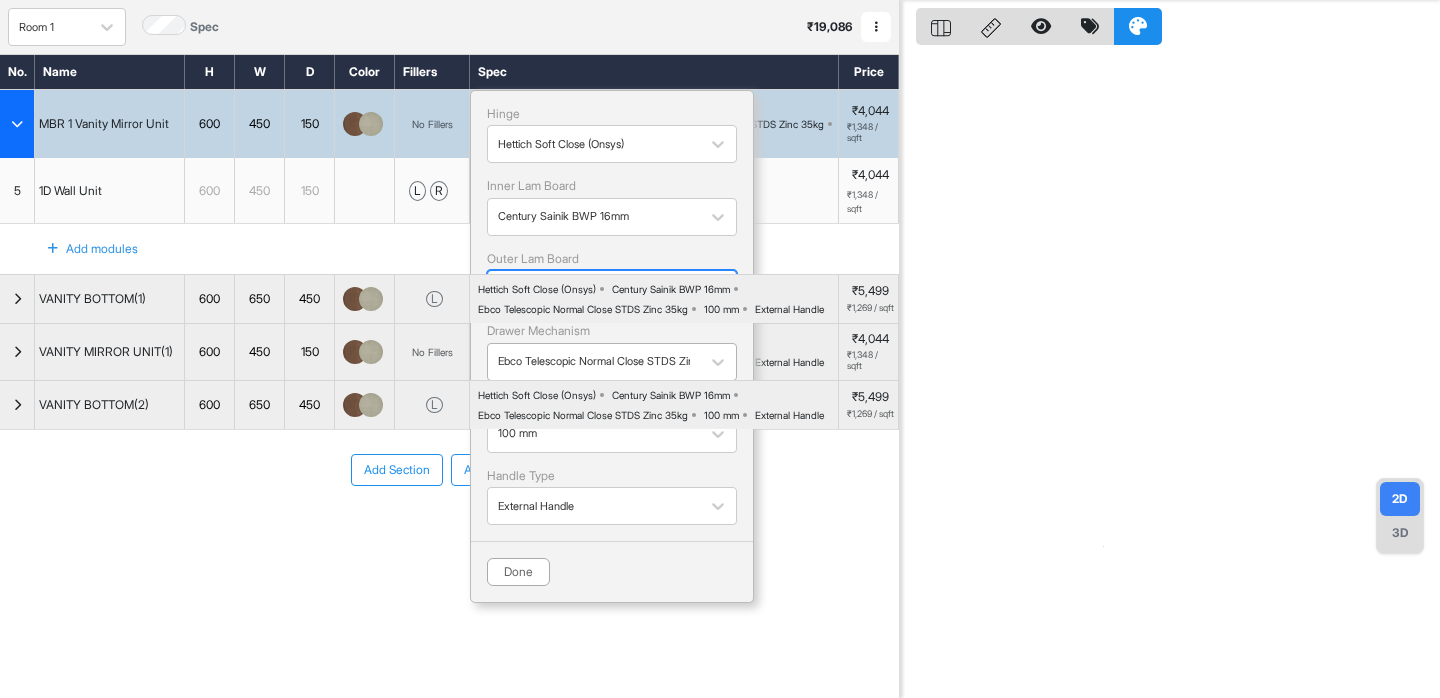 click at bounding box center [594, 361] 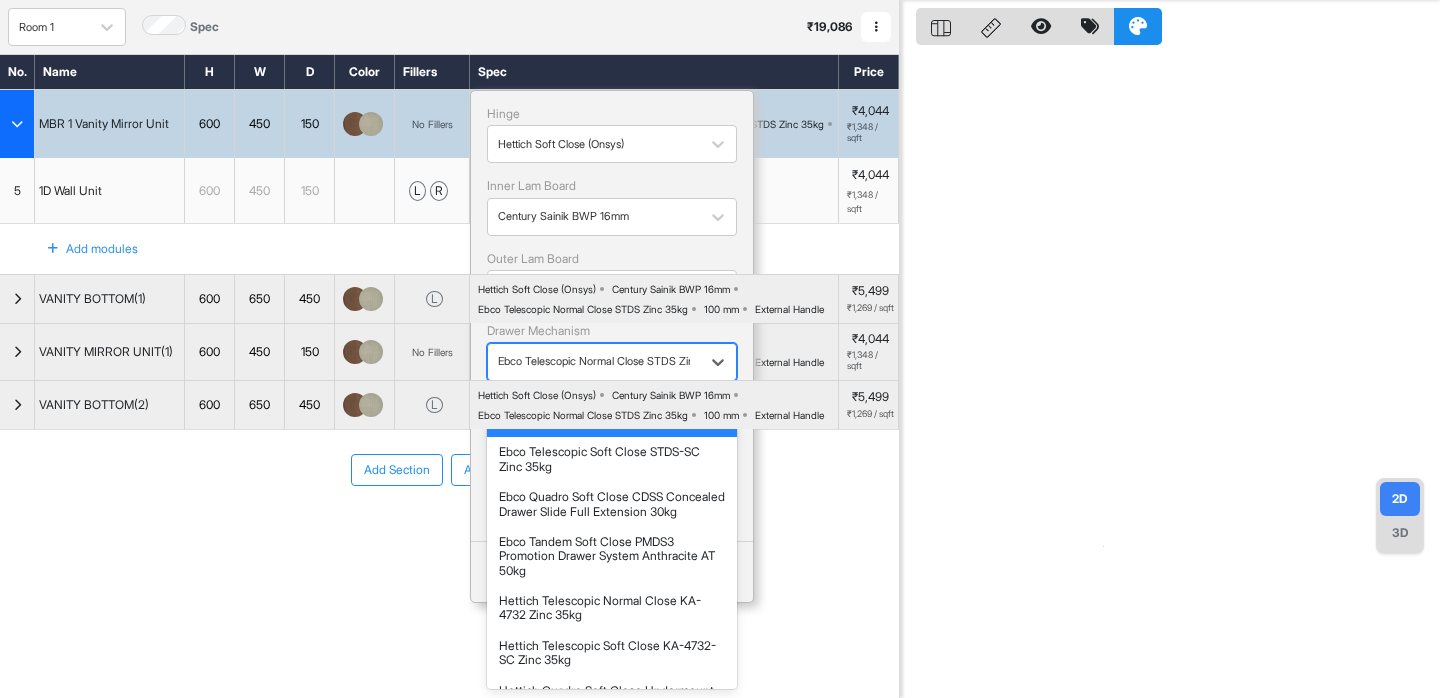 click at bounding box center (594, 361) 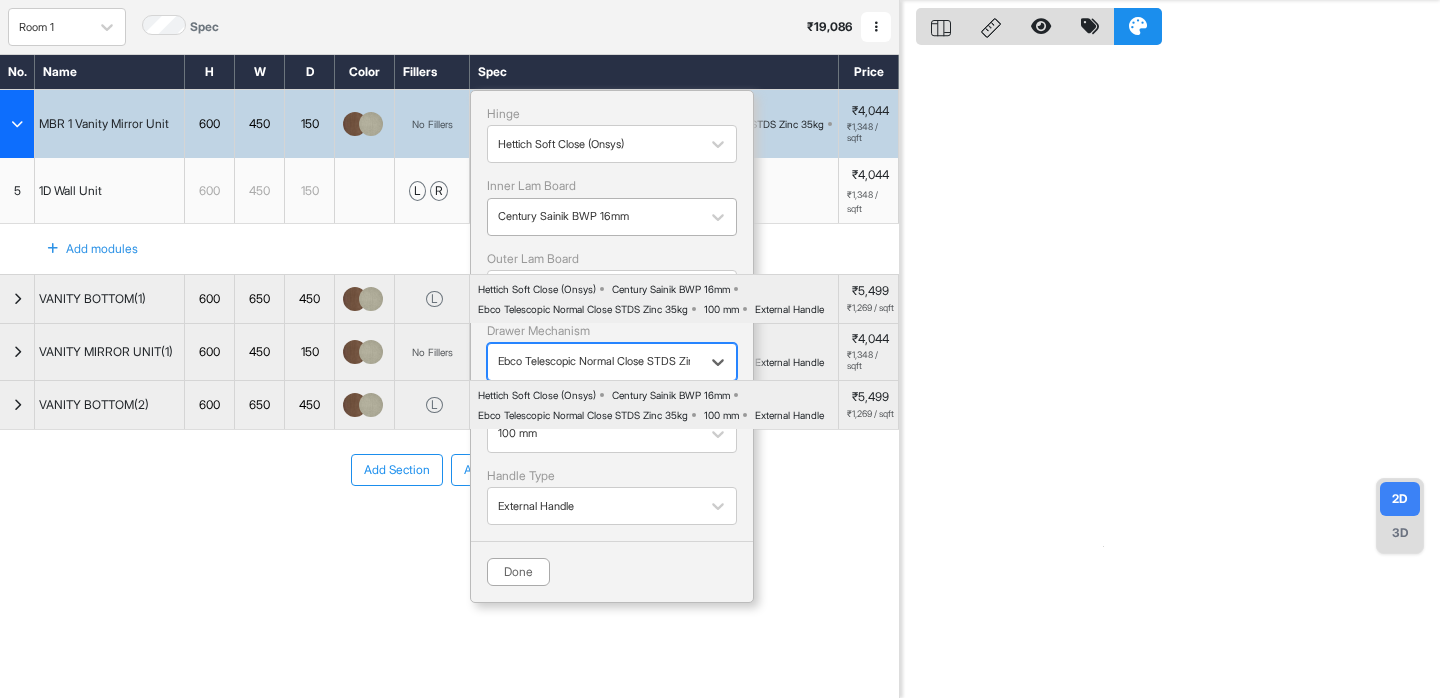 click at bounding box center (594, 217) 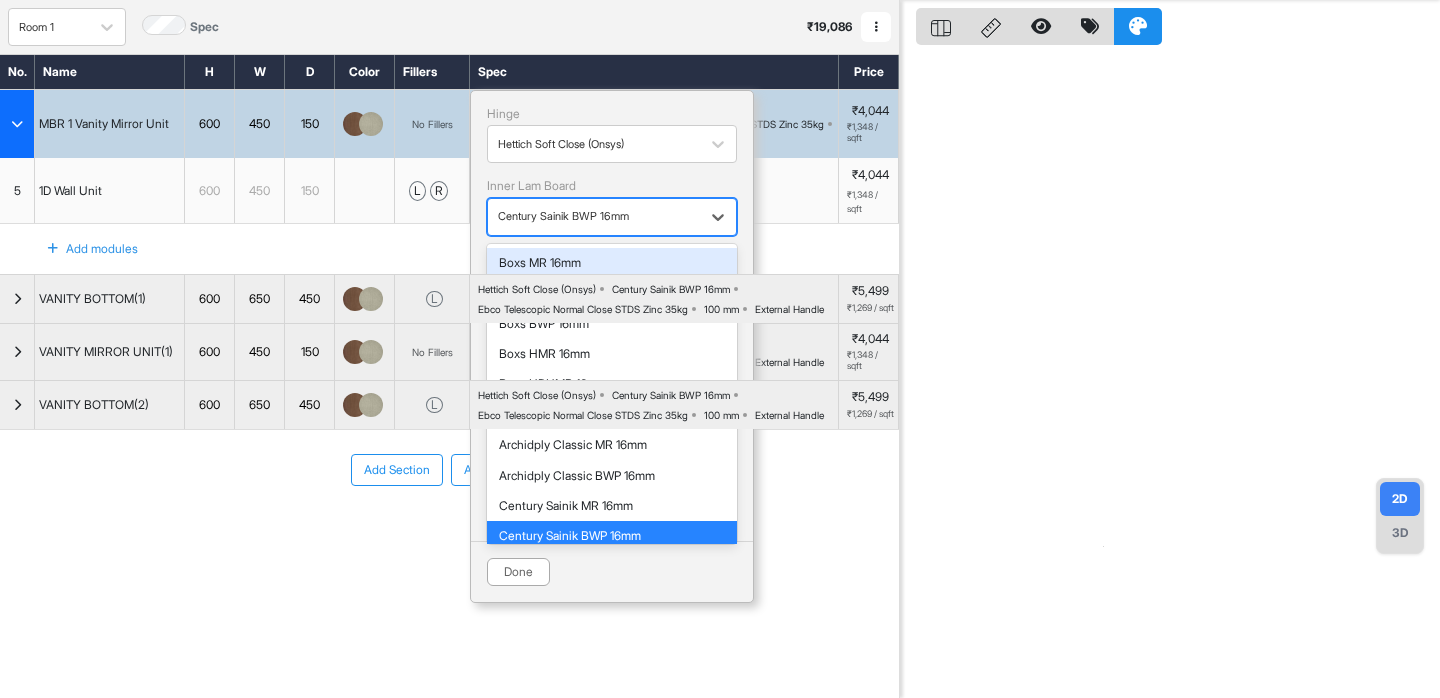 click at bounding box center [594, 217] 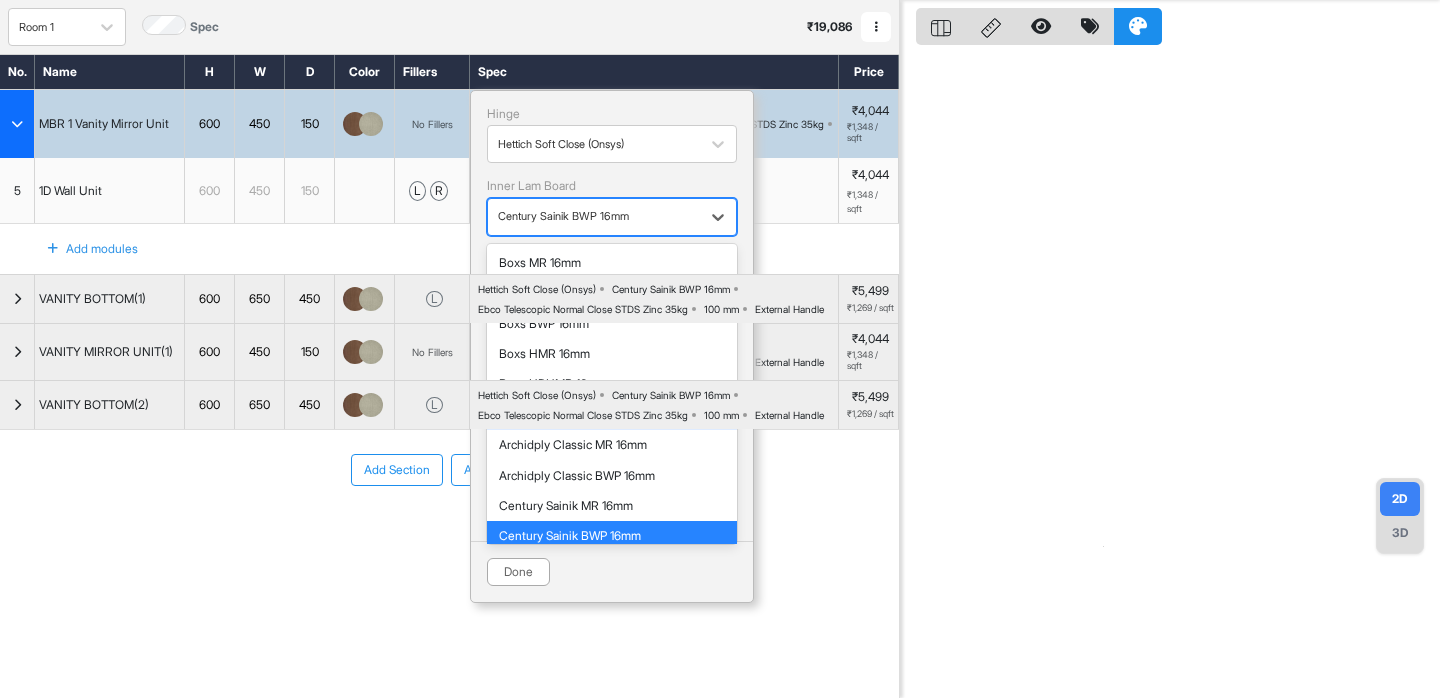click on "Action Tesa HDHMR 16mm" at bounding box center [612, 415] 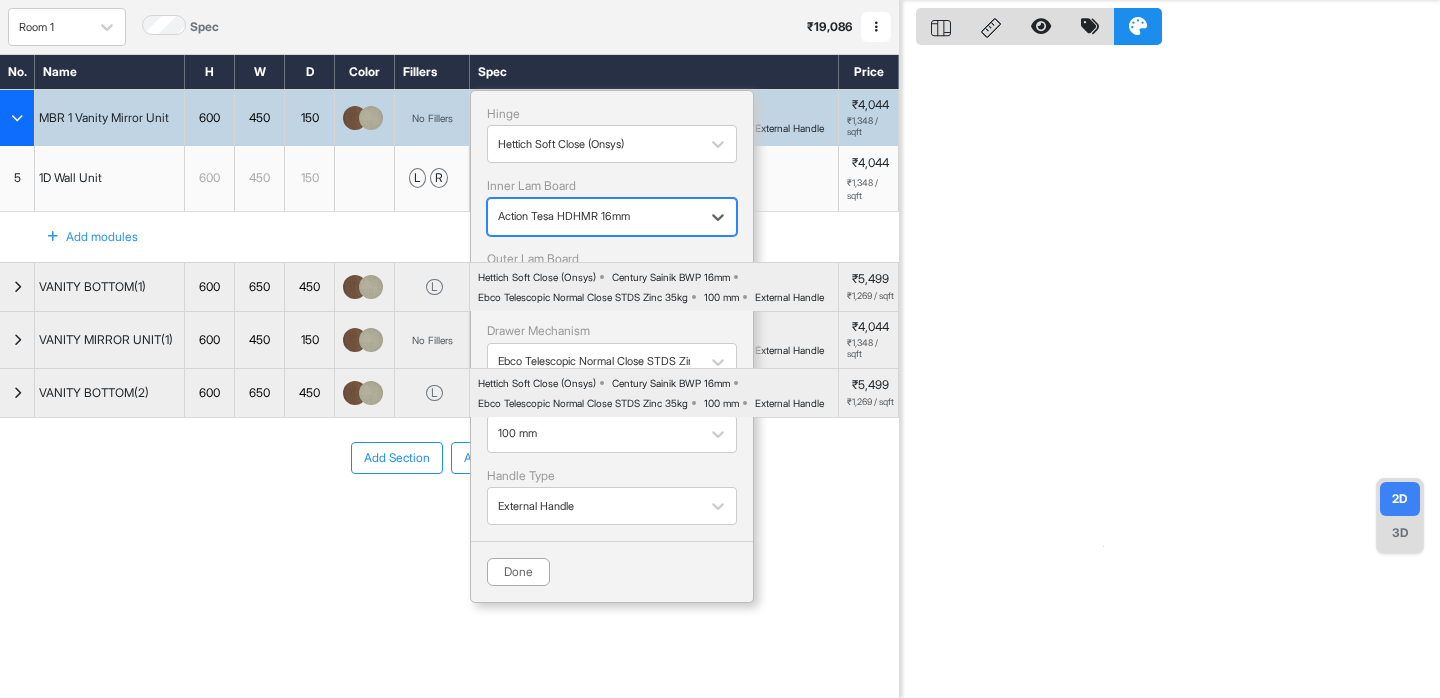scroll, scrollTop: 50, scrollLeft: 0, axis: vertical 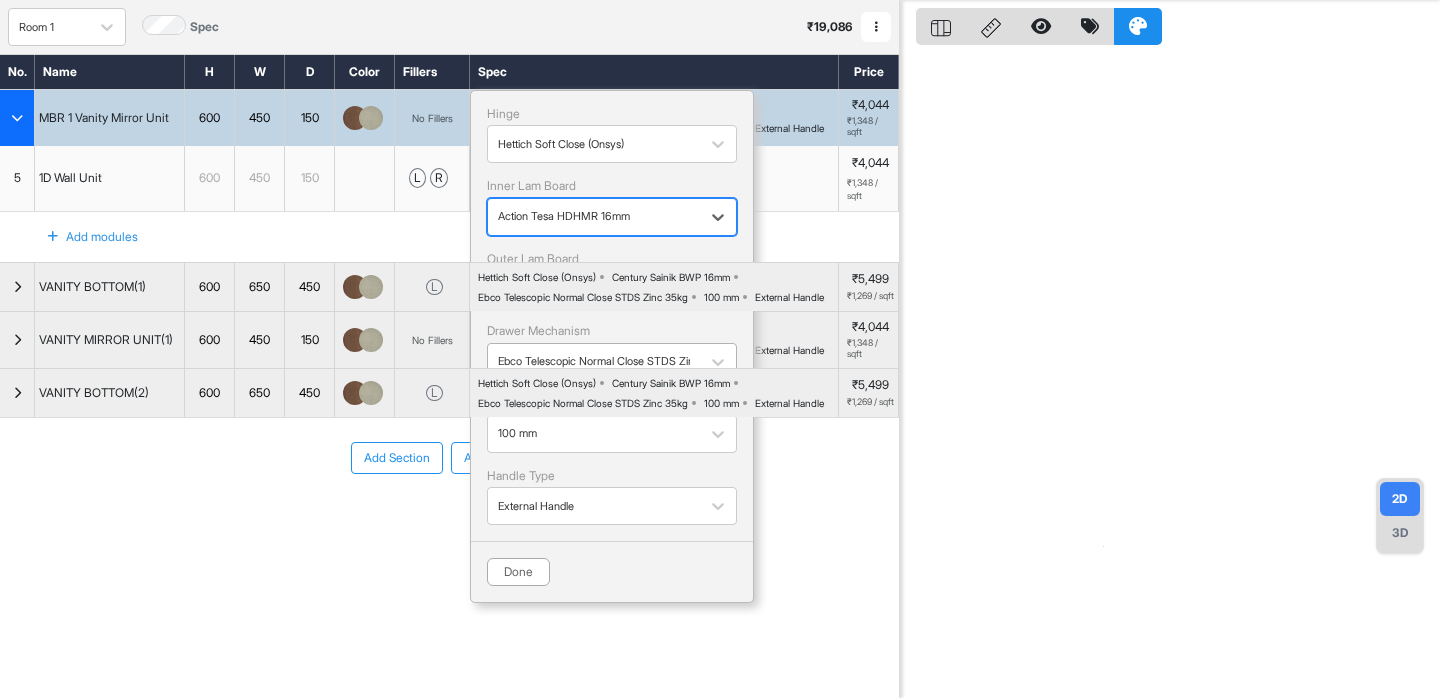 click at bounding box center [594, 361] 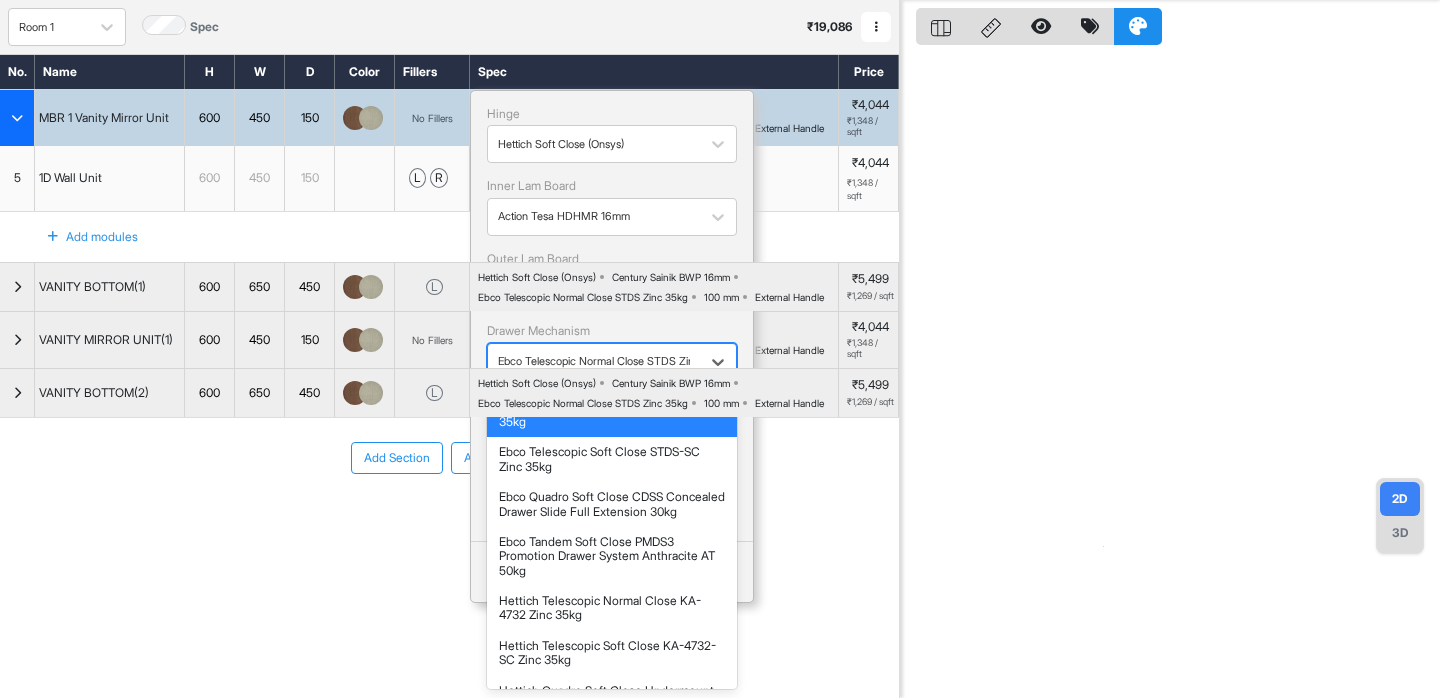 click at bounding box center (594, 361) 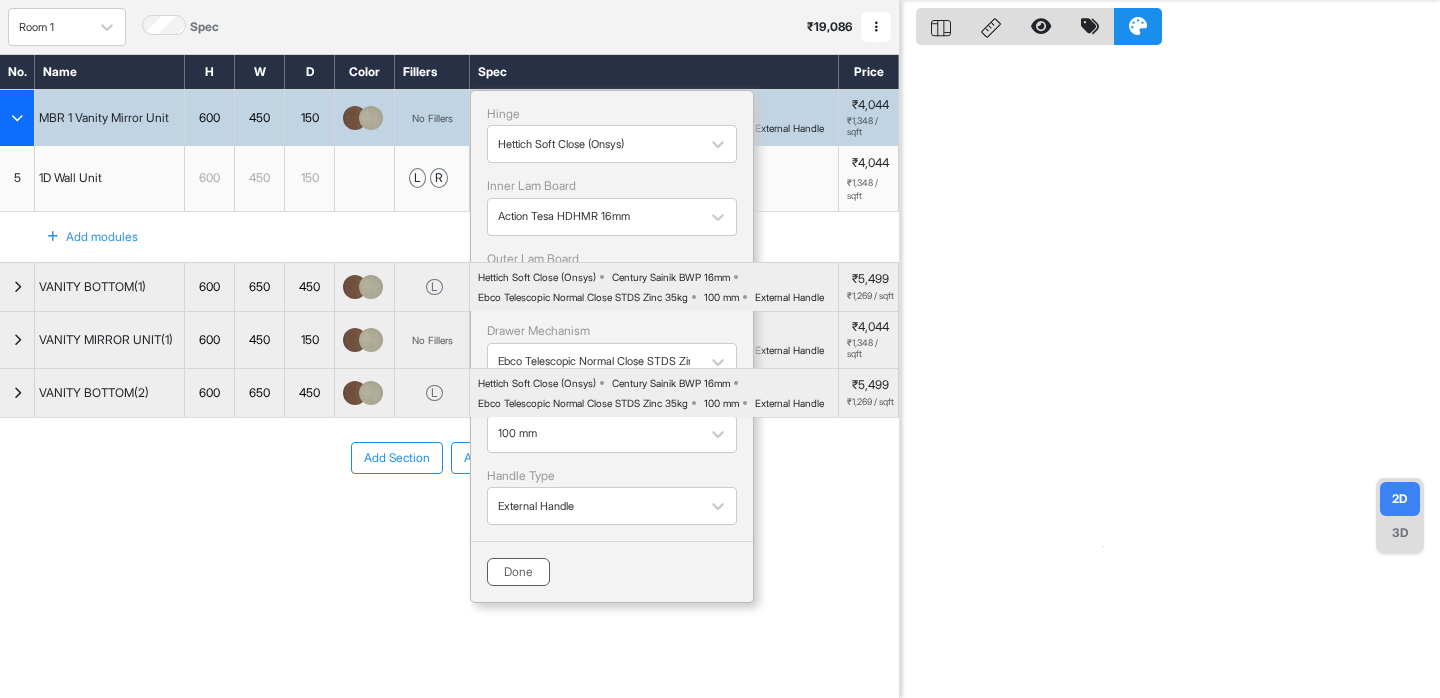 click on "Done" at bounding box center (518, 572) 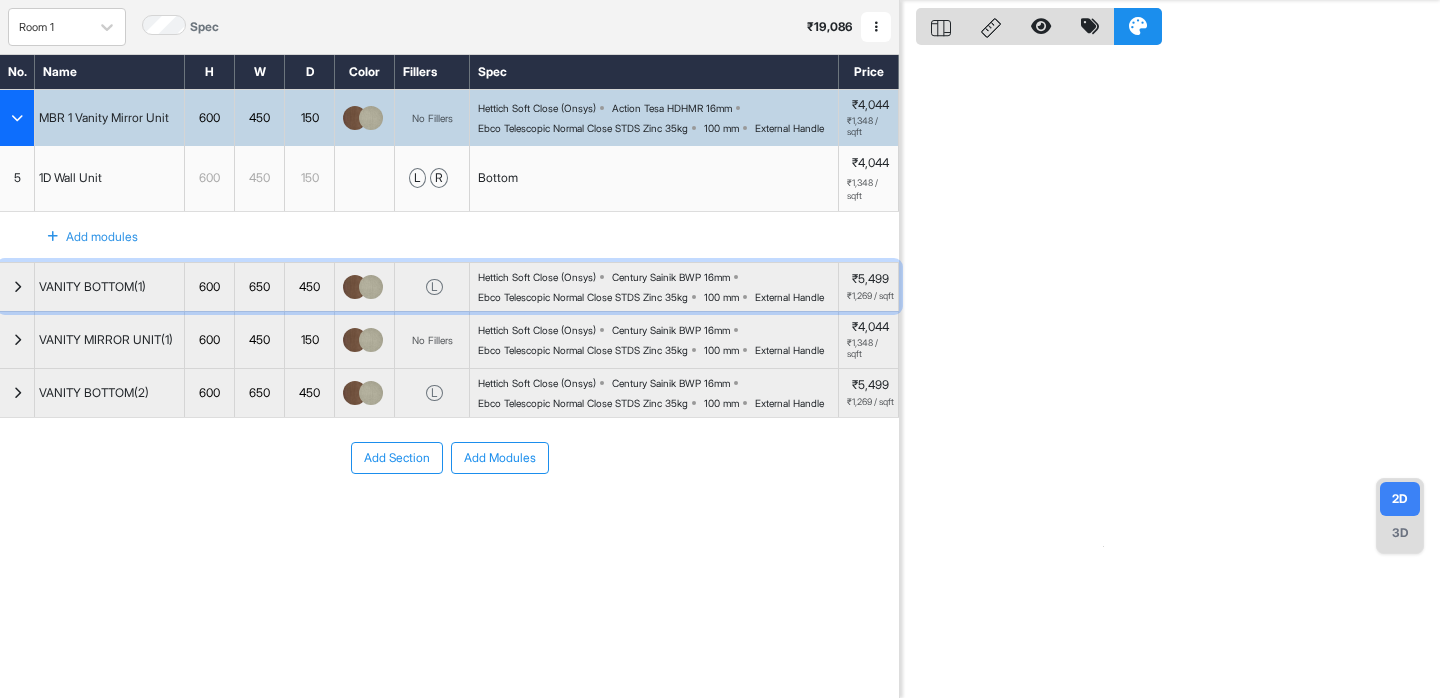 click on "Hettich Soft Close (Onsys)" at bounding box center (541, 277) 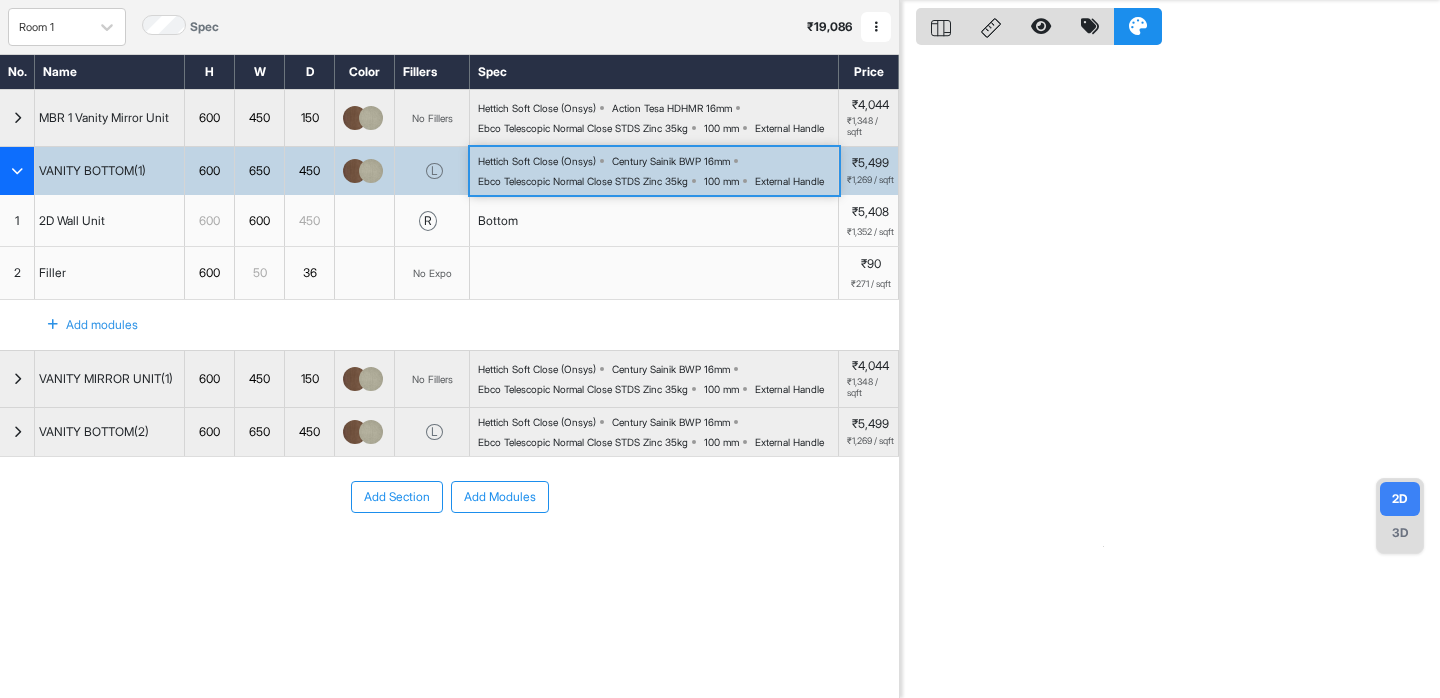 click on "Bottom" at bounding box center [654, 221] 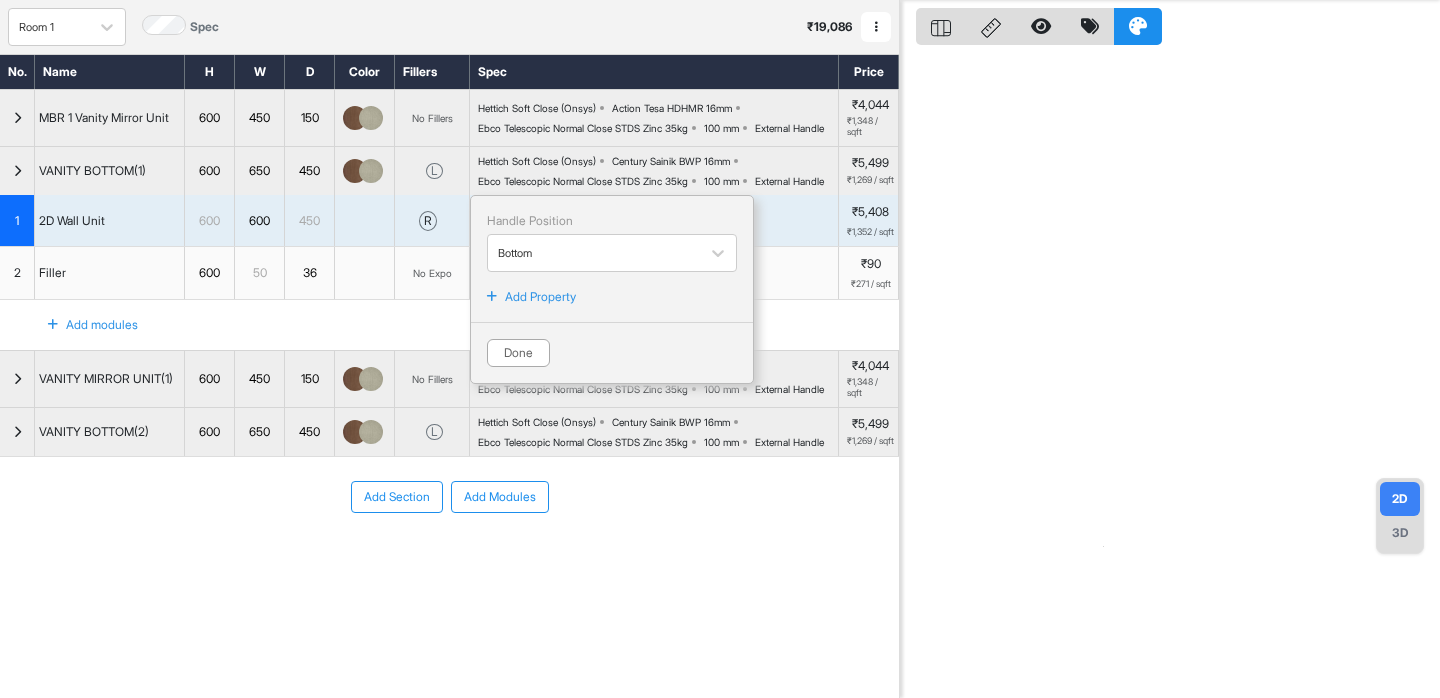 click on "Ebco Telescopic Normal Close STDS Zinc 35kg" at bounding box center (583, 181) 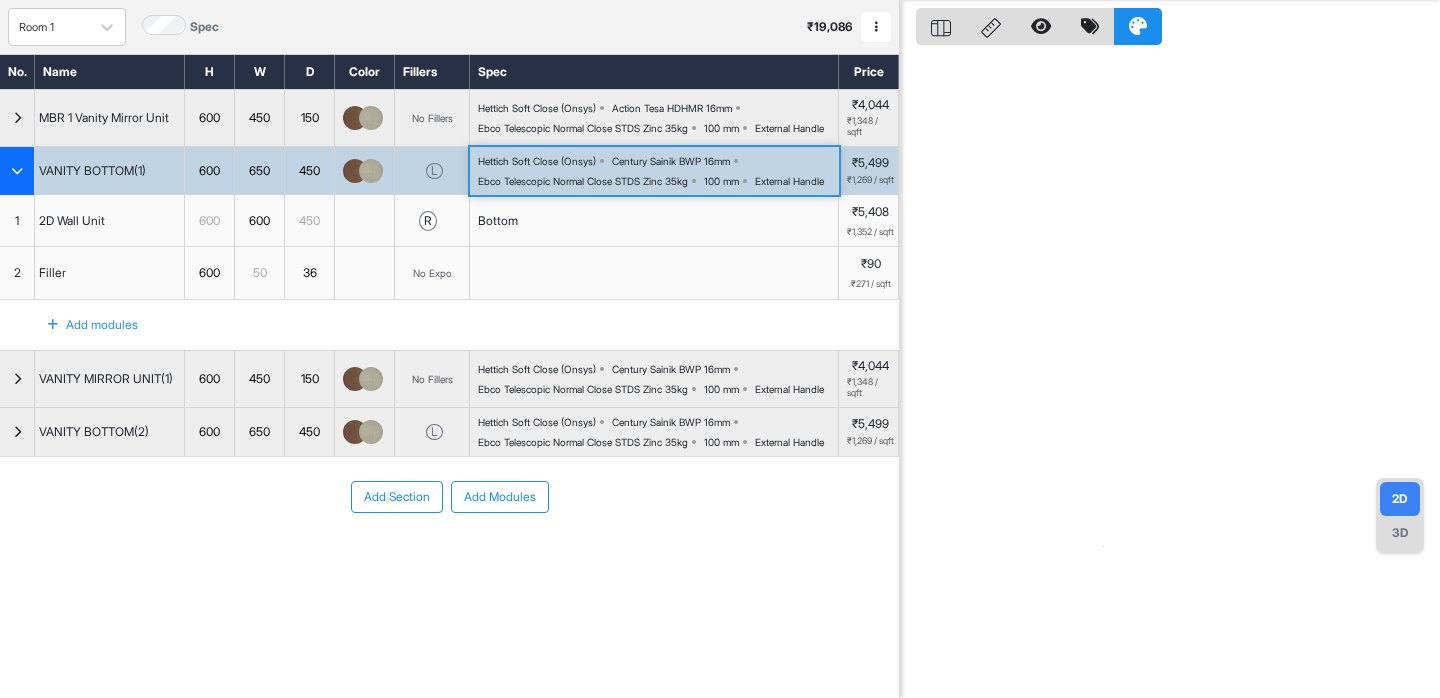 click on "Ebco Telescopic Normal Close STDS Zinc 35kg" at bounding box center (583, 181) 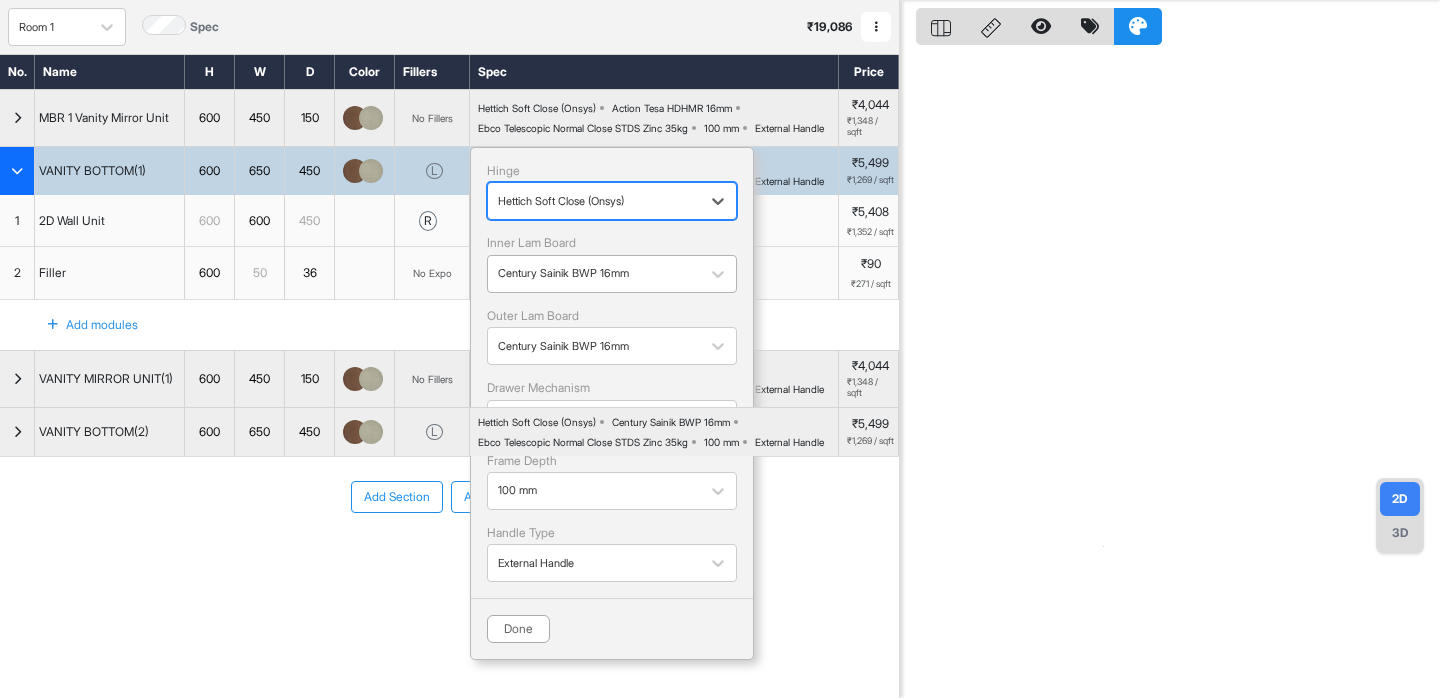 click at bounding box center (594, 274) 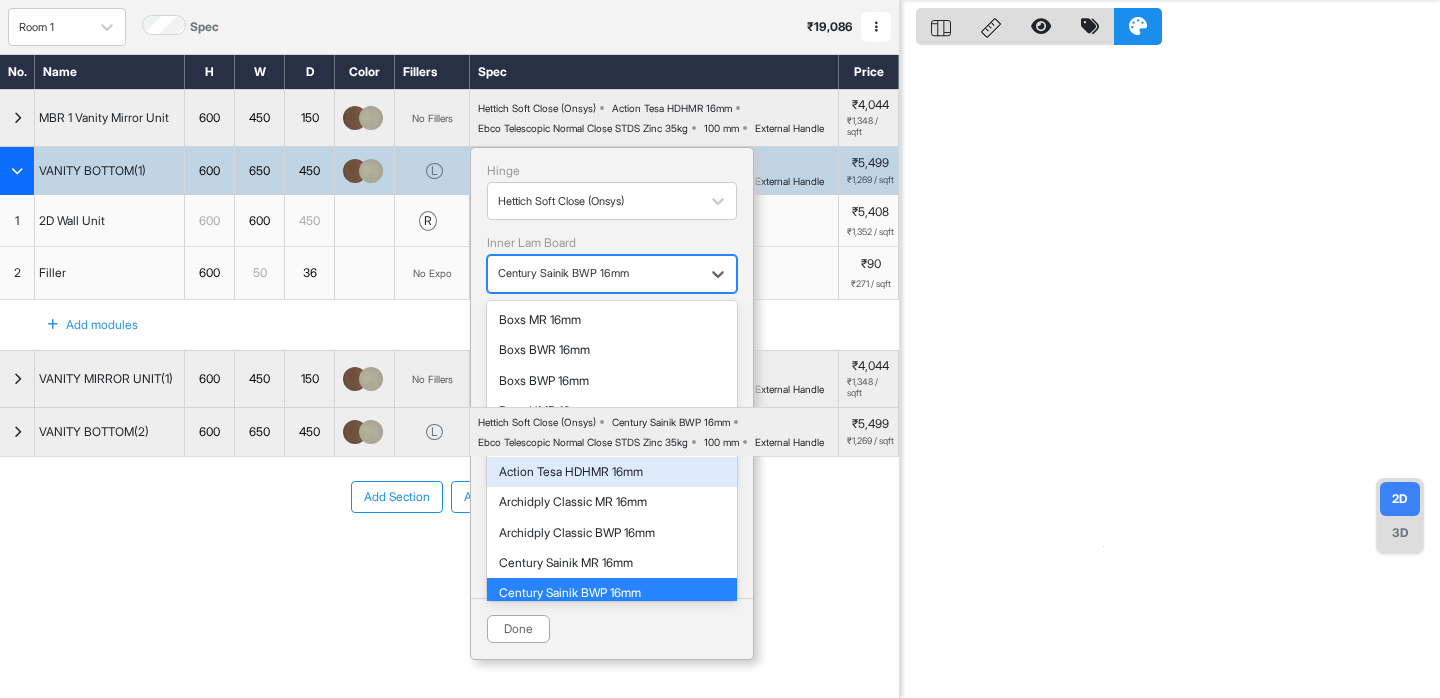 click on "Action Tesa HDHMR 16mm" at bounding box center [612, 472] 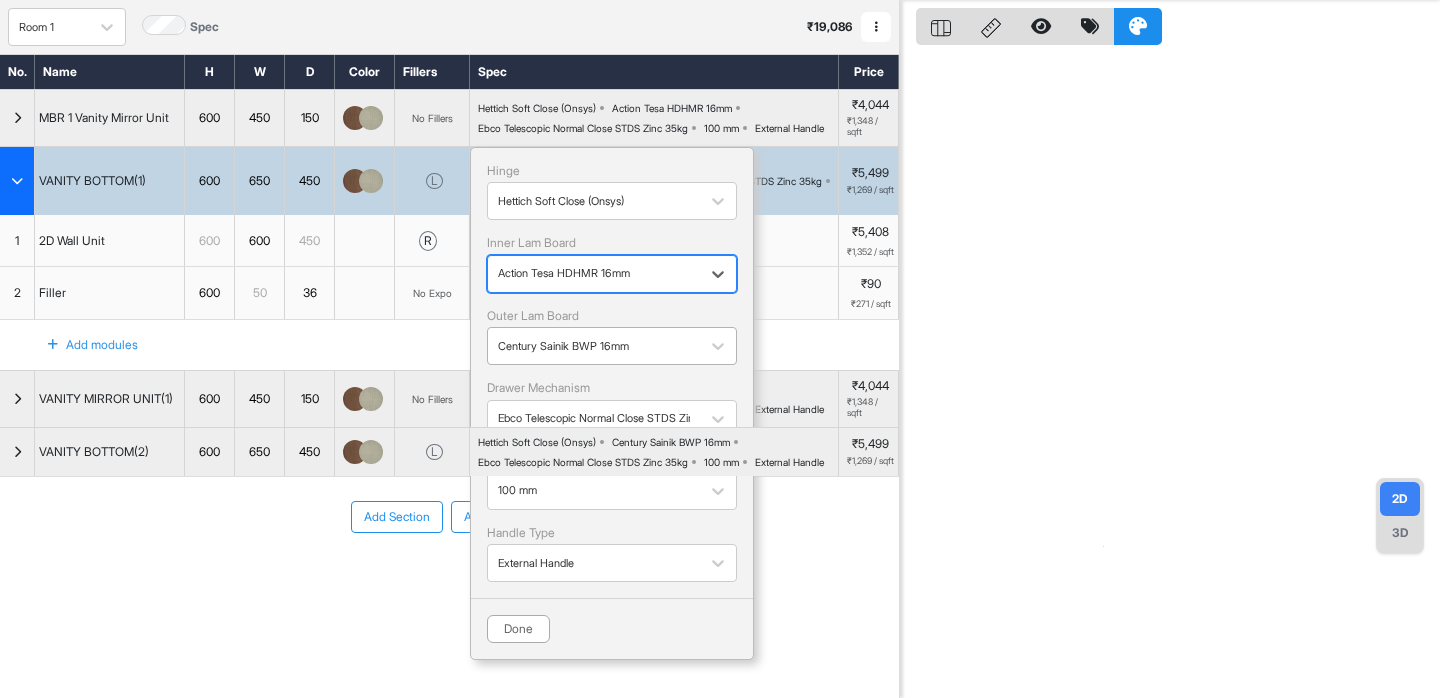 click at bounding box center [594, 346] 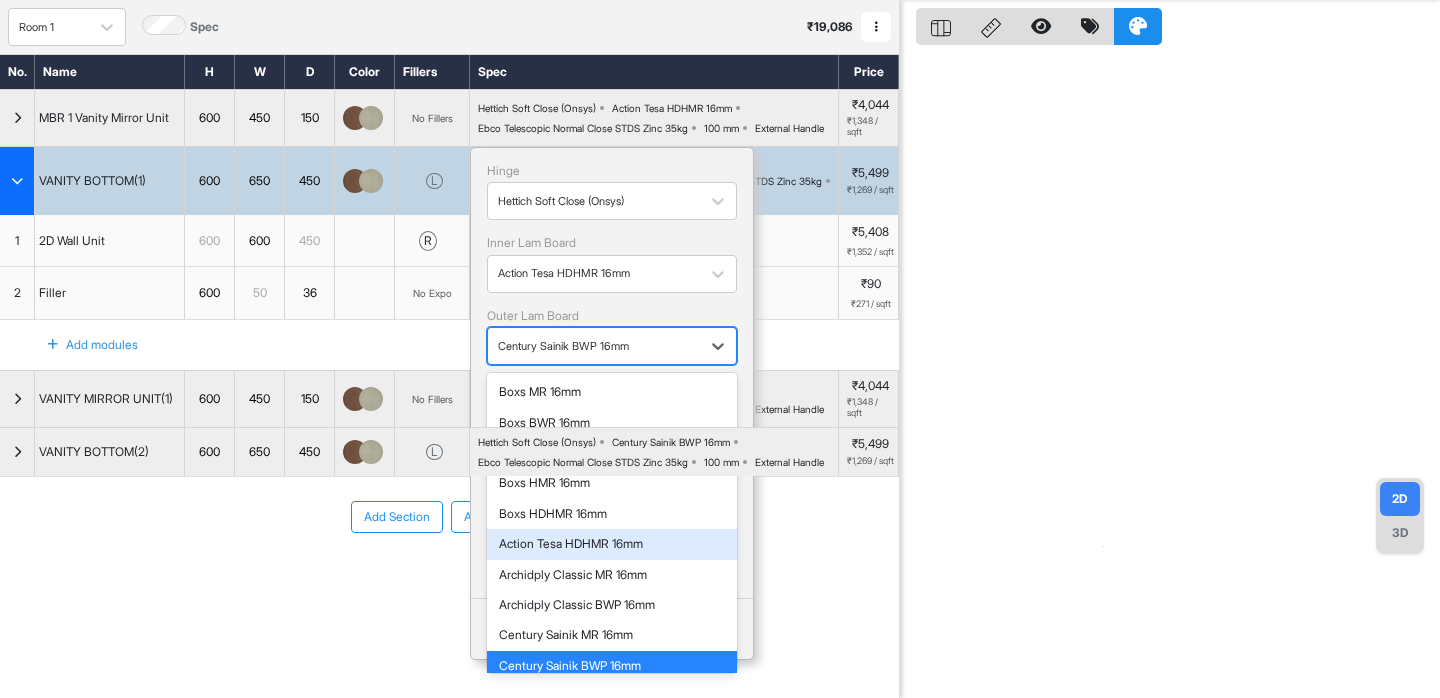click on "Action Tesa HDHMR 16mm" at bounding box center [612, 544] 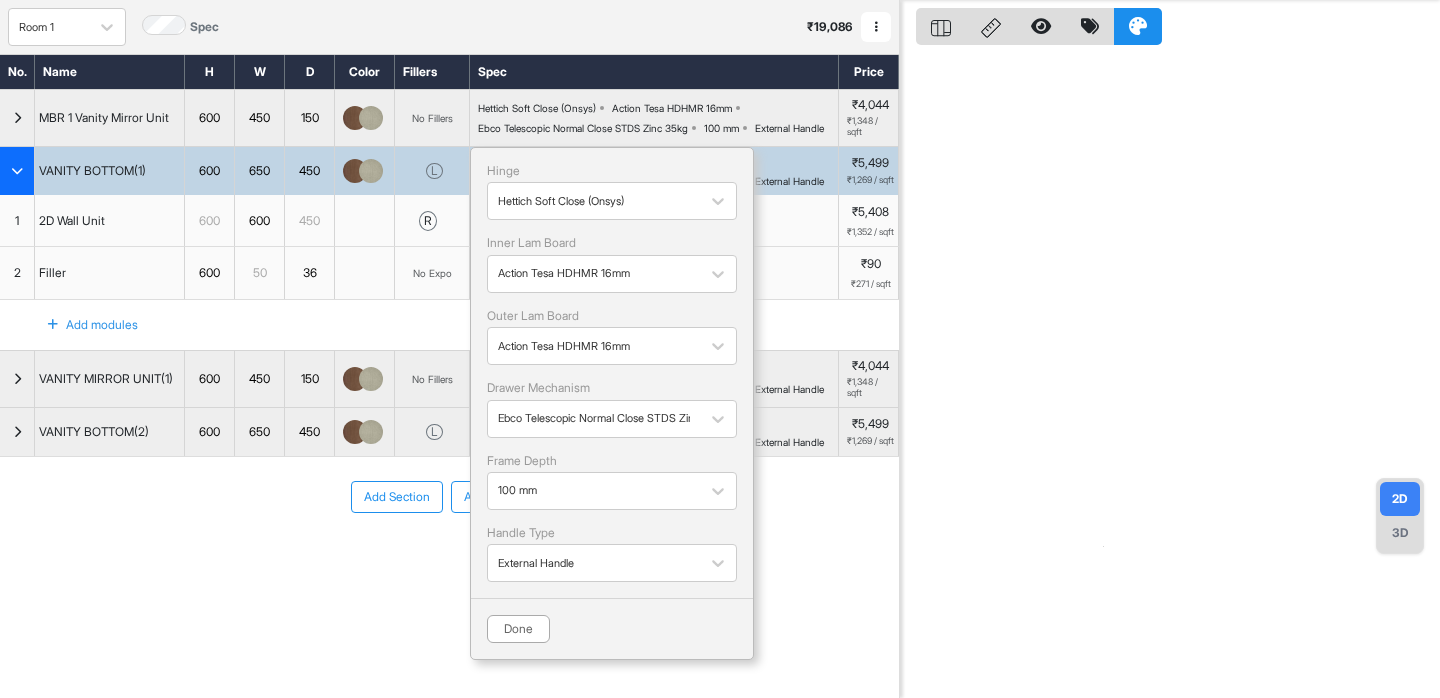 click on "Hinge Hettich Soft Close (Onsys) Inner Lam Board Action Tesa HDHMR 16mm Outer Lam Board Action Tesa HDHMR 16mm Drawer Mechanism Ebco Telescopic Normal Close STDS Zinc 35kg Frame Depth 100 mm Handle Type External Handle Done" at bounding box center (612, 403) 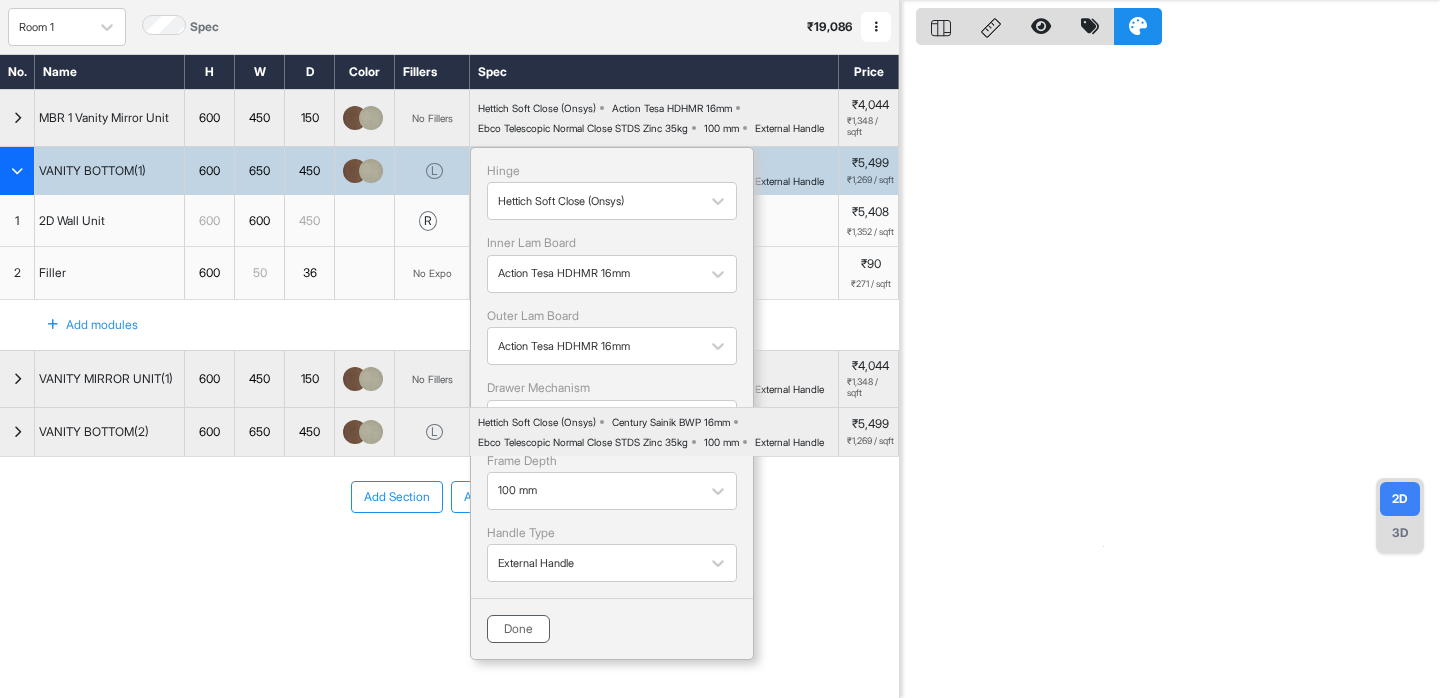 click on "Done" at bounding box center (518, 629) 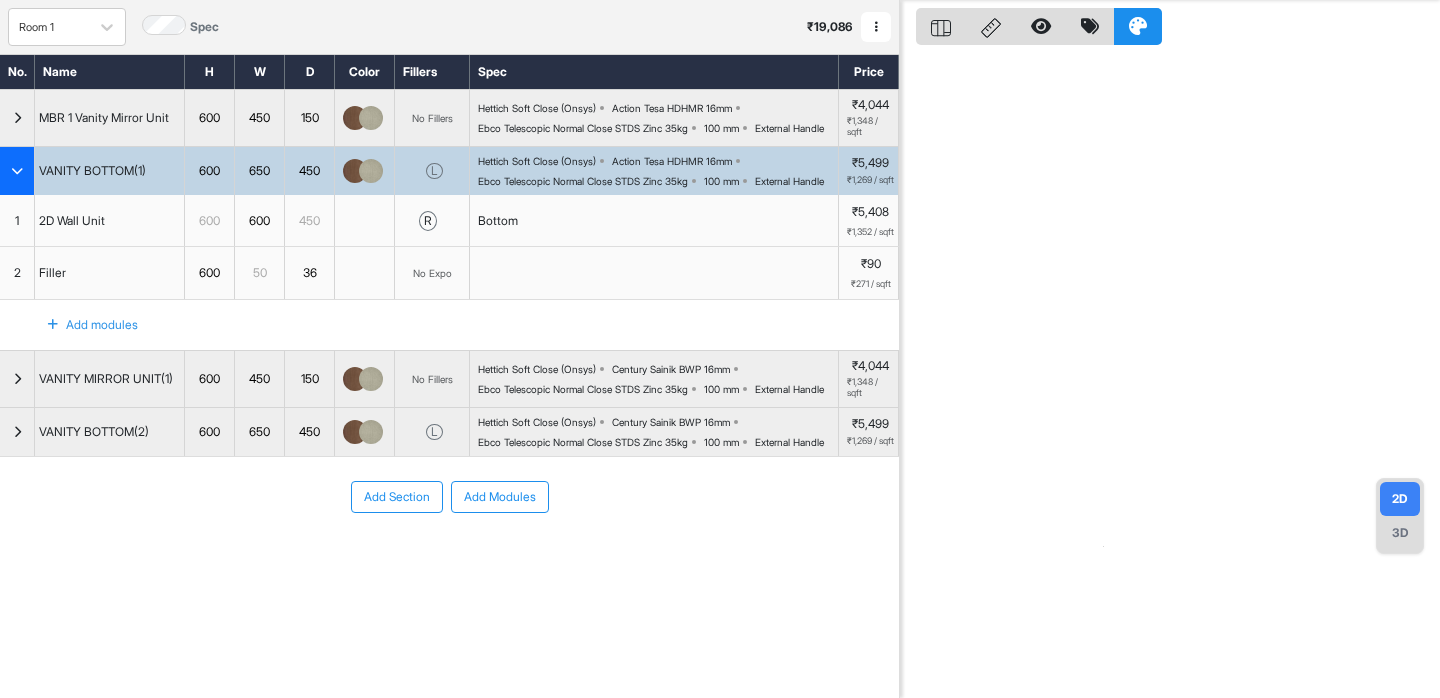 click at bounding box center [17, 171] 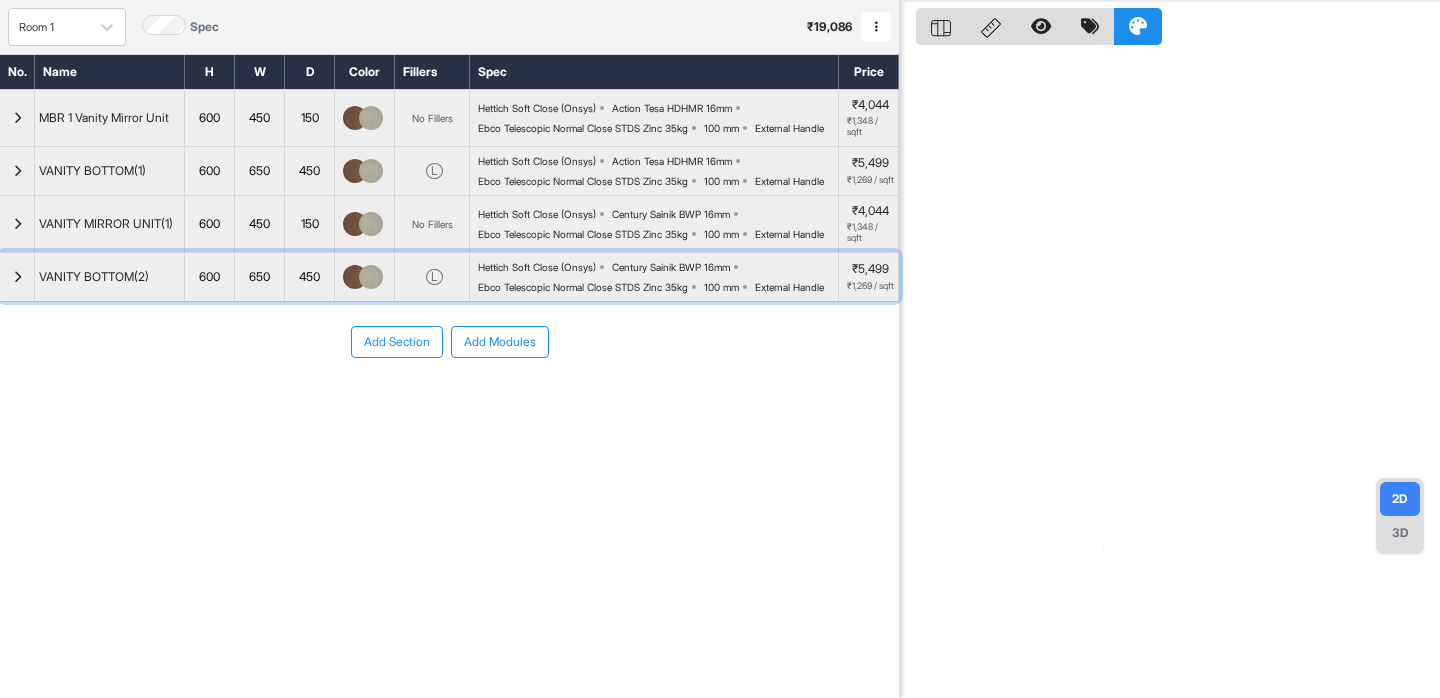 click at bounding box center [17, 277] 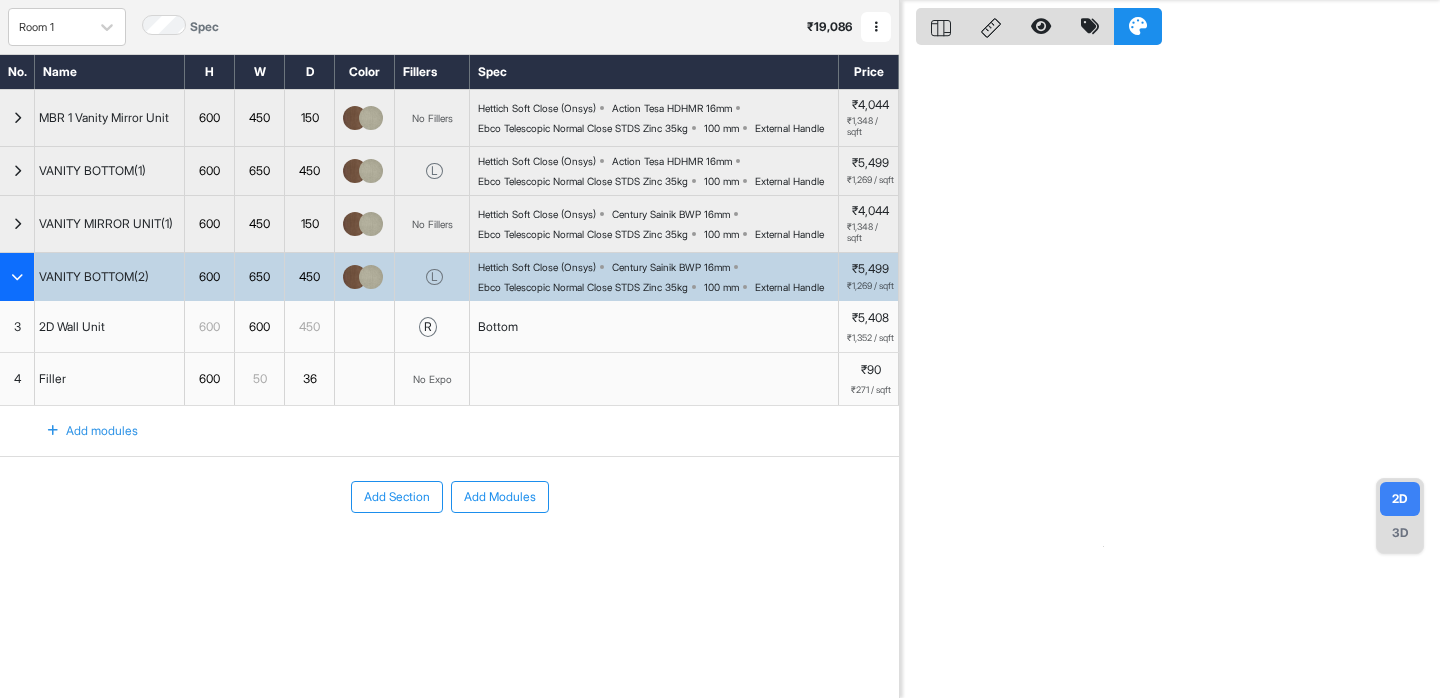 click at bounding box center (17, 277) 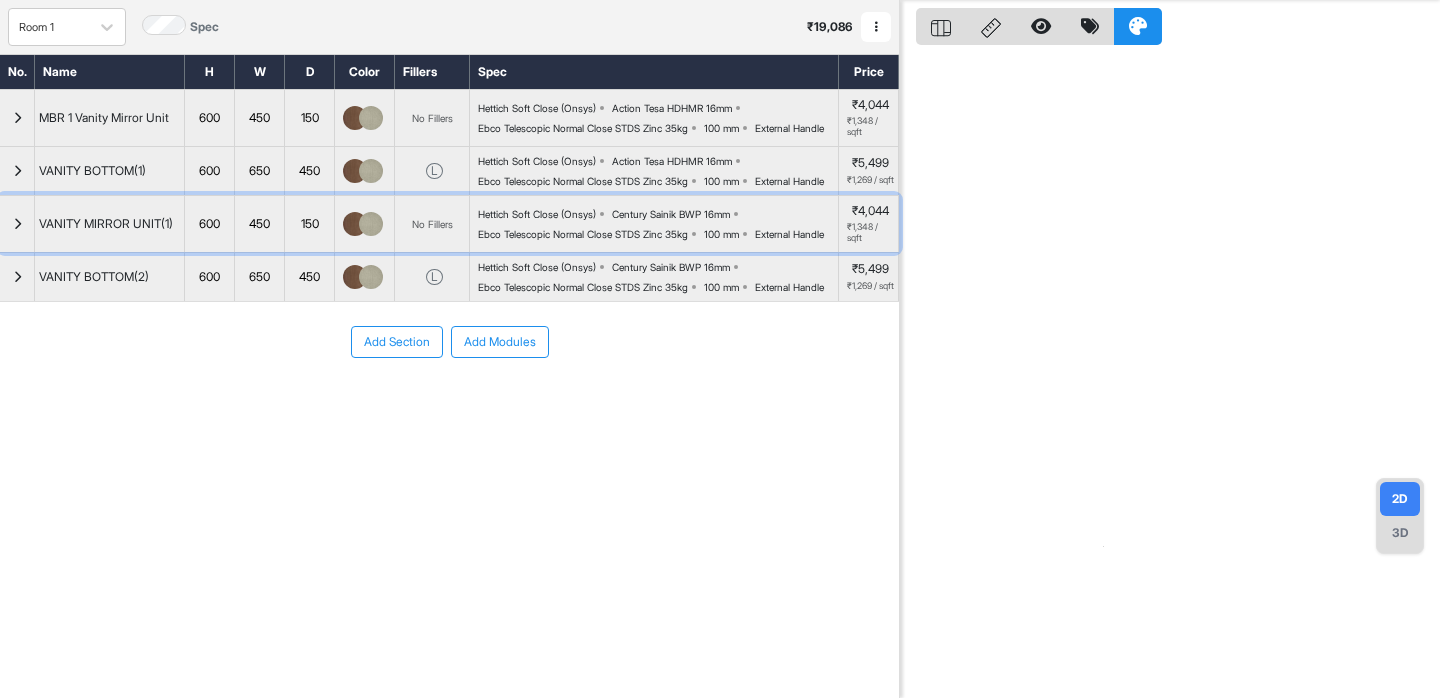 click on "Hettich Soft Close (Onsys) Century Sainik BWP 16mm Ebco Telescopic Normal Close STDS Zinc 35kg 100 mm External Handle" at bounding box center [658, 224] 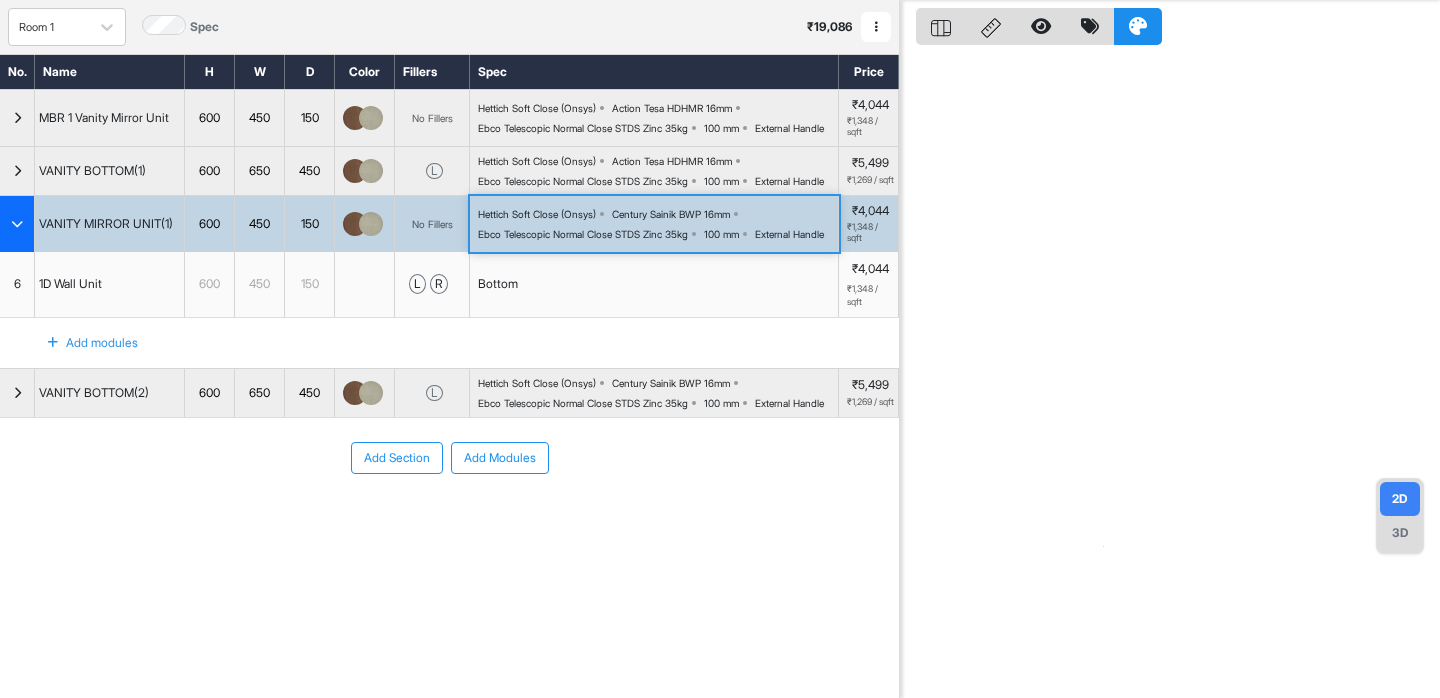 click on "Hettich Soft Close (Onsys) Century Sainik BWP 16mm Ebco Telescopic Normal Close STDS Zinc 35kg 100 mm External Handle" at bounding box center [658, 224] 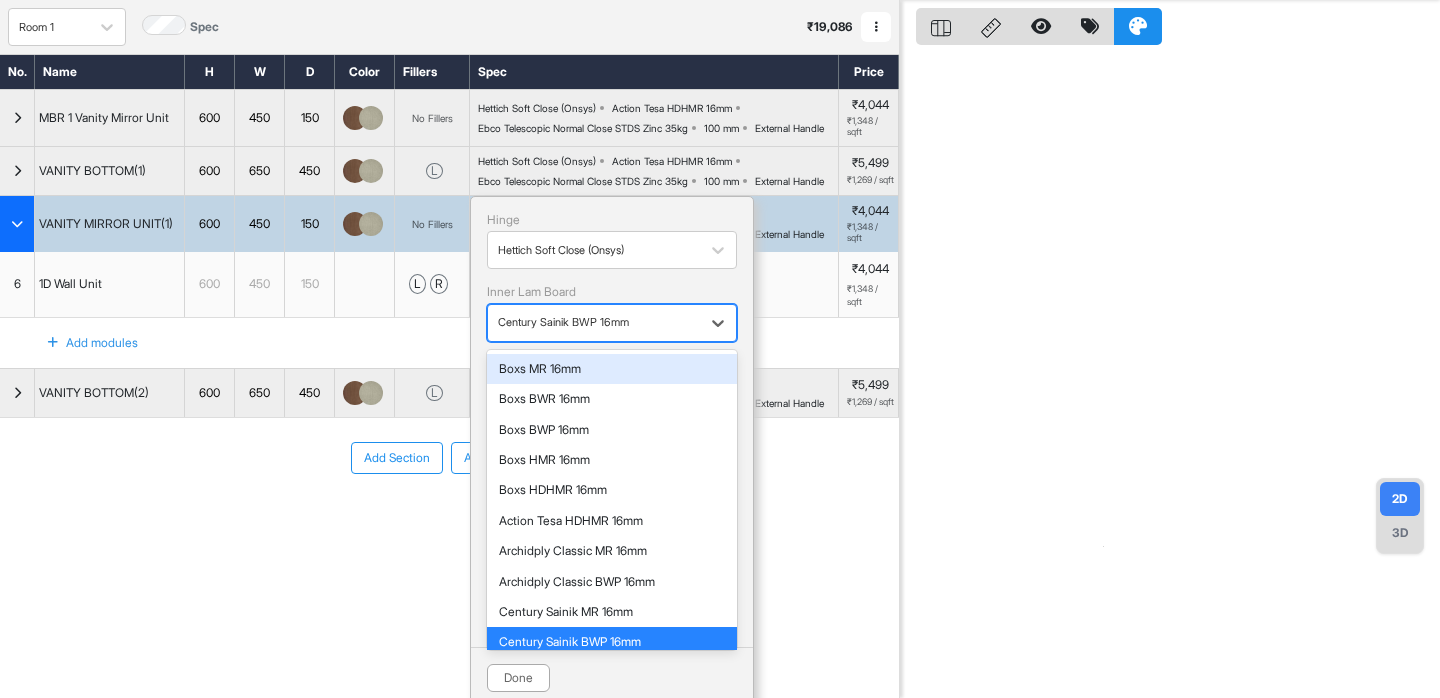 click at bounding box center (594, 323) 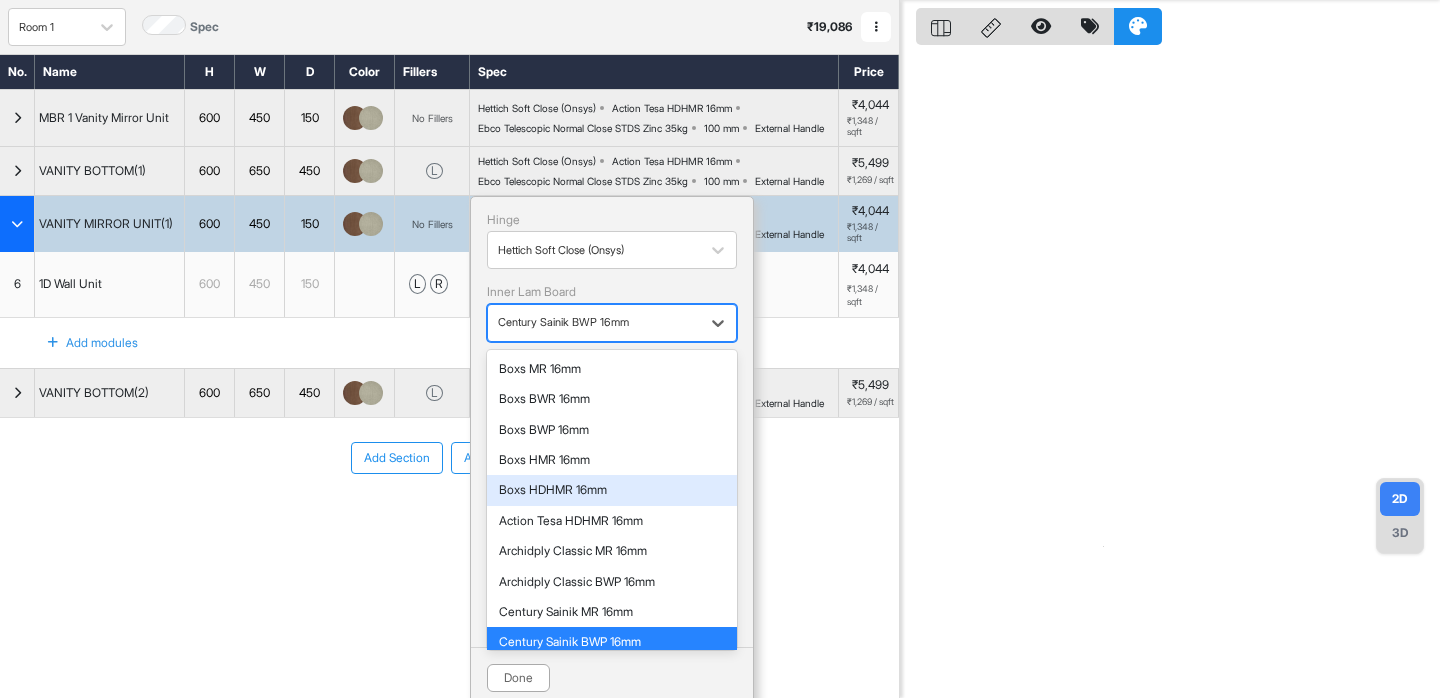 click on "Boxs HDHMR 16mm" at bounding box center [612, 490] 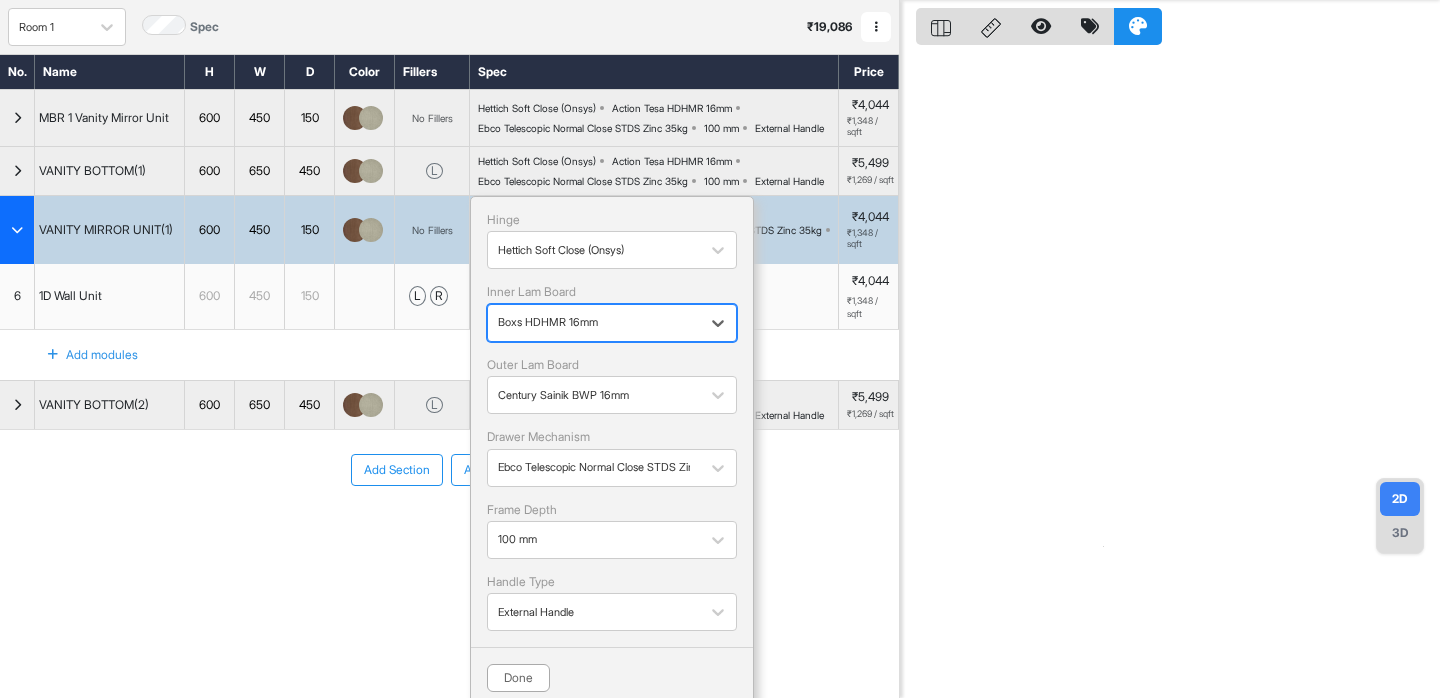 click at bounding box center [594, 323] 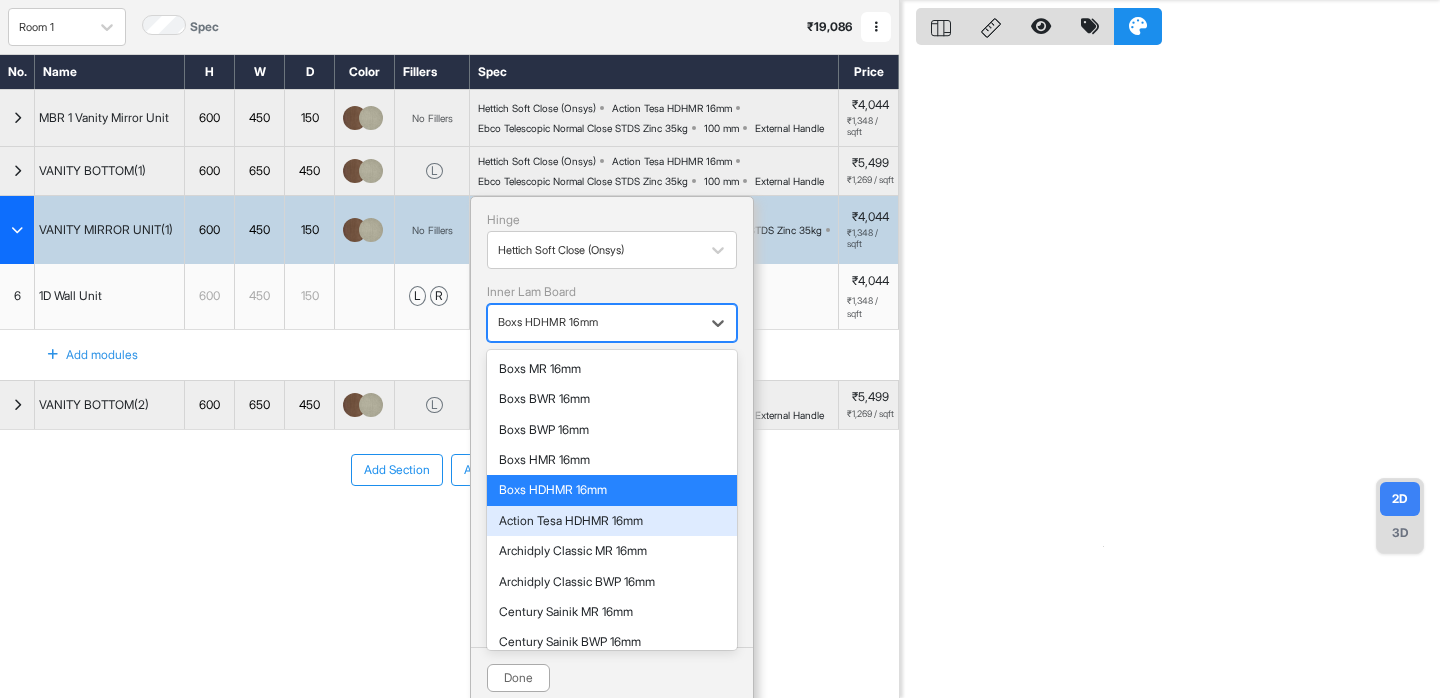 click on "Action Tesa HDHMR 16mm" at bounding box center [612, 521] 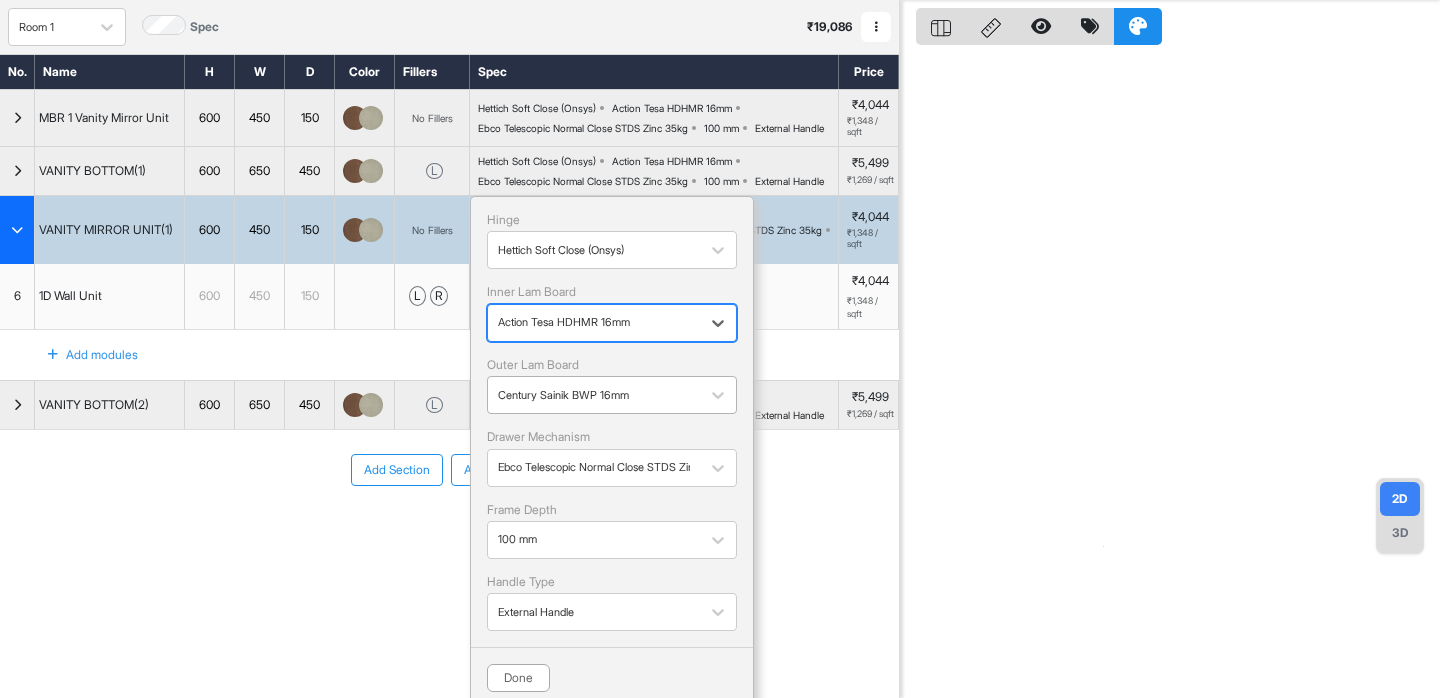 click at bounding box center [594, 395] 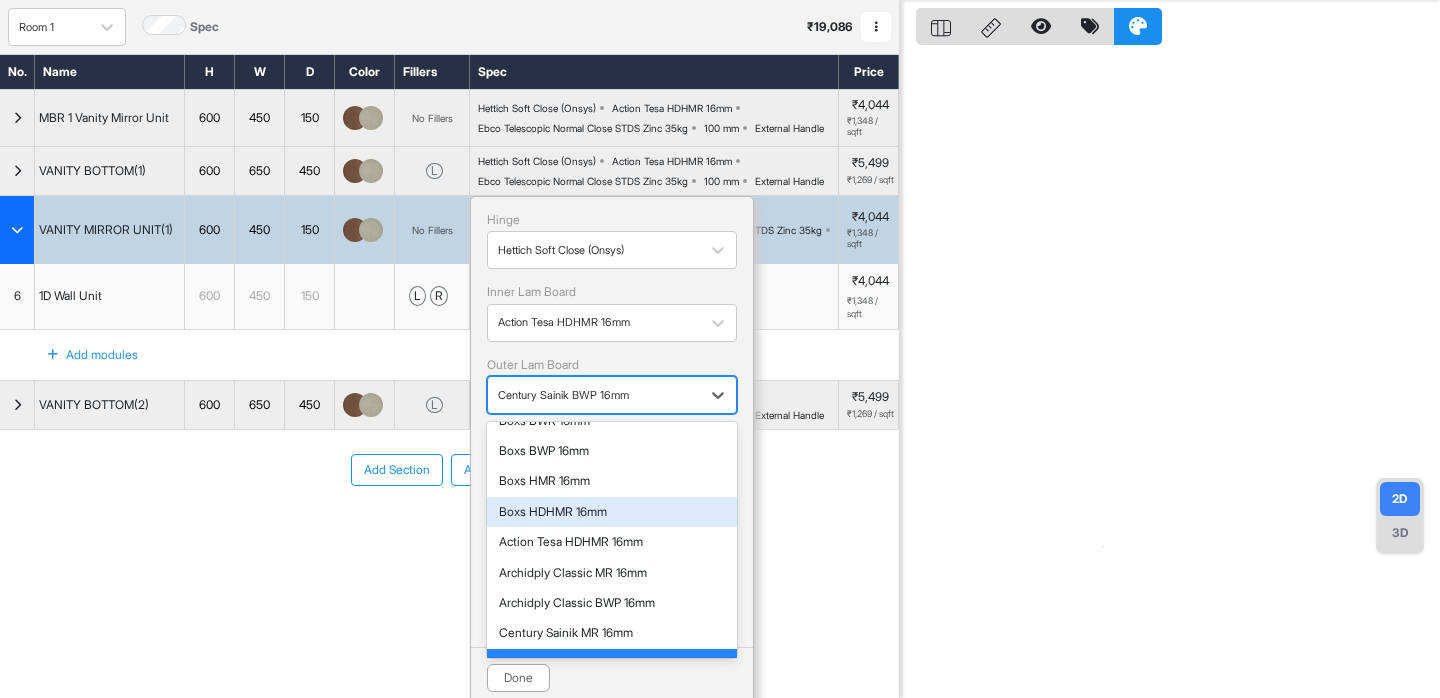 scroll, scrollTop: 64, scrollLeft: 0, axis: vertical 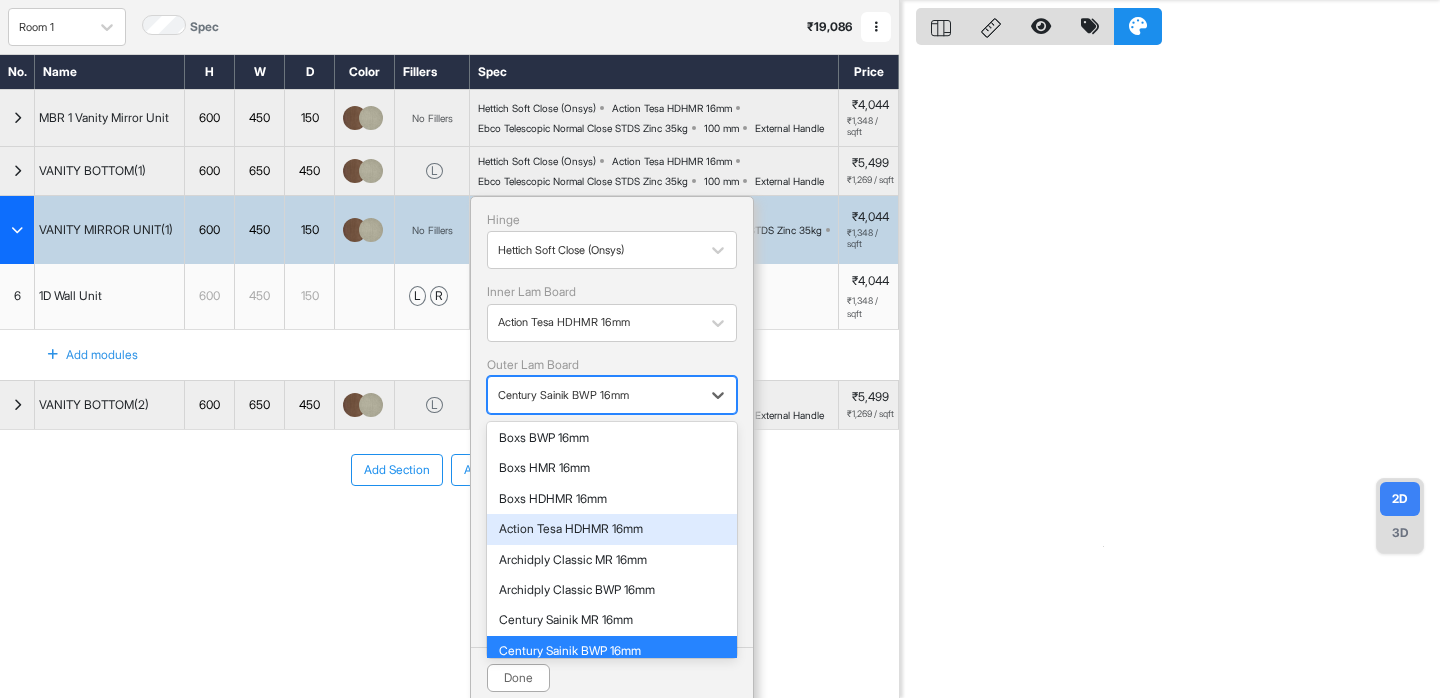click on "Action Tesa HDHMR 16mm" at bounding box center [612, 529] 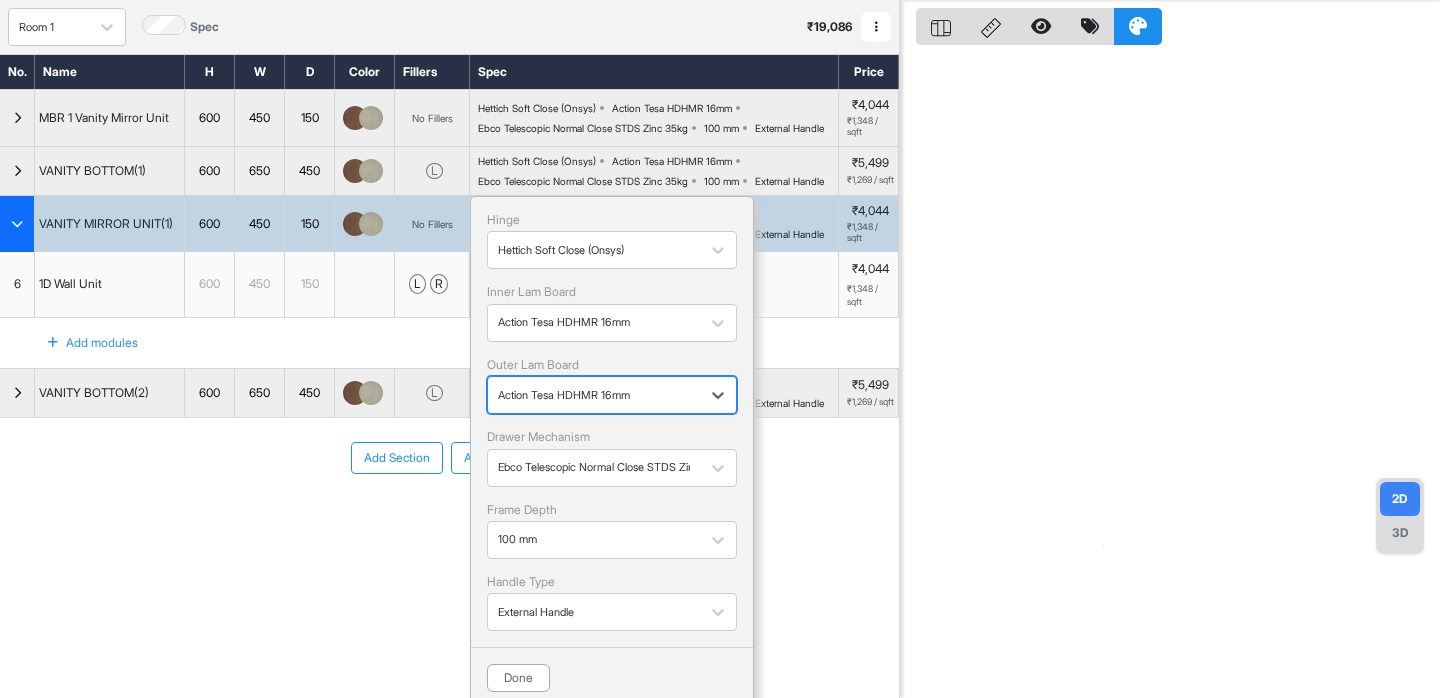 scroll, scrollTop: 93, scrollLeft: 0, axis: vertical 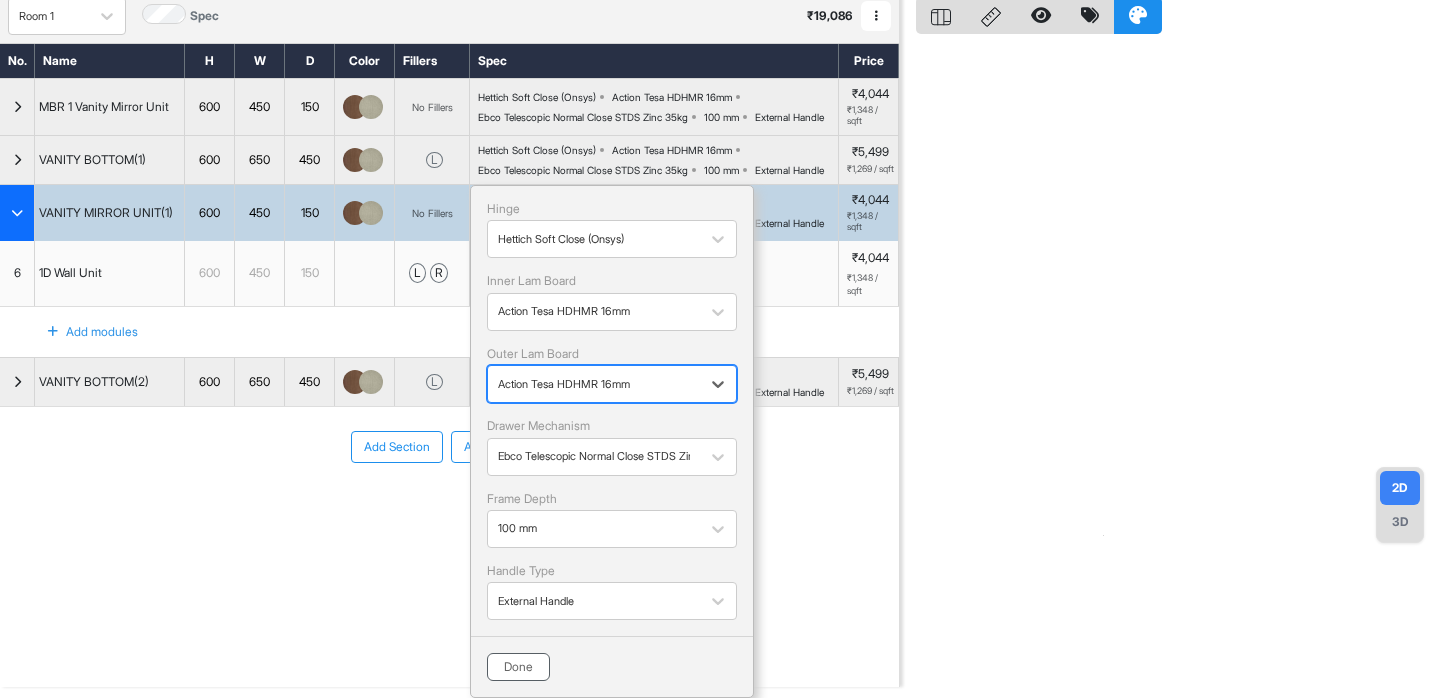 click on "Done" at bounding box center (518, 667) 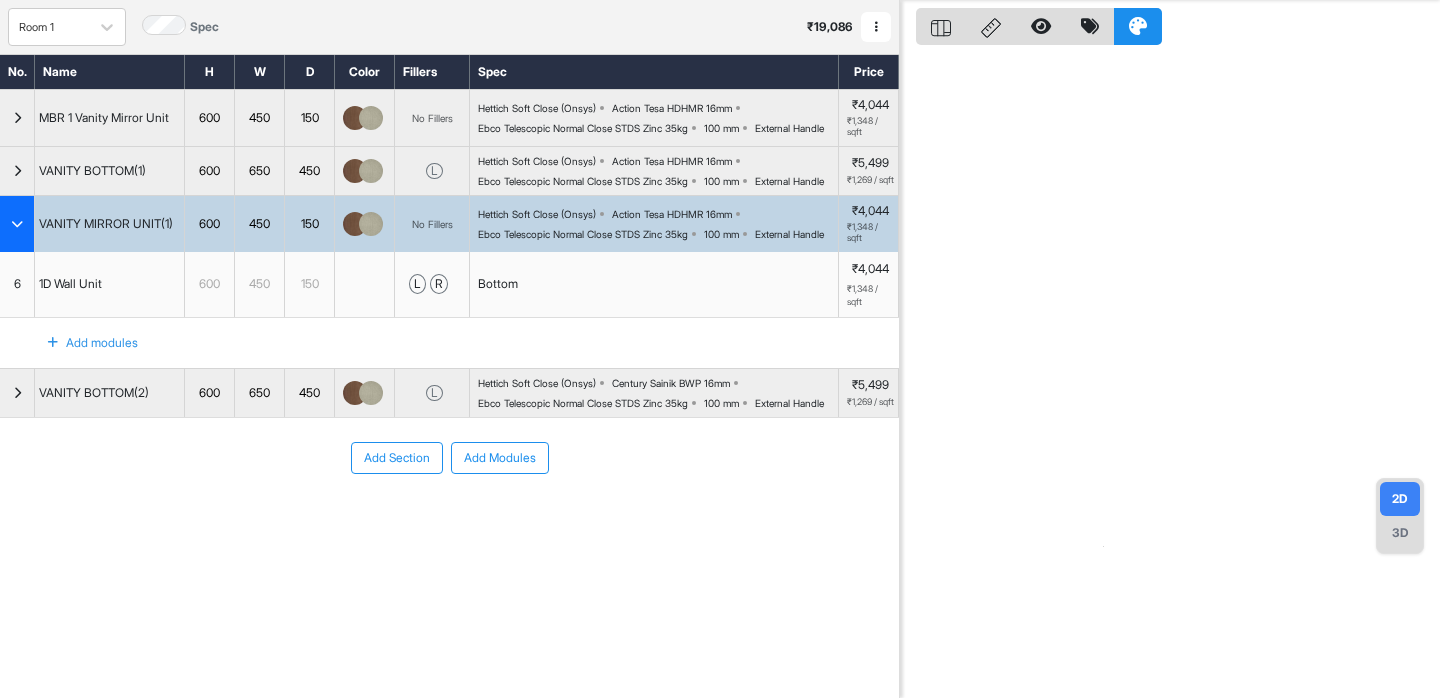 scroll, scrollTop: 50, scrollLeft: 0, axis: vertical 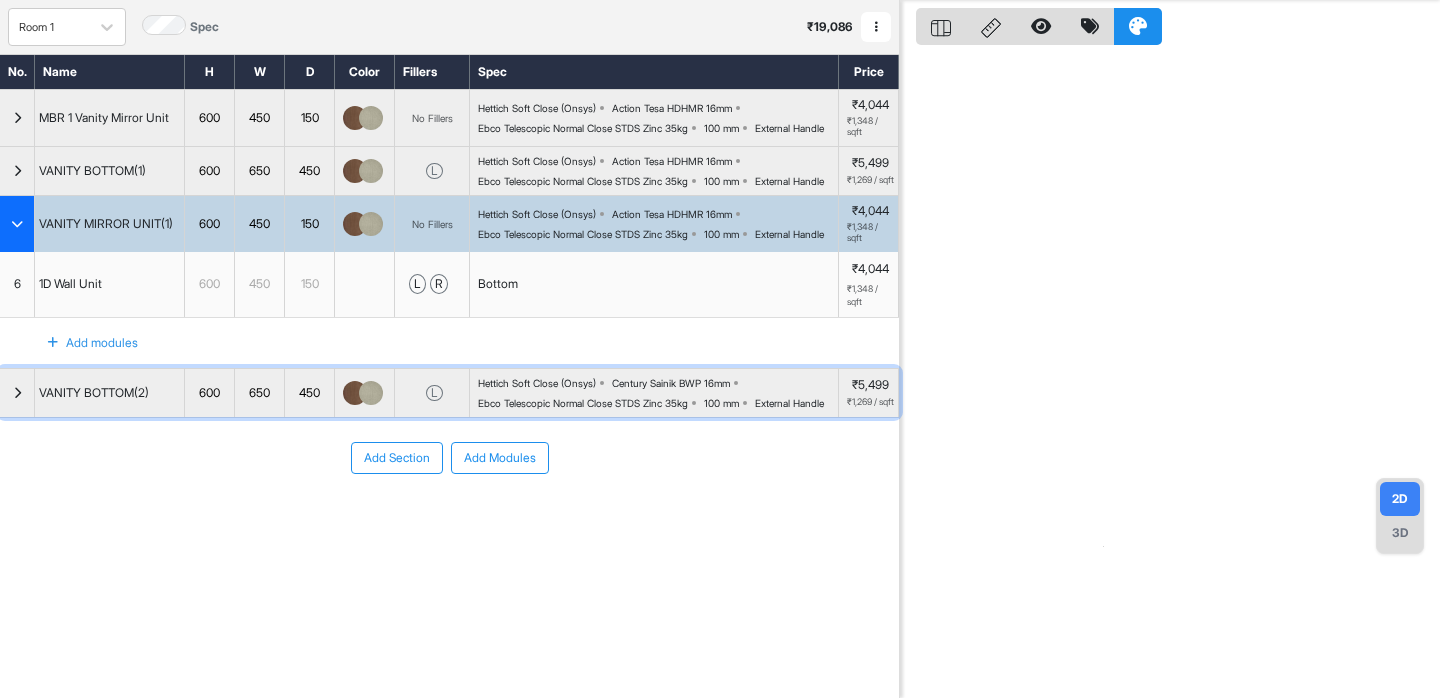 click on "Hettich Soft Close (Onsys)" at bounding box center (537, 383) 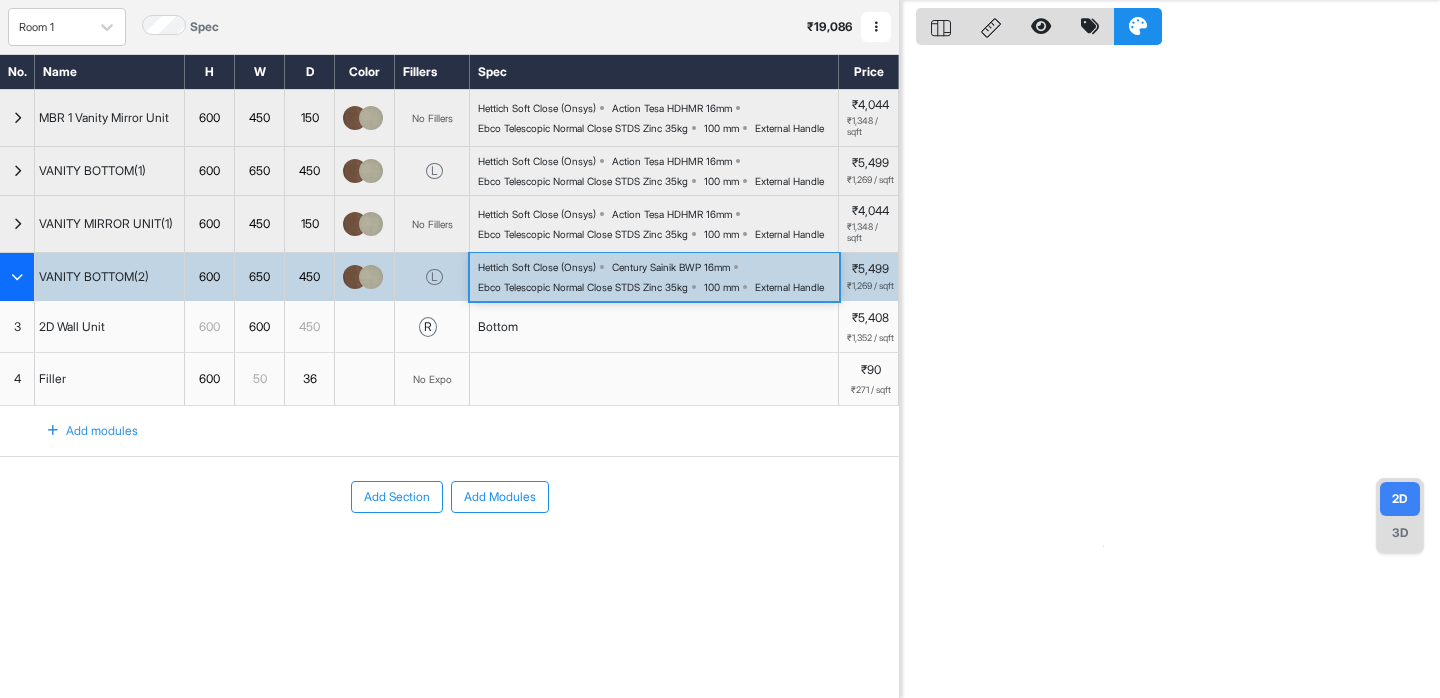 click at bounding box center [654, 379] 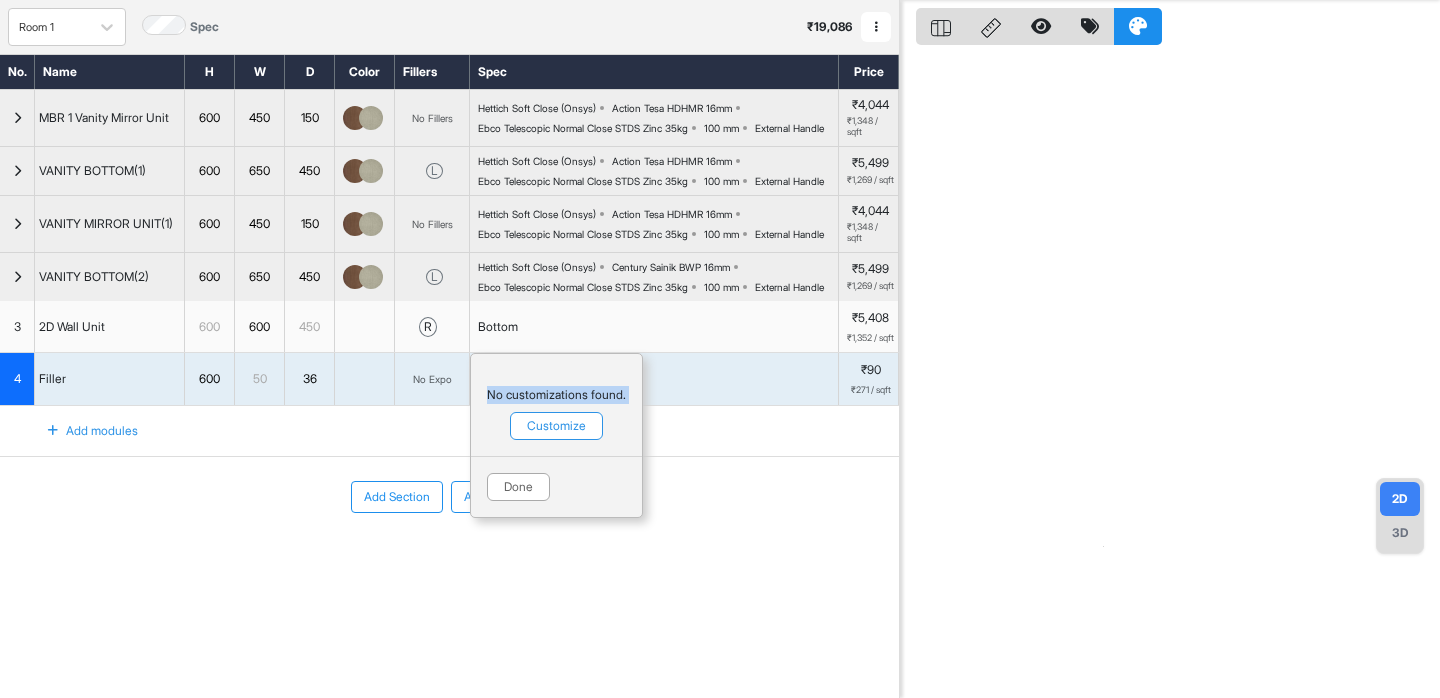 click on "Hettich Soft Close (Onsys) Century Sainik BWP 16mm Ebco Telescopic Normal Close STDS Zinc 35kg 100 mm External Handle" at bounding box center [658, 277] 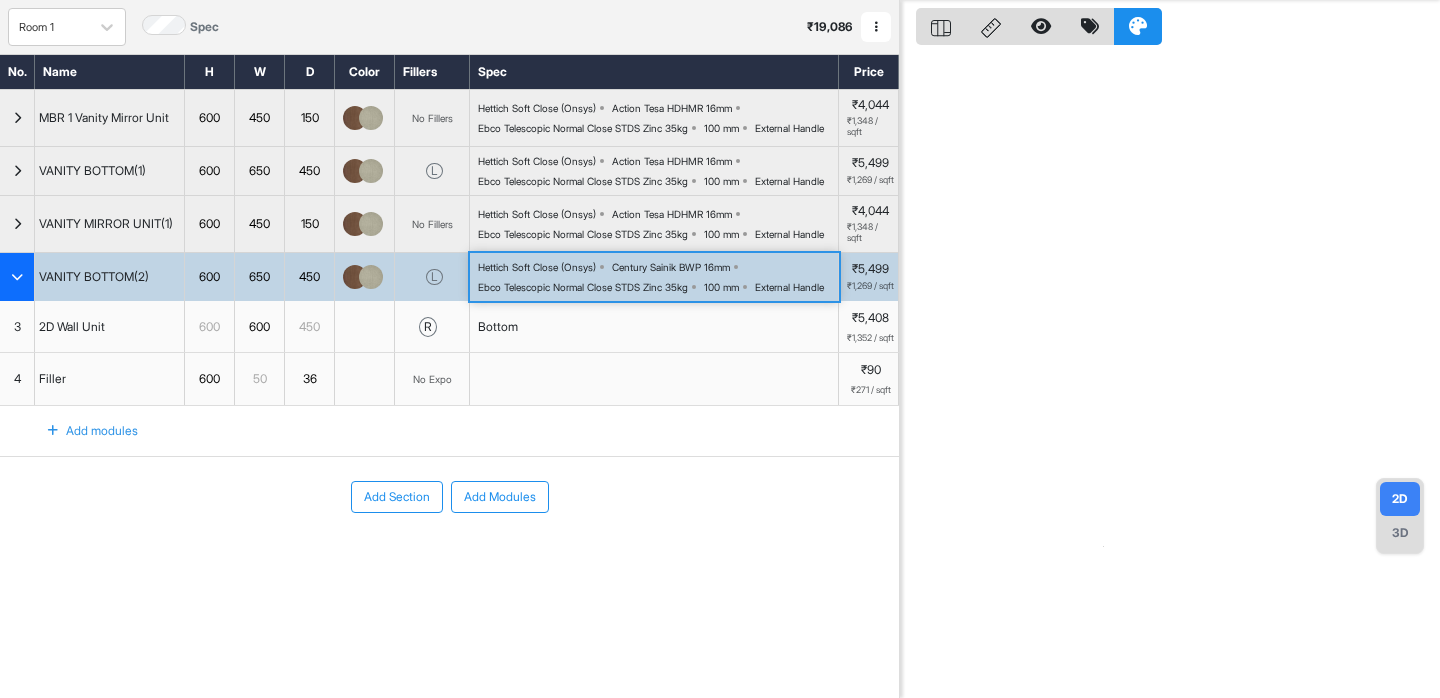 click on "Hettich Soft Close (Onsys) Century Sainik BWP 16mm Ebco Telescopic Normal Close STDS Zinc 35kg 100 mm External Handle" at bounding box center (658, 277) 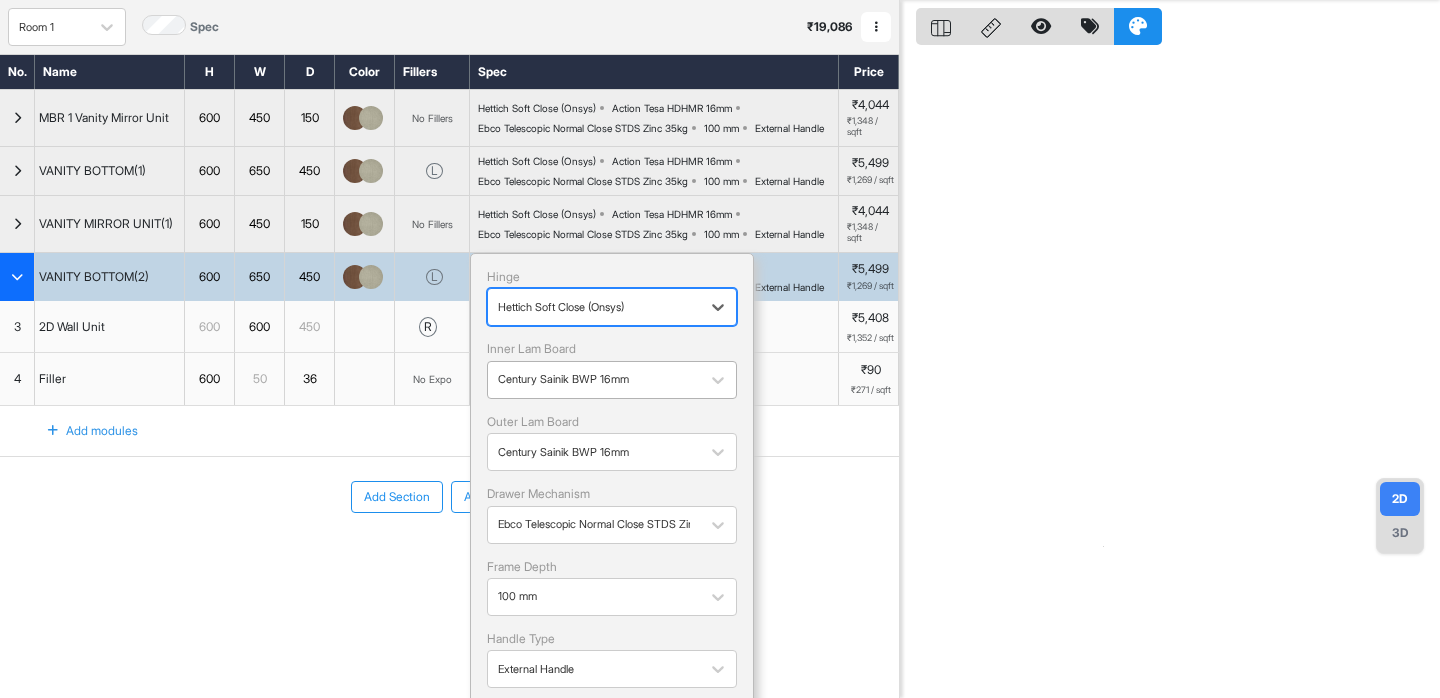 click at bounding box center [594, 380] 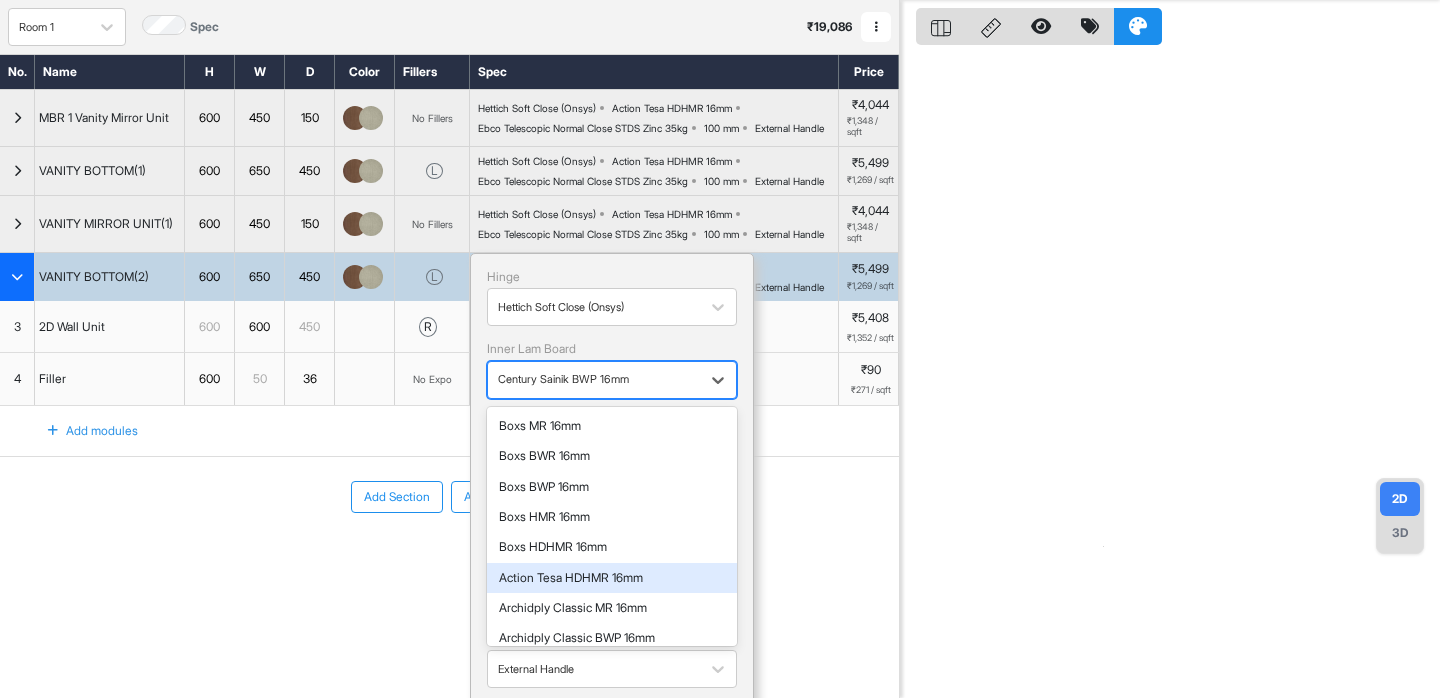 click on "Action Tesa HDHMR 16mm" at bounding box center [612, 578] 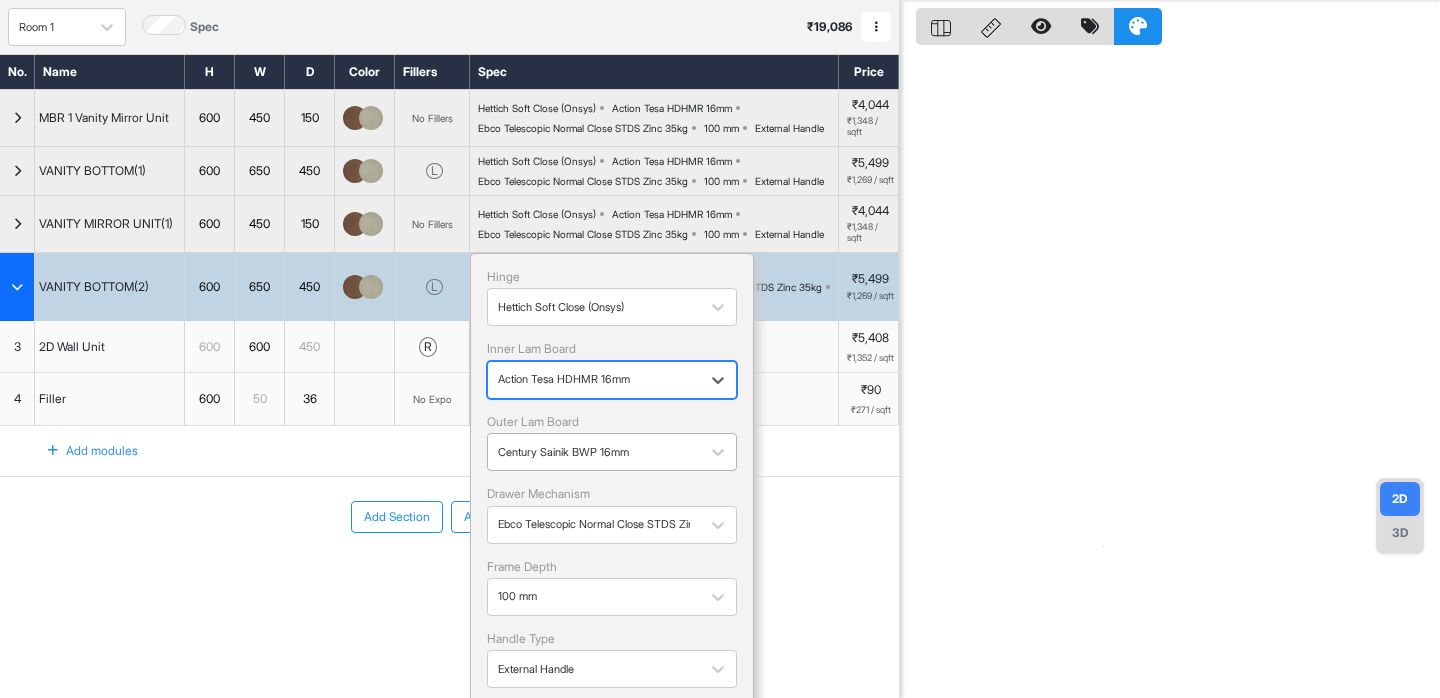 click at bounding box center (594, 452) 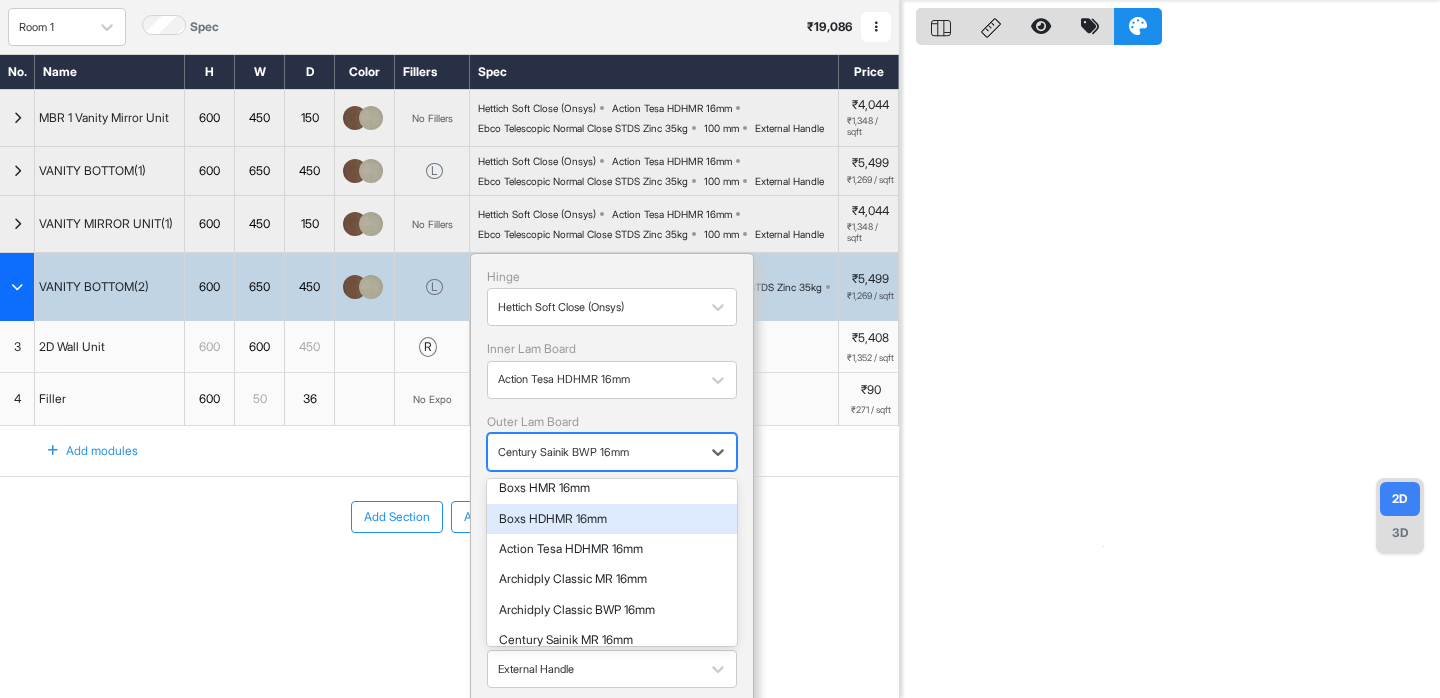 scroll, scrollTop: 128, scrollLeft: 0, axis: vertical 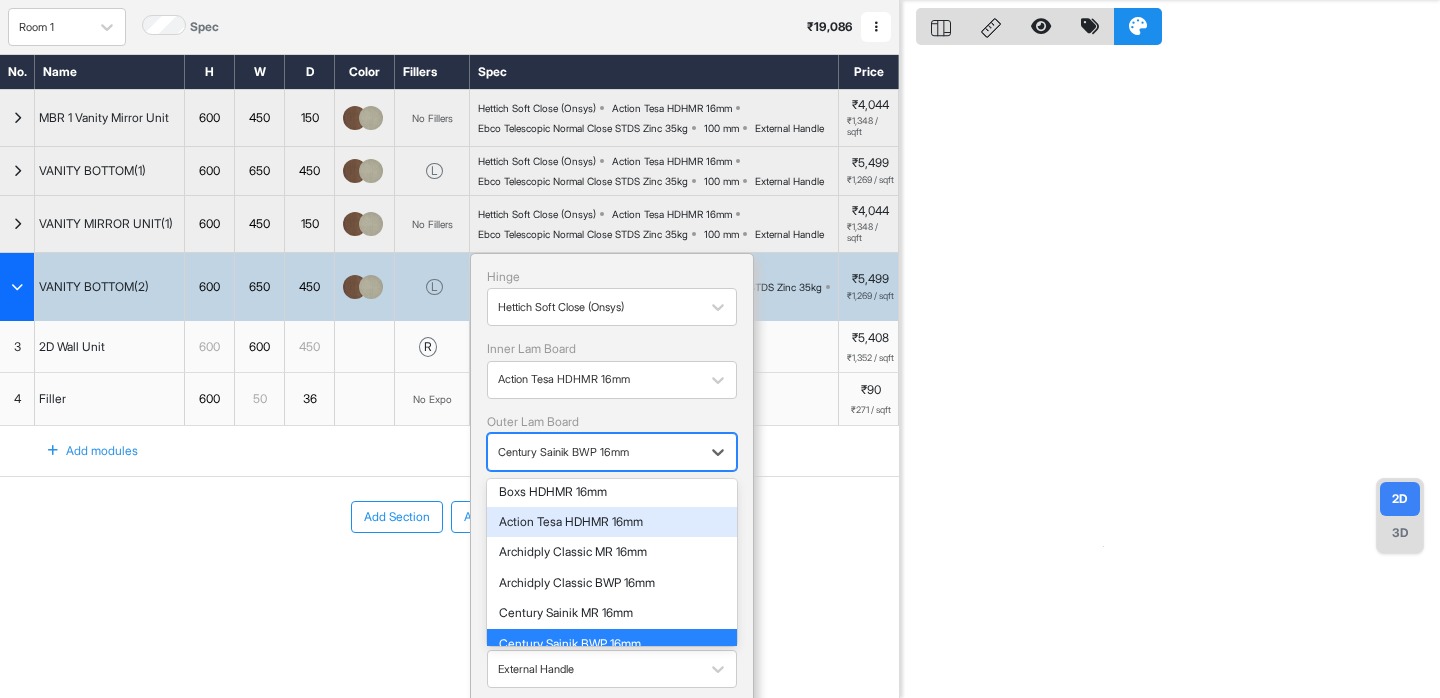 click on "Action Tesa HDHMR 16mm" at bounding box center [612, 522] 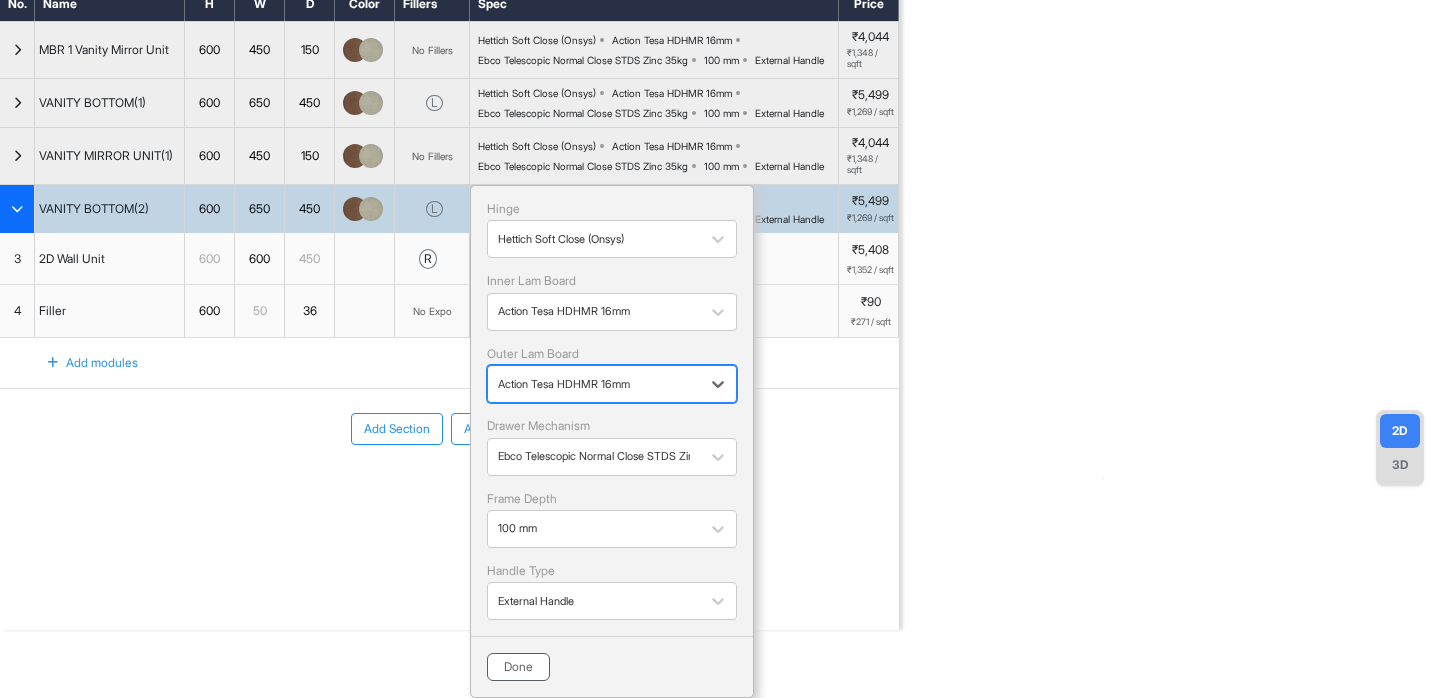 click on "Done" at bounding box center (518, 667) 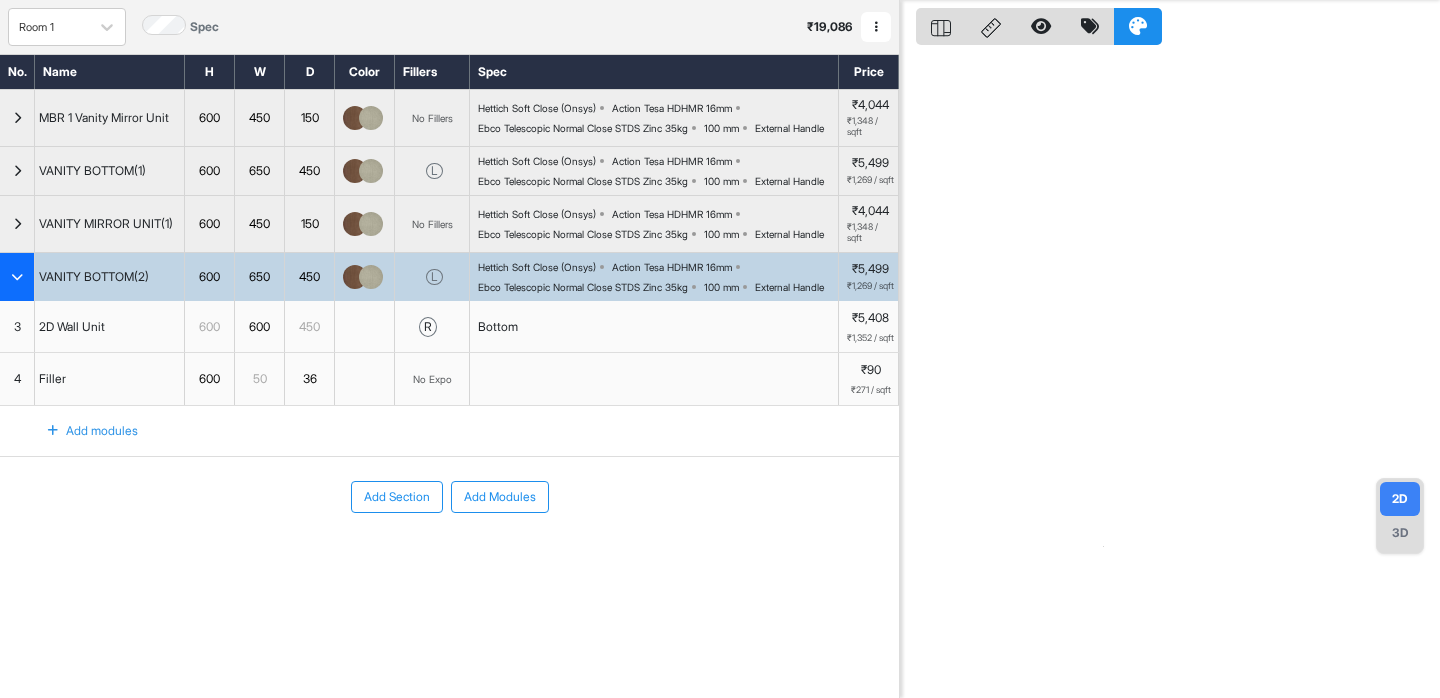scroll, scrollTop: 0, scrollLeft: 0, axis: both 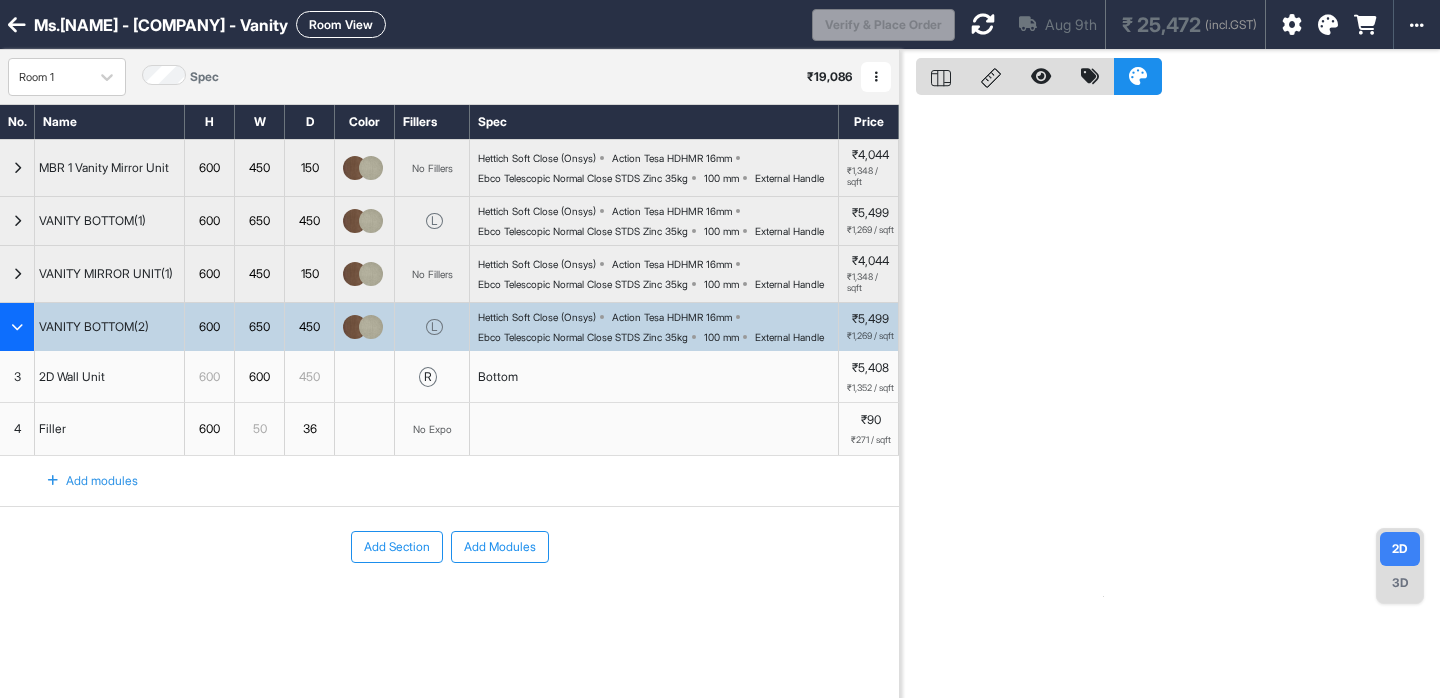 click at bounding box center [983, 24] 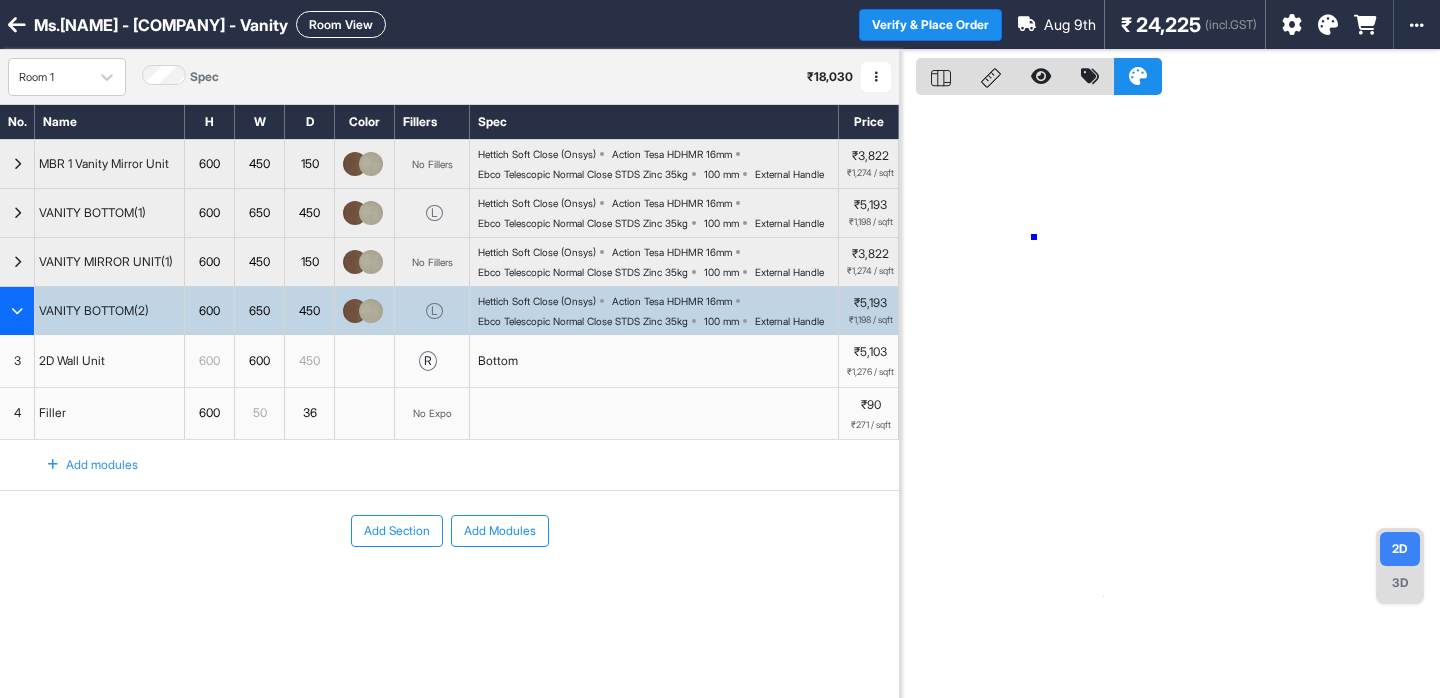 click at bounding box center (1170, 399) 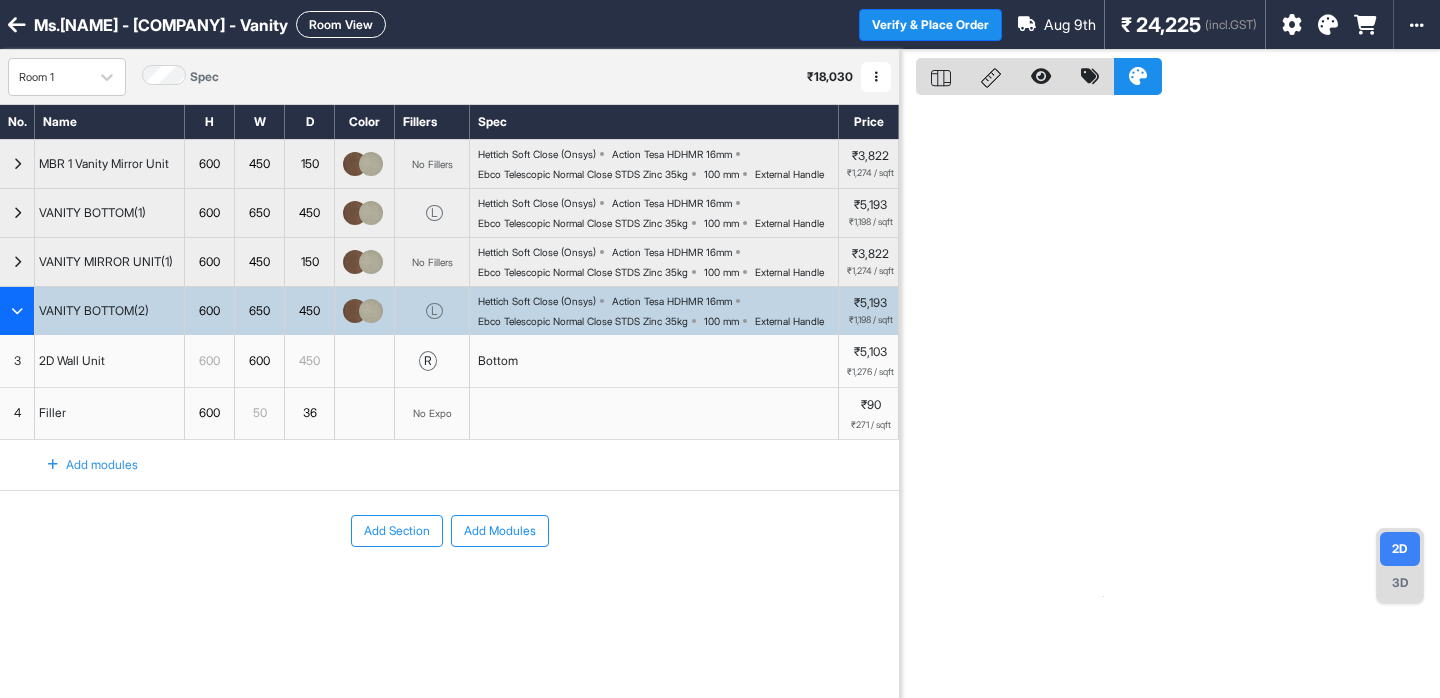 click on "₹   24,225" at bounding box center (1161, 25) 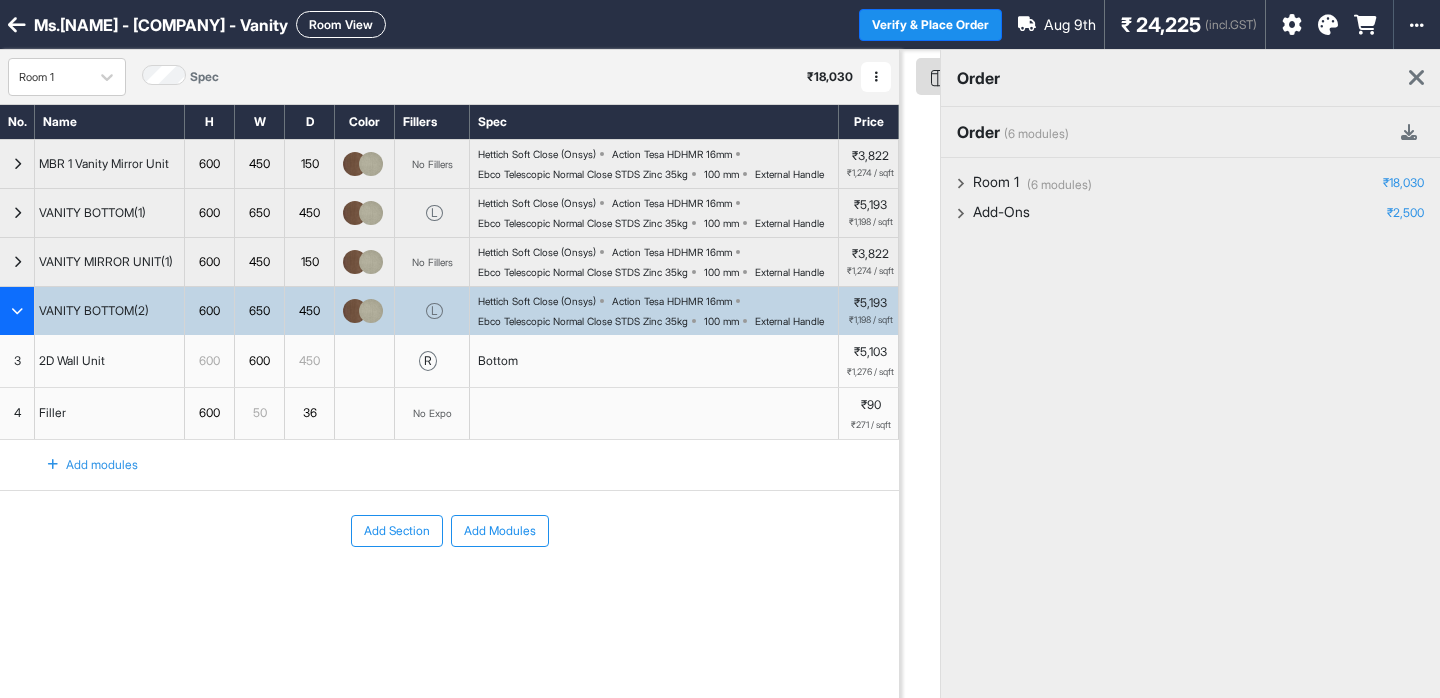 click on "order" at bounding box center (1190, 78) 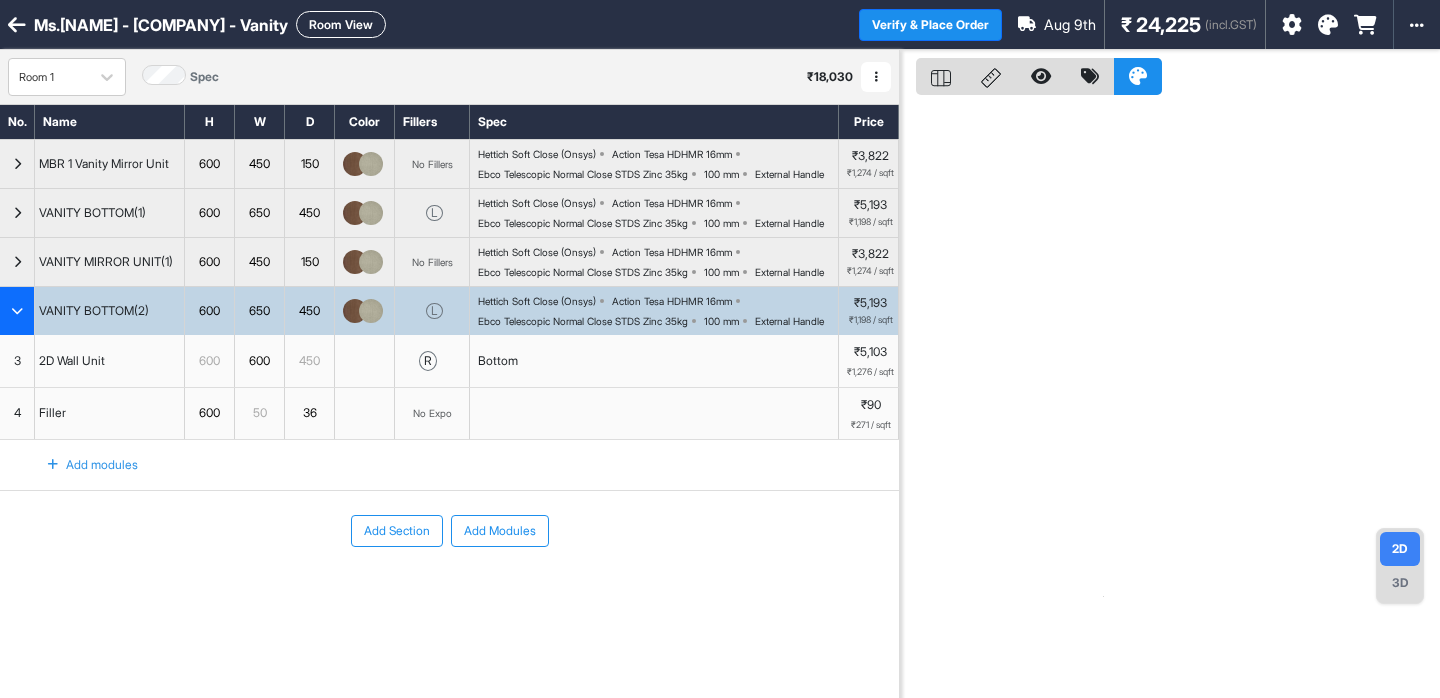 click at bounding box center [17, 311] 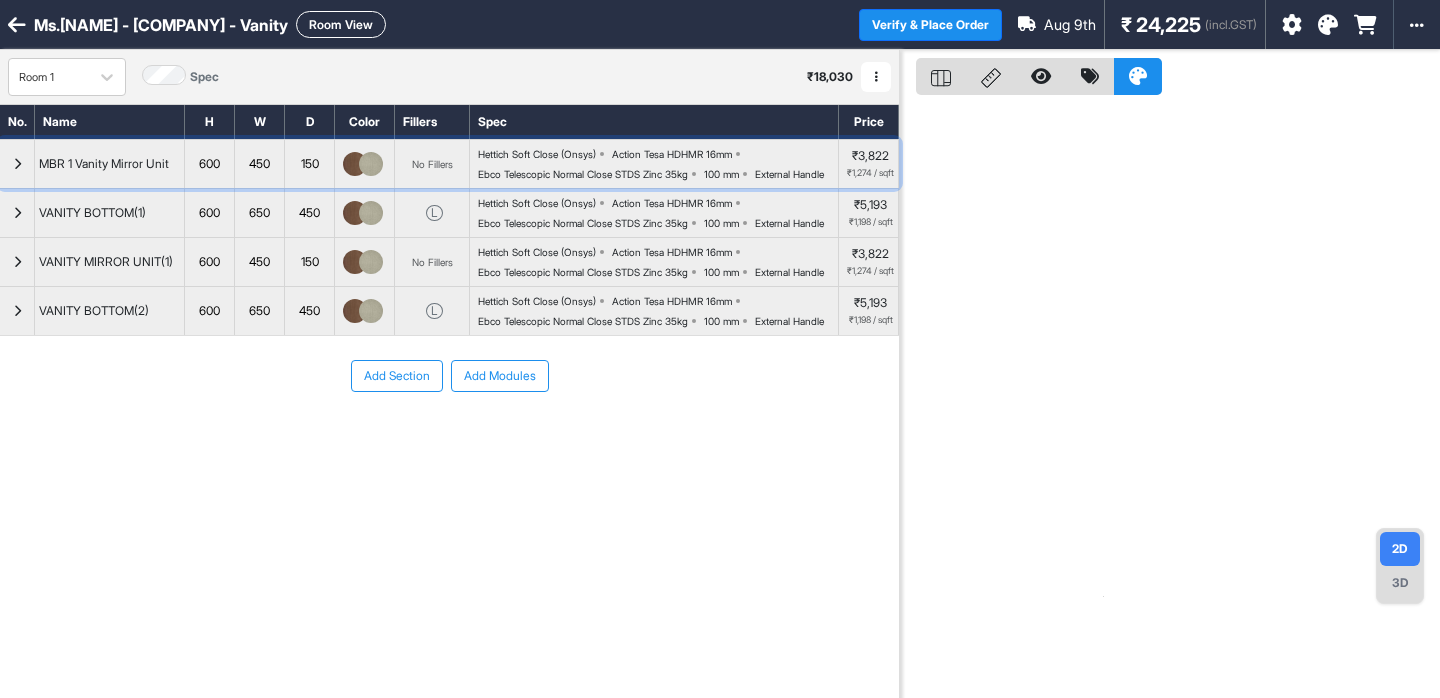 click on "Hettich Soft Close (Onsys) Action Tesa HDHMR 16mm Ebco Telescopic Normal Close STDS Zinc 35kg 100 mm External Handle" at bounding box center (658, 164) 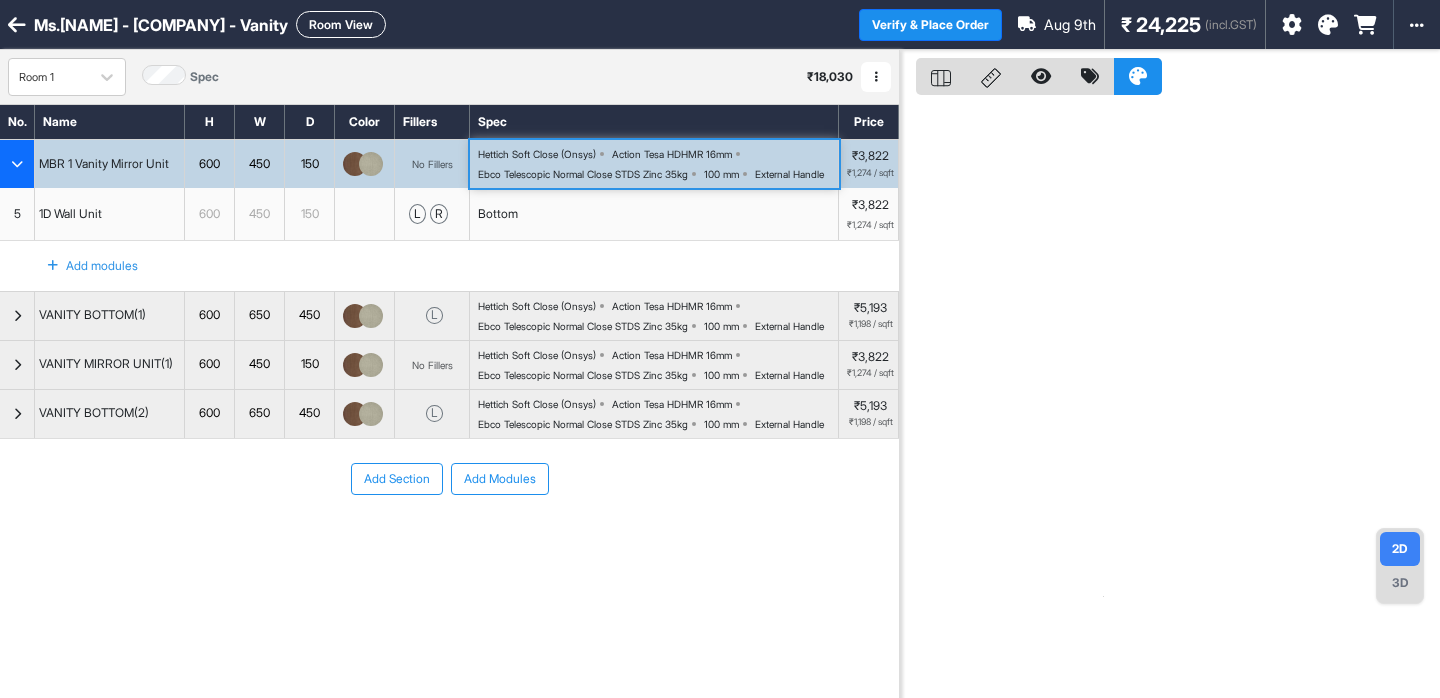 click at bounding box center (1170, 399) 